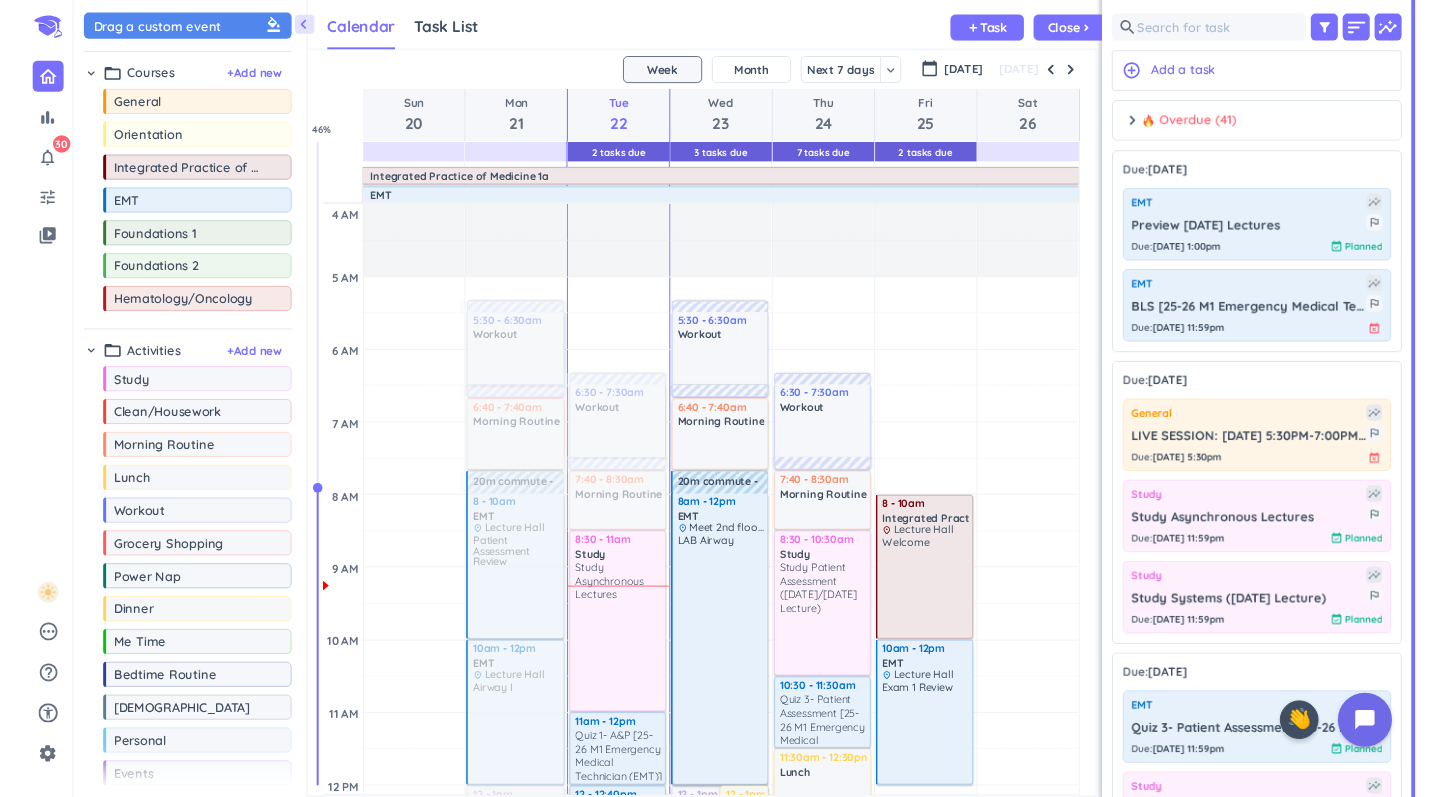 scroll, scrollTop: 0, scrollLeft: 0, axis: both 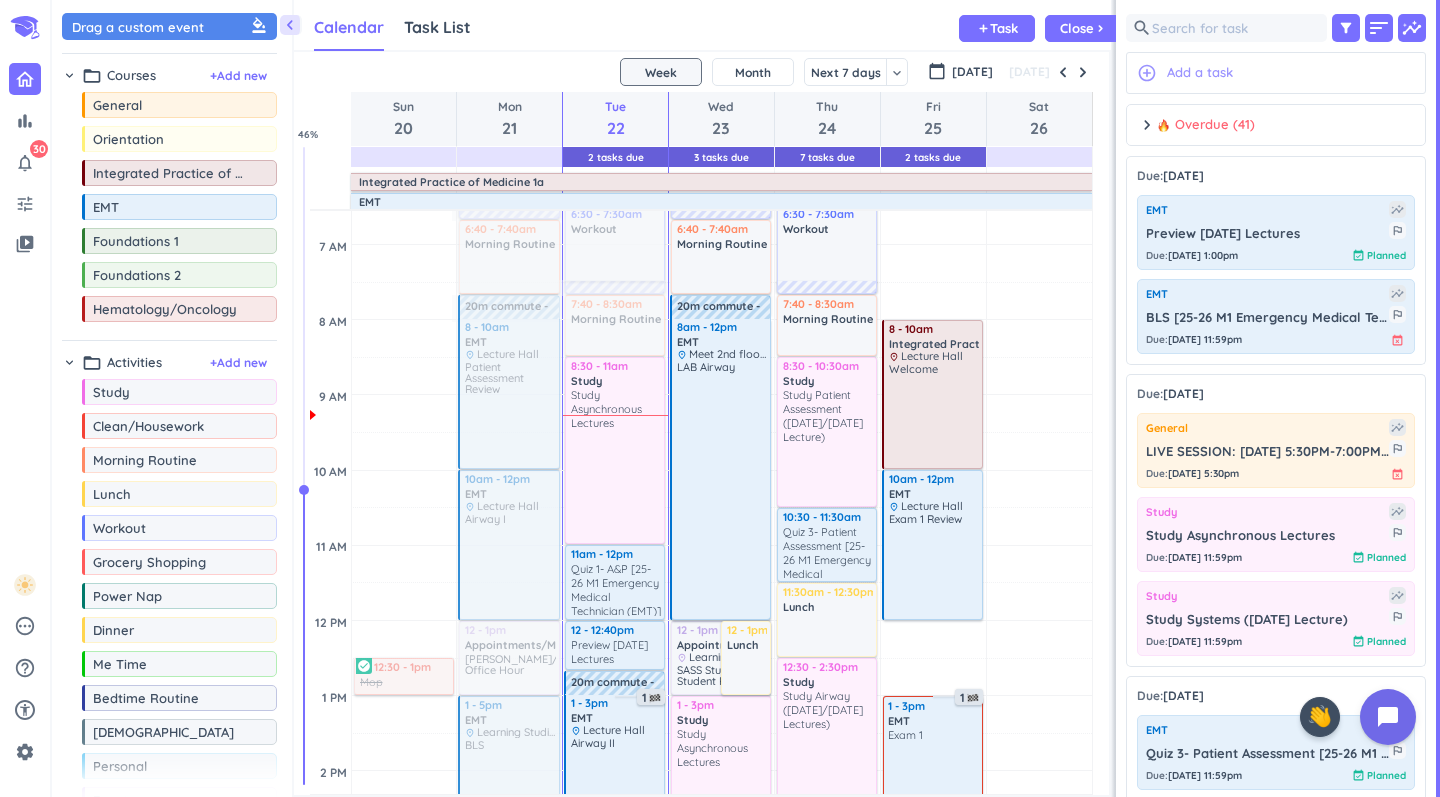 click on "add_circle_outline Add a task" at bounding box center (1276, 73) 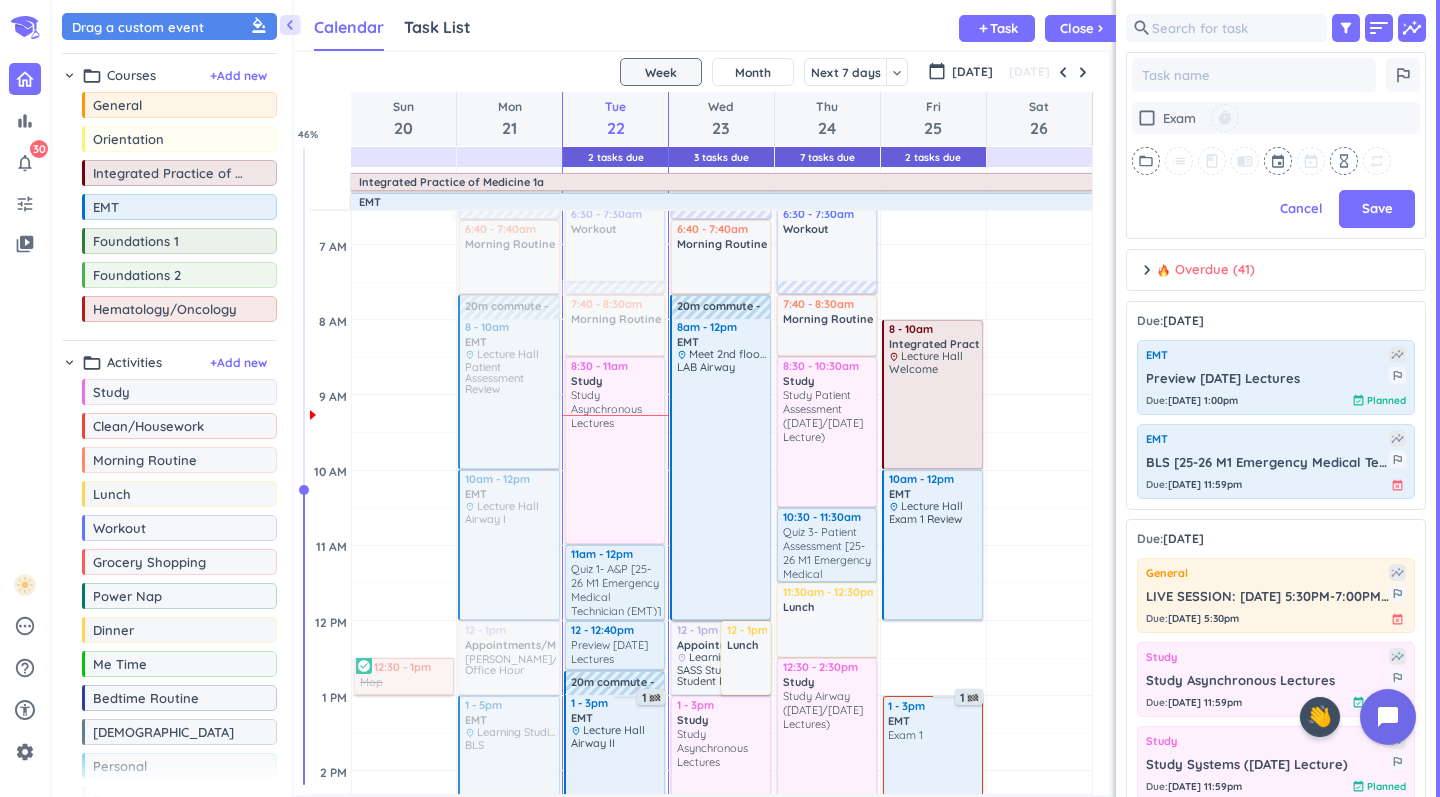 scroll, scrollTop: 549, scrollLeft: 300, axis: both 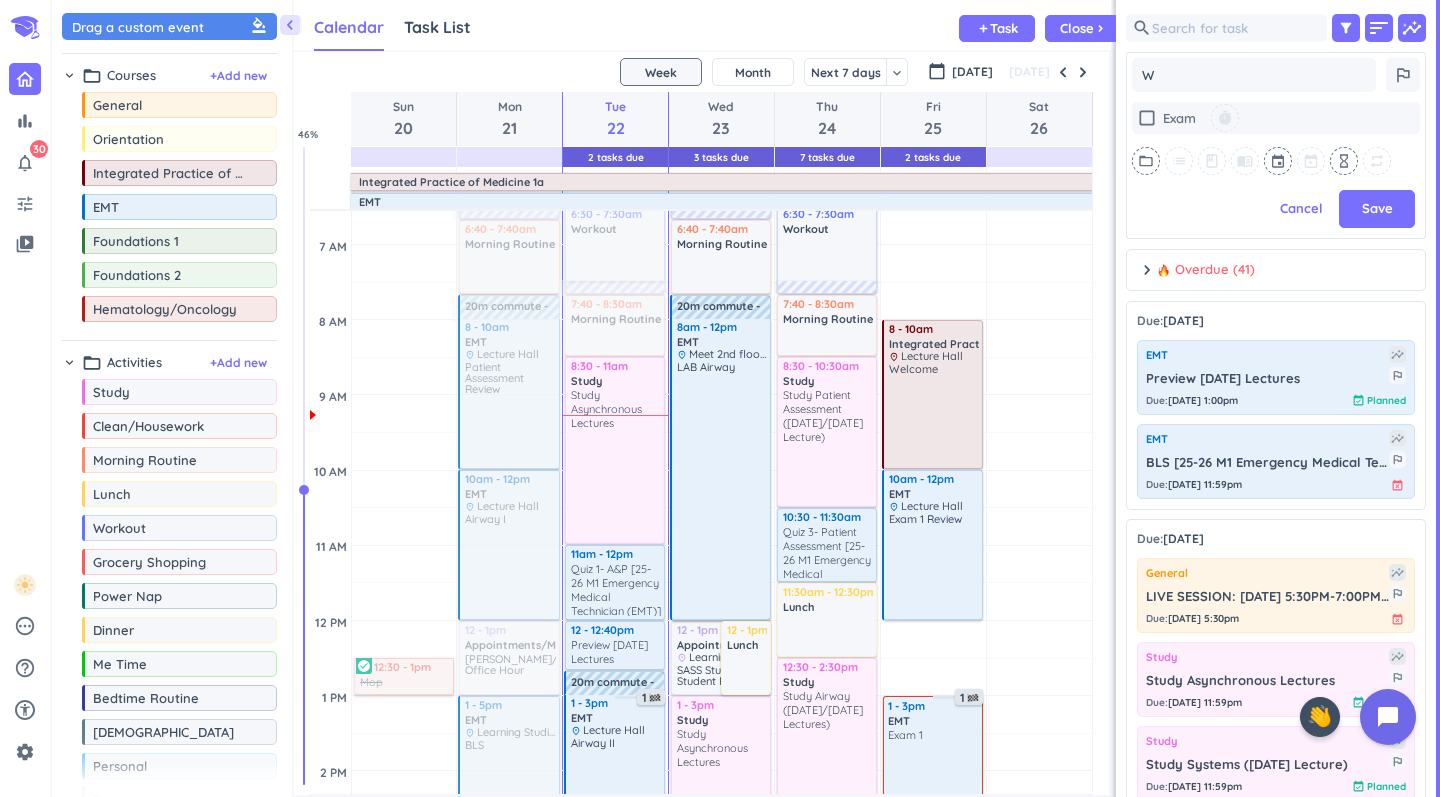 type on "x" 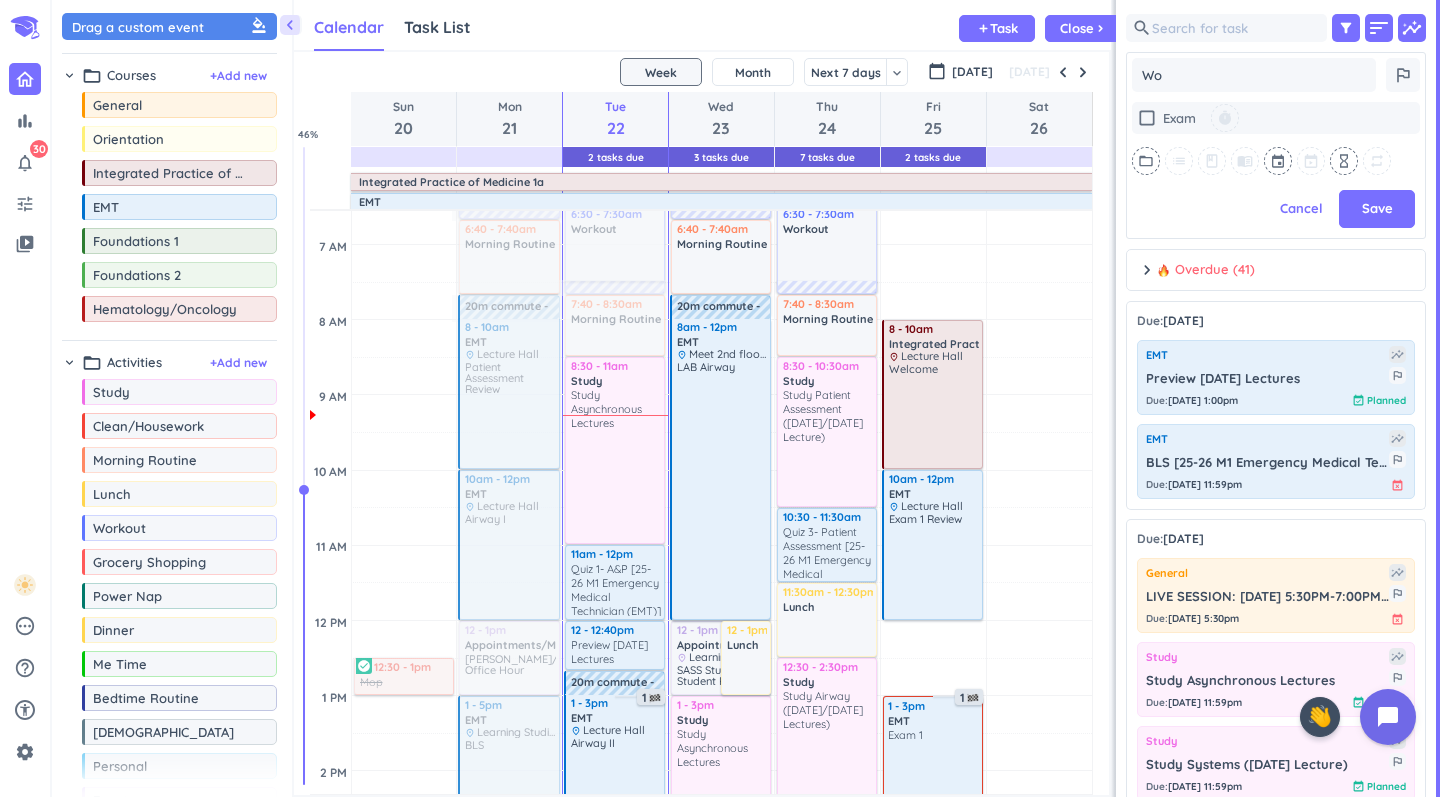 type on "x" 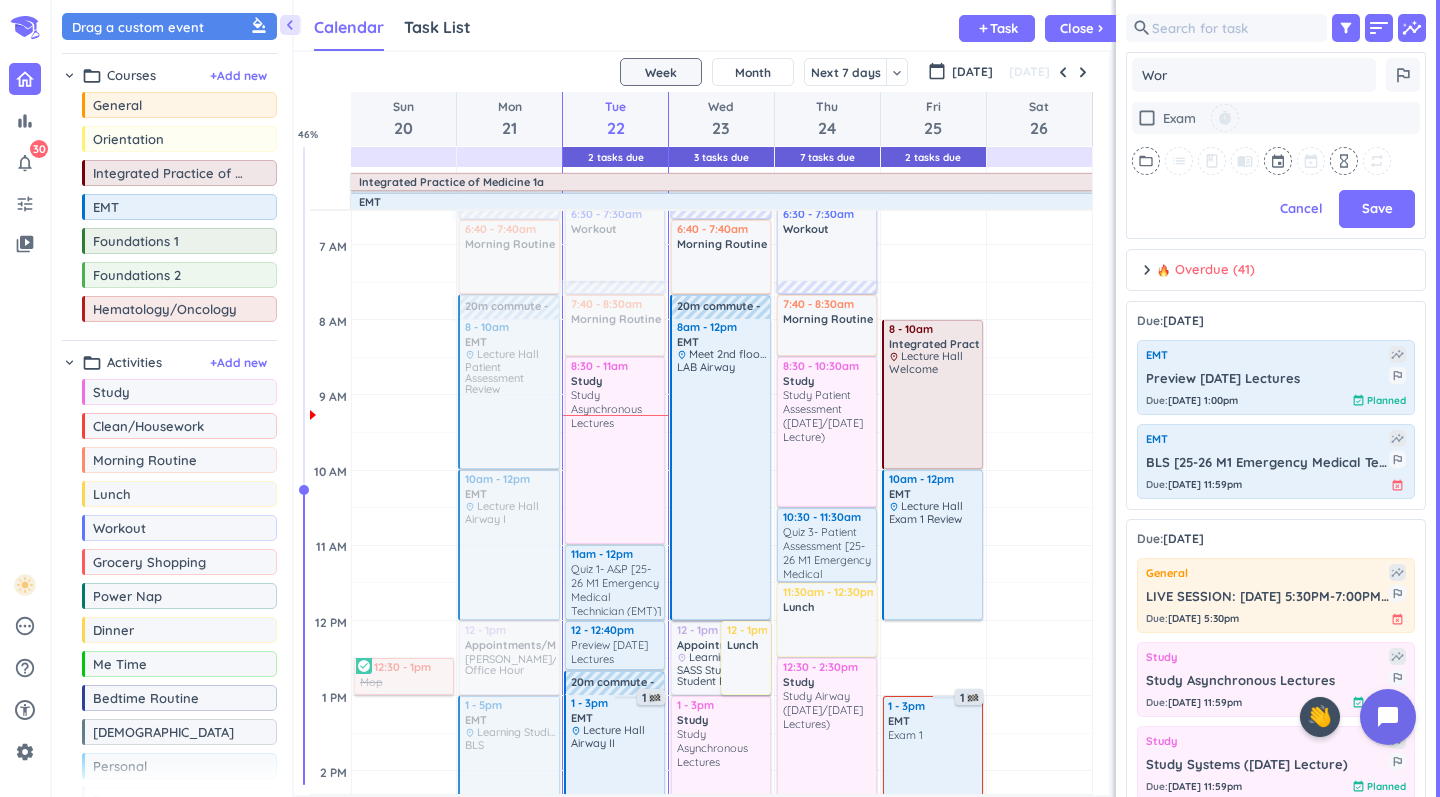 type on "x" 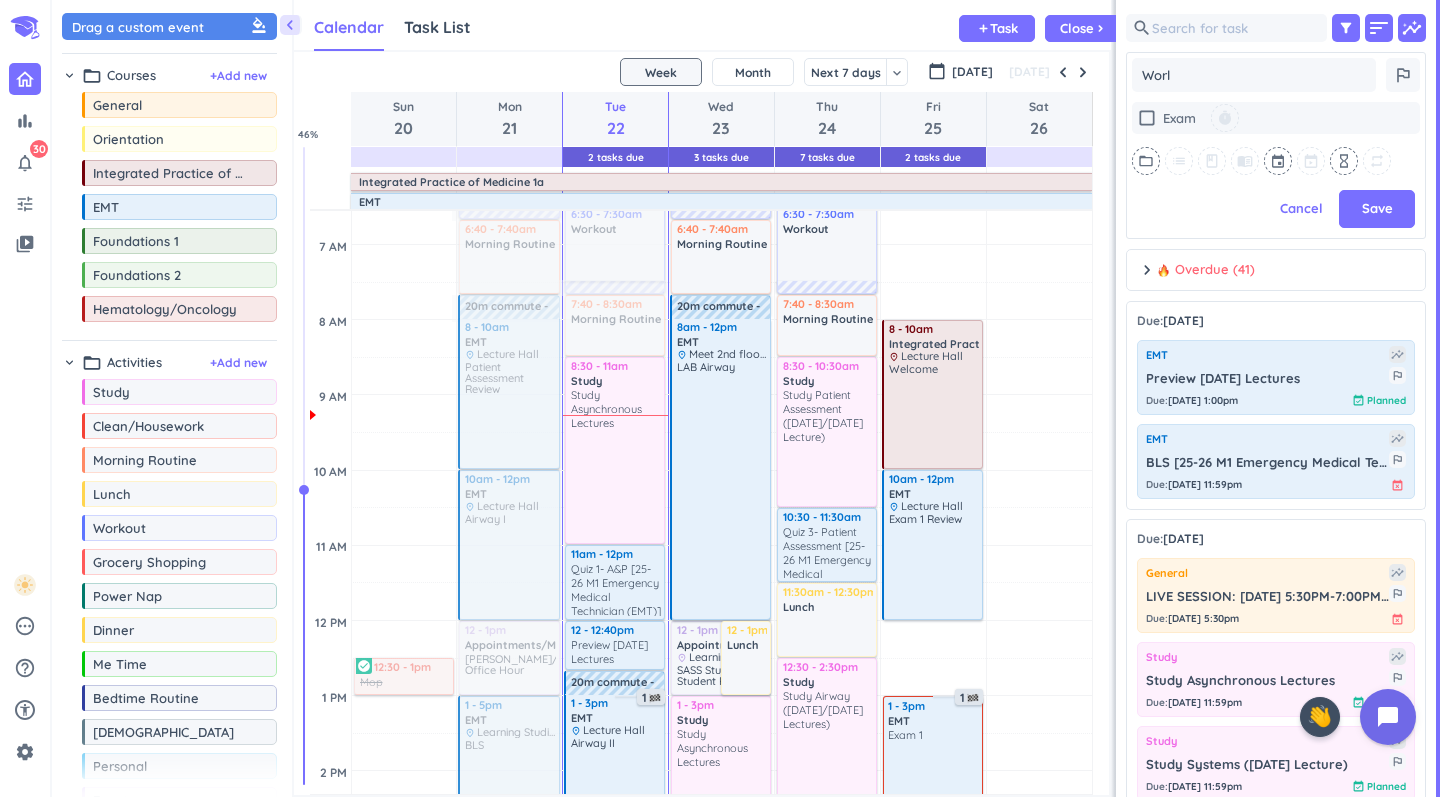 type on "x" 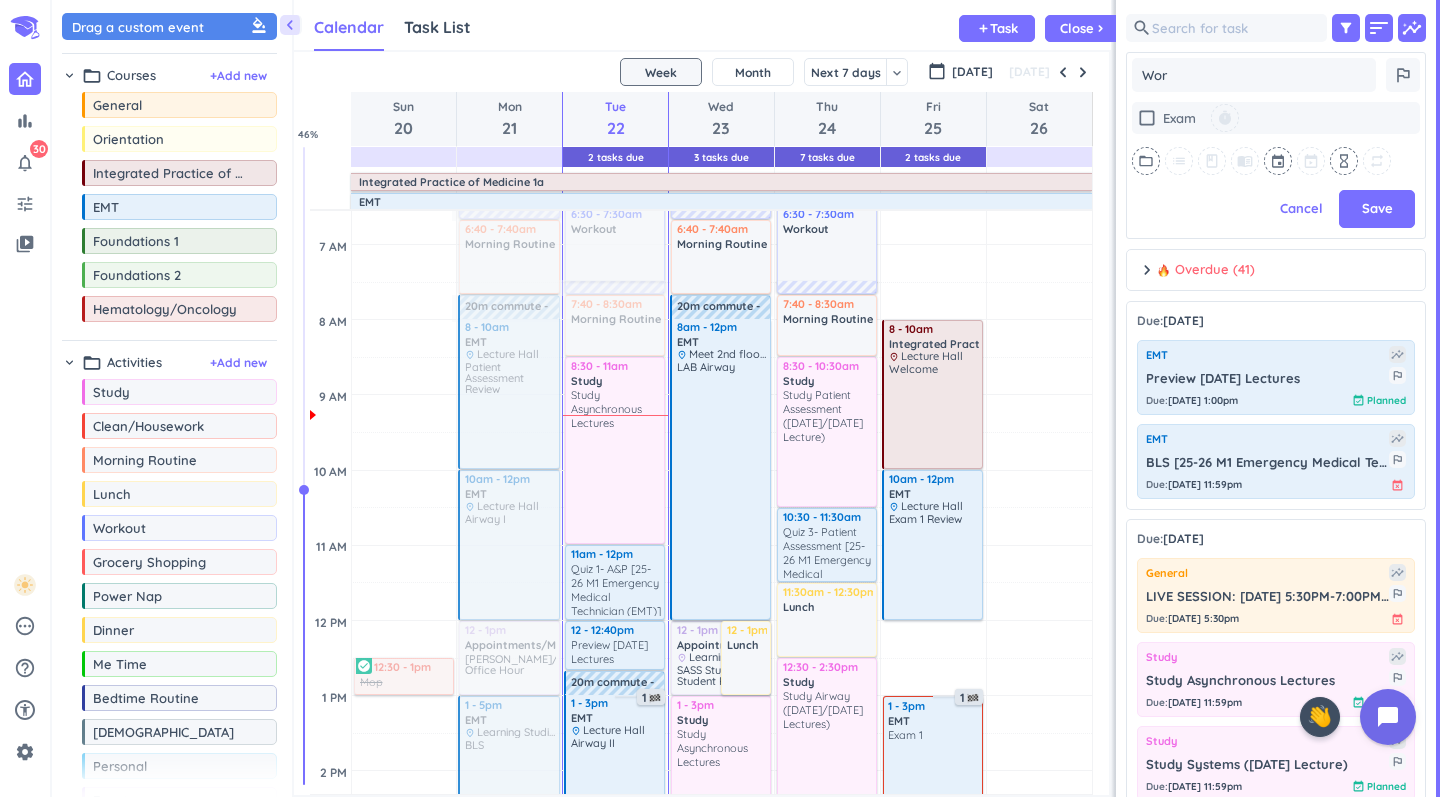 type on "x" 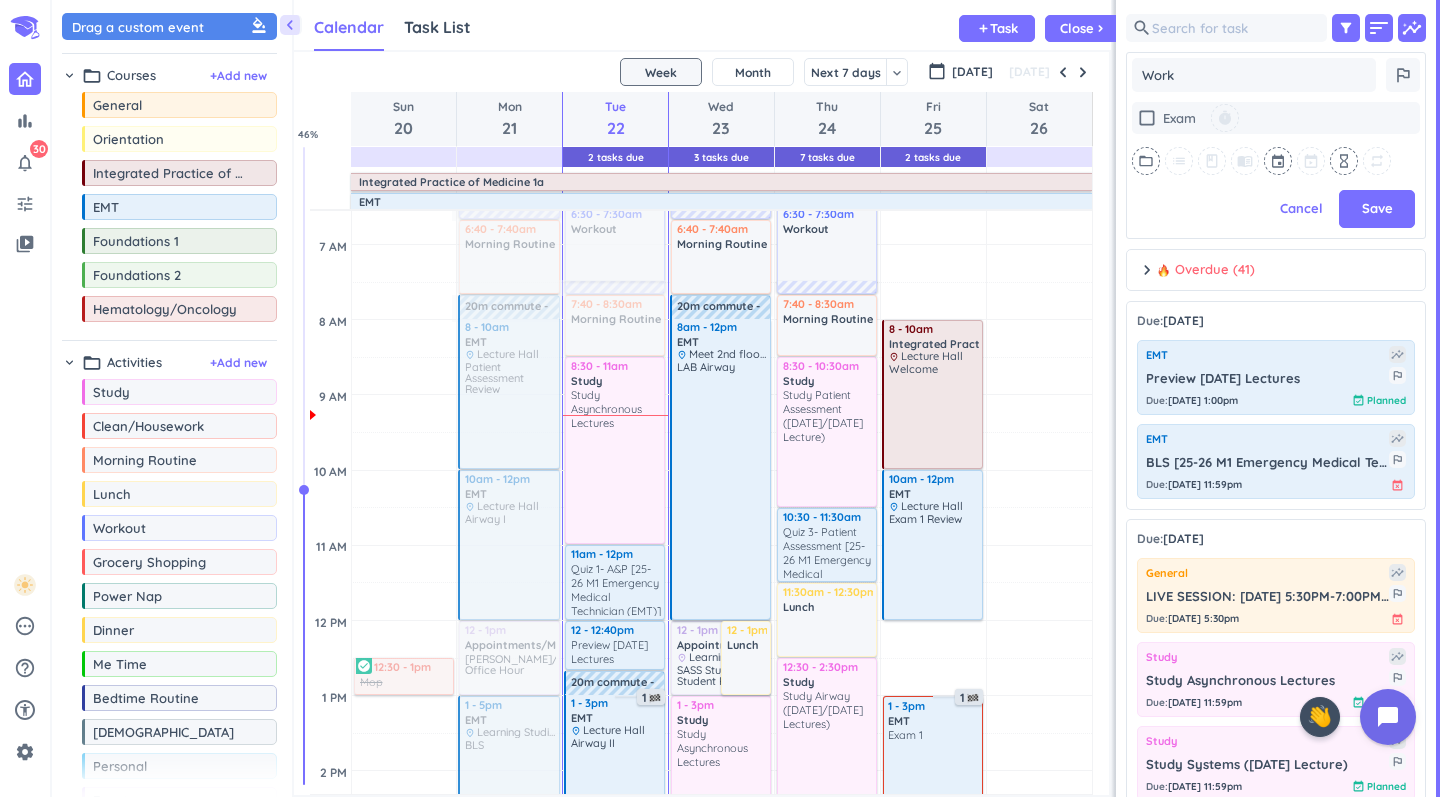 type on "x" 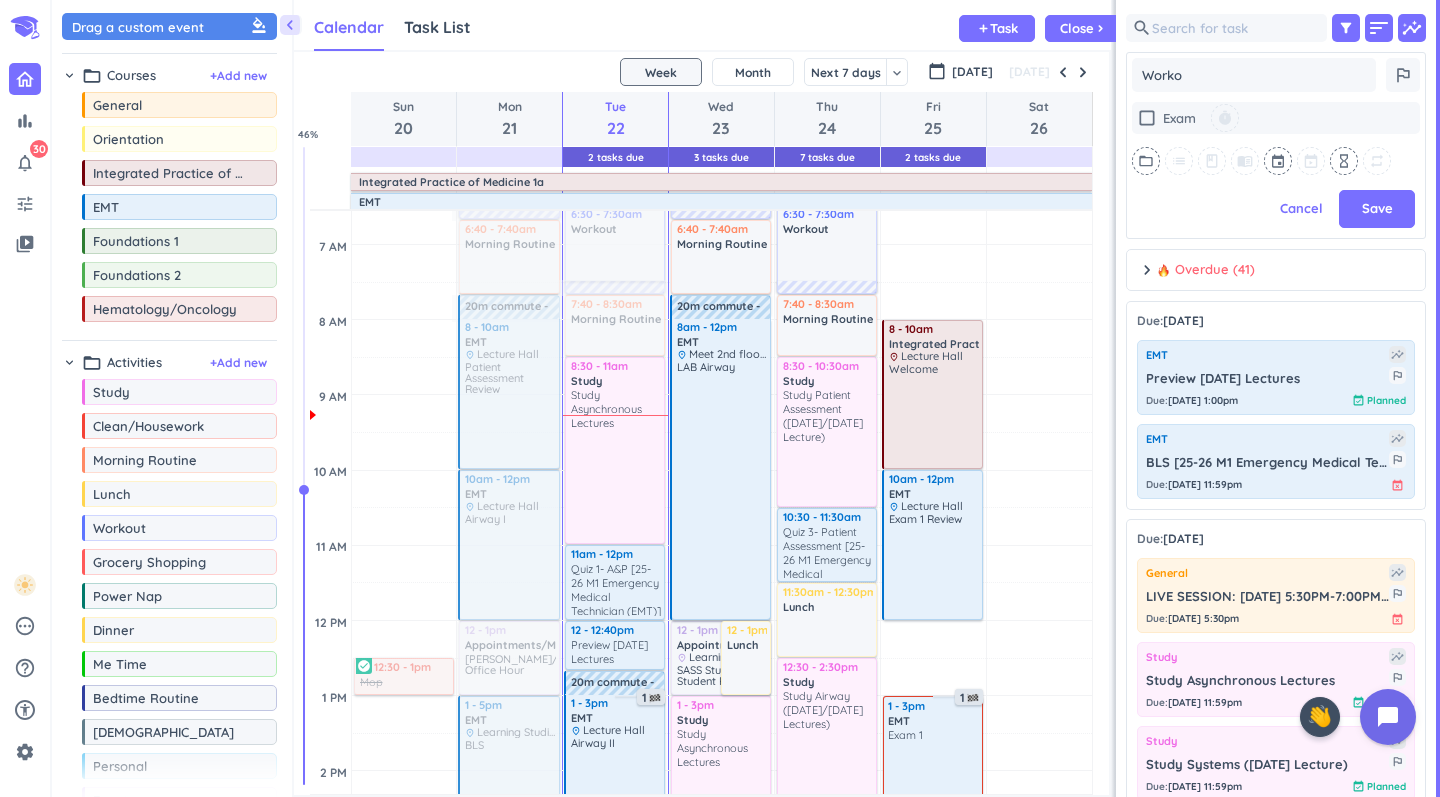 type on "x" 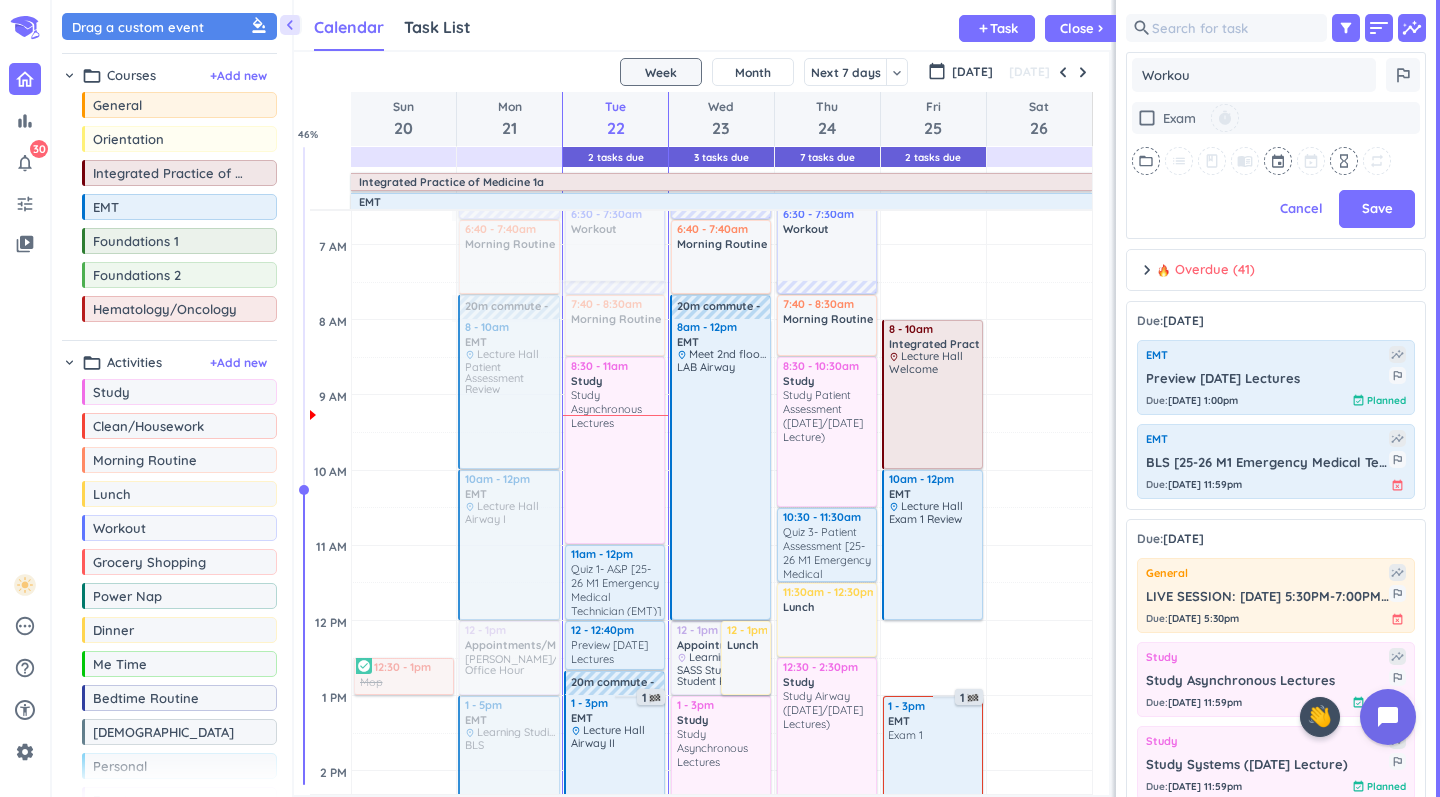 type on "x" 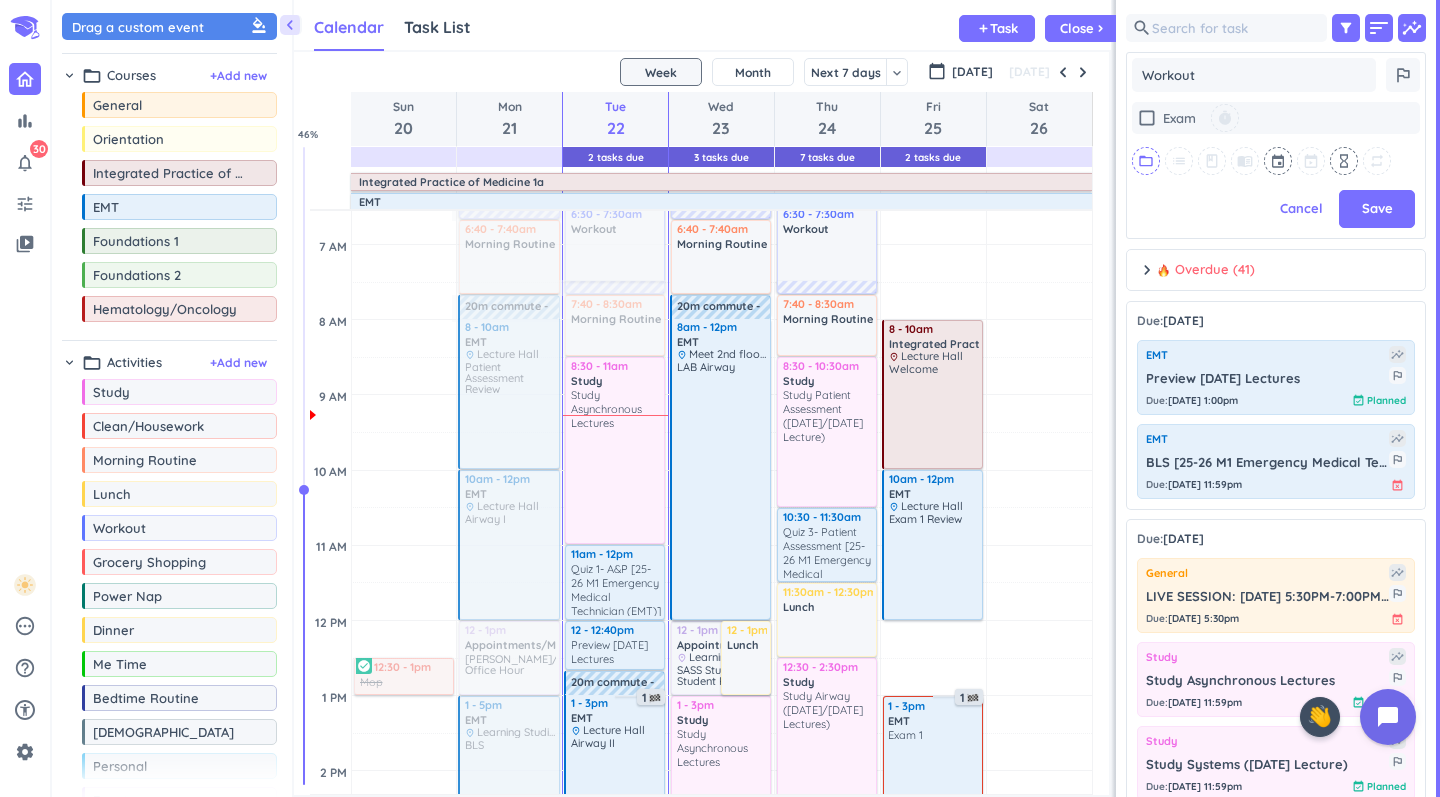 type on "Workout" 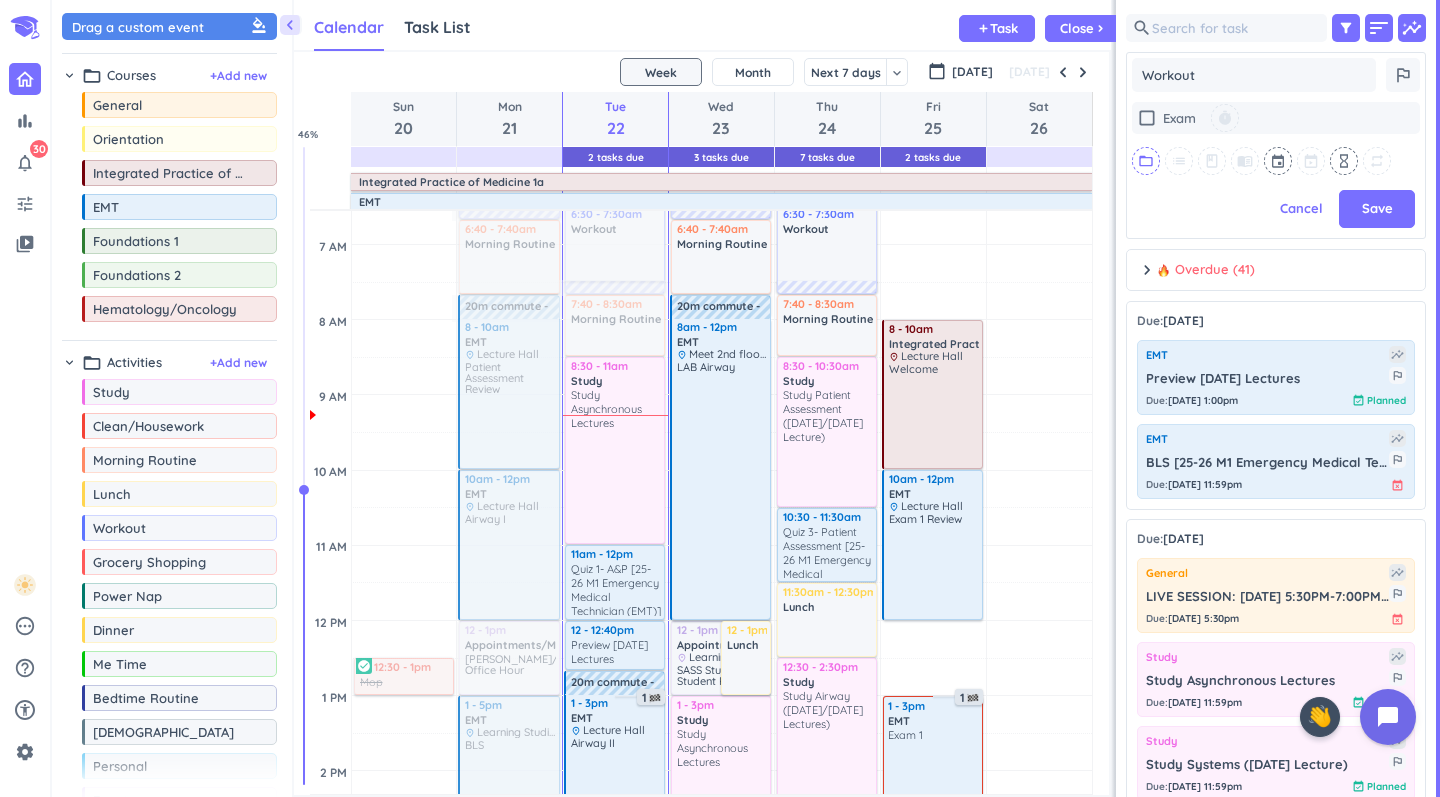 click on "folder_open" at bounding box center [1146, 161] 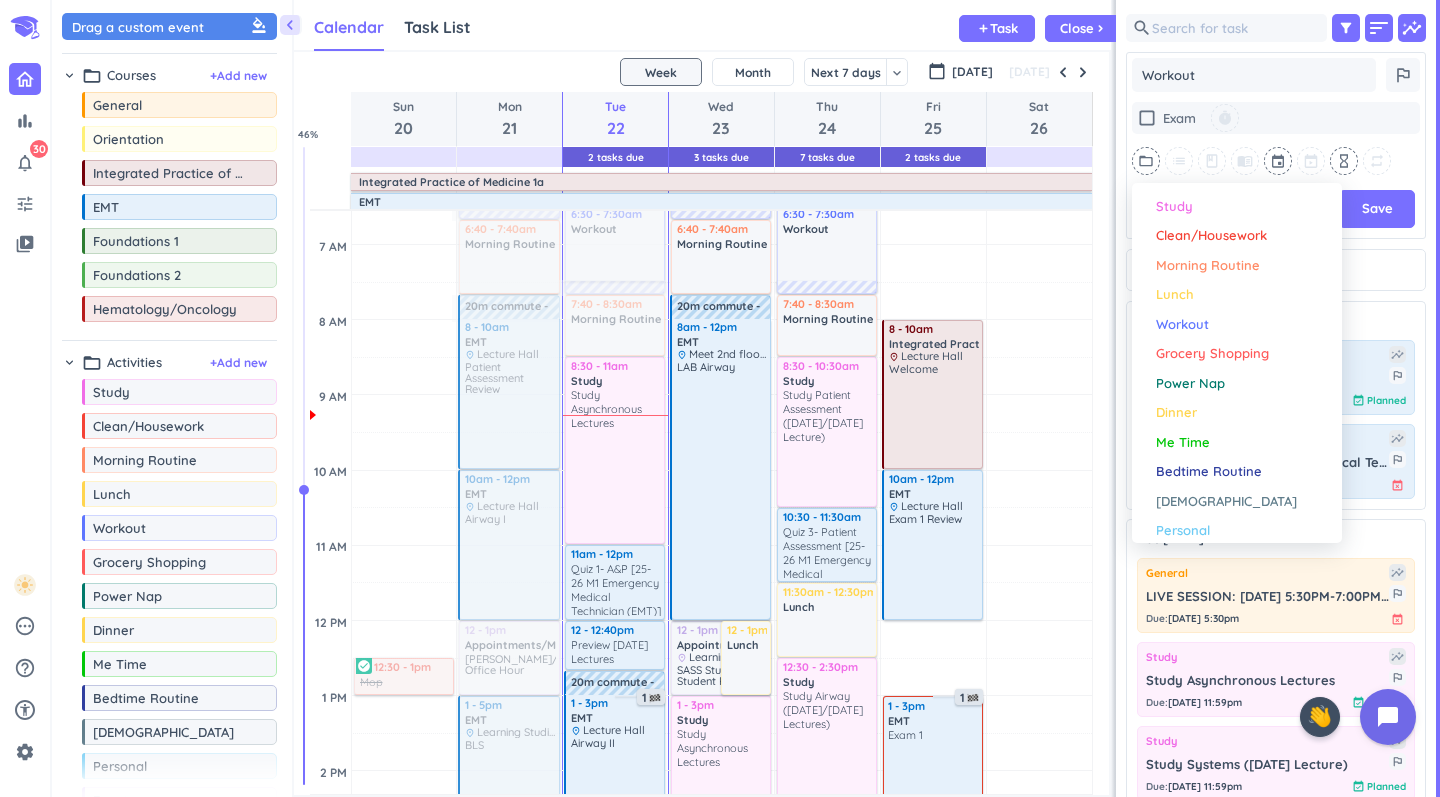 scroll, scrollTop: 287, scrollLeft: 0, axis: vertical 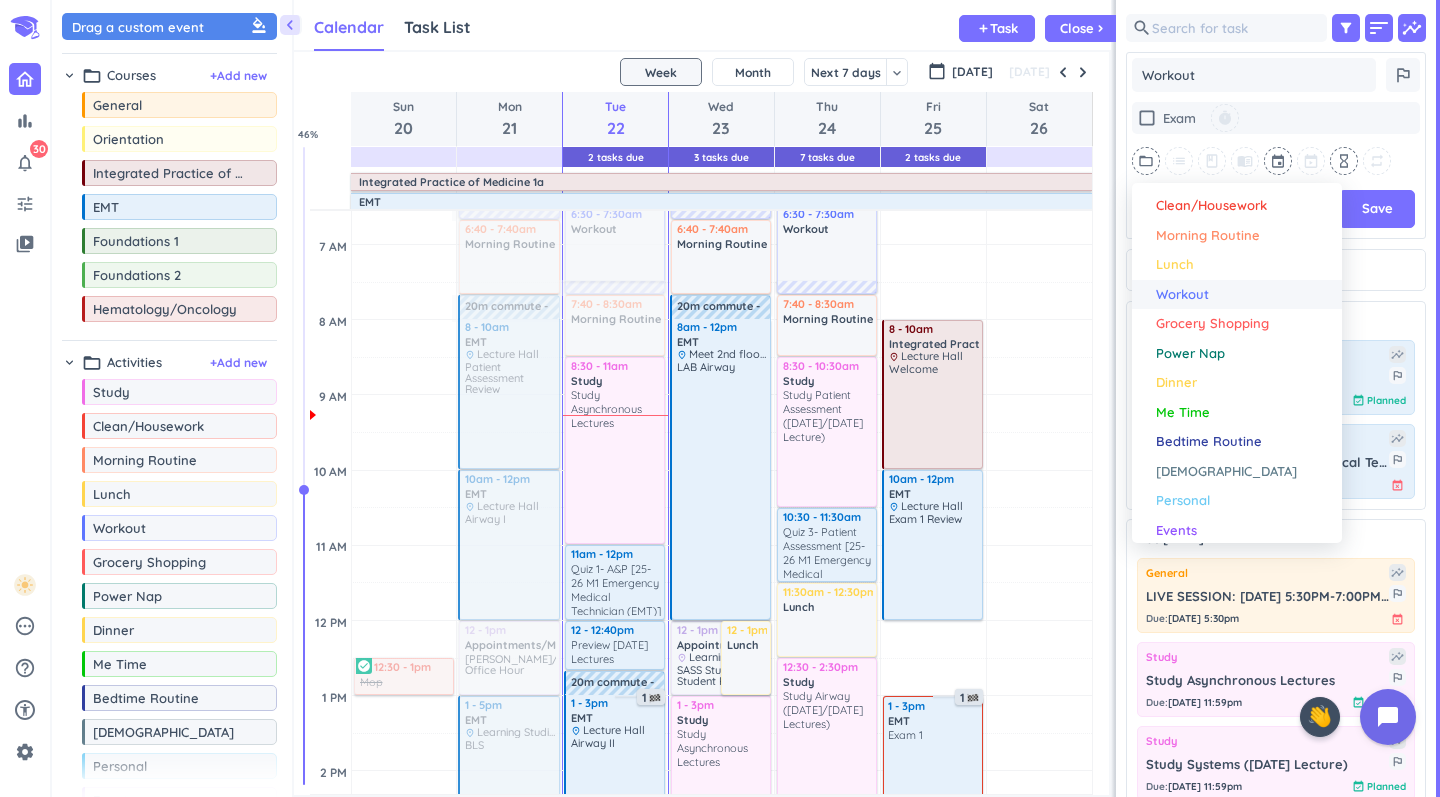 click on "Workout" at bounding box center (1244, 295) 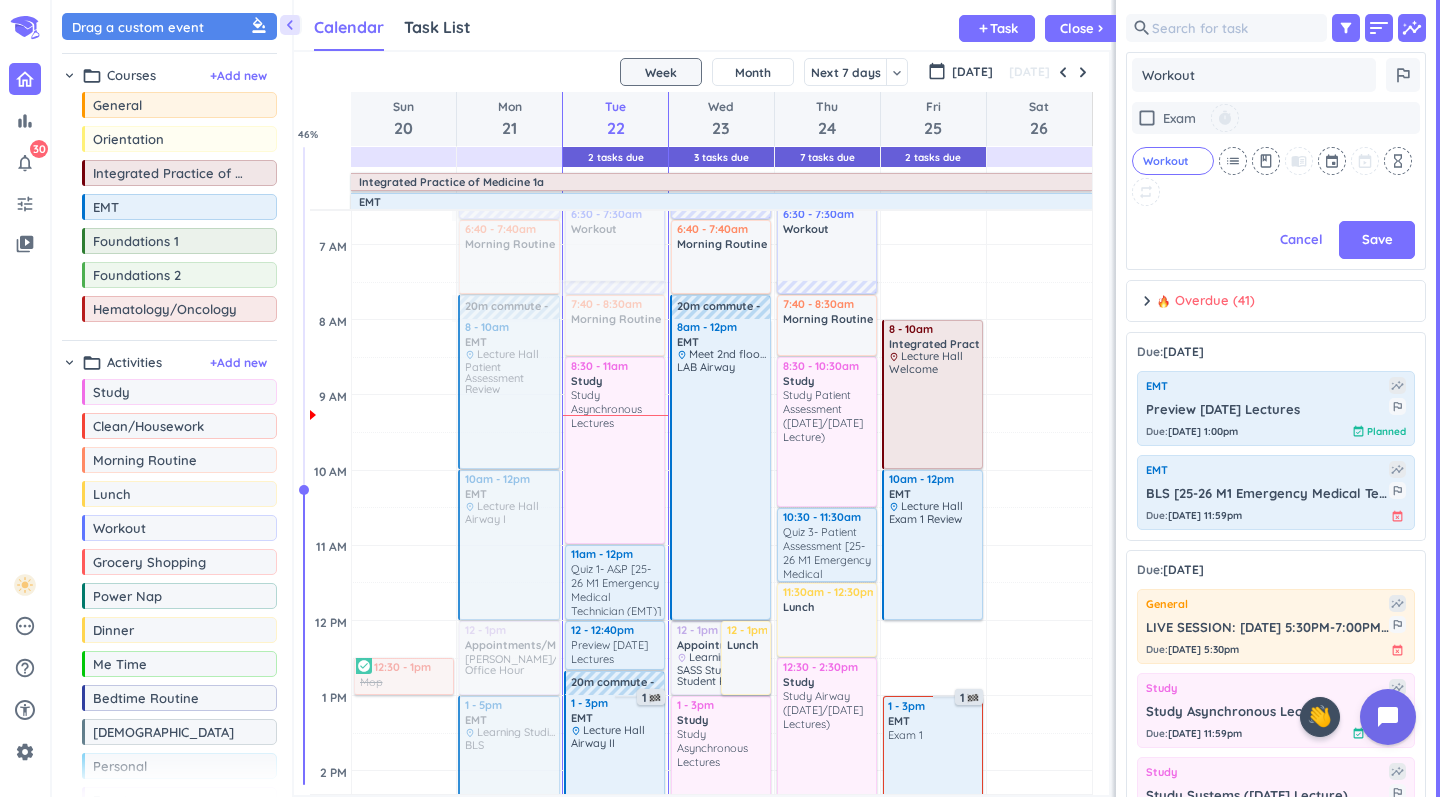 scroll, scrollTop: 518, scrollLeft: 300, axis: both 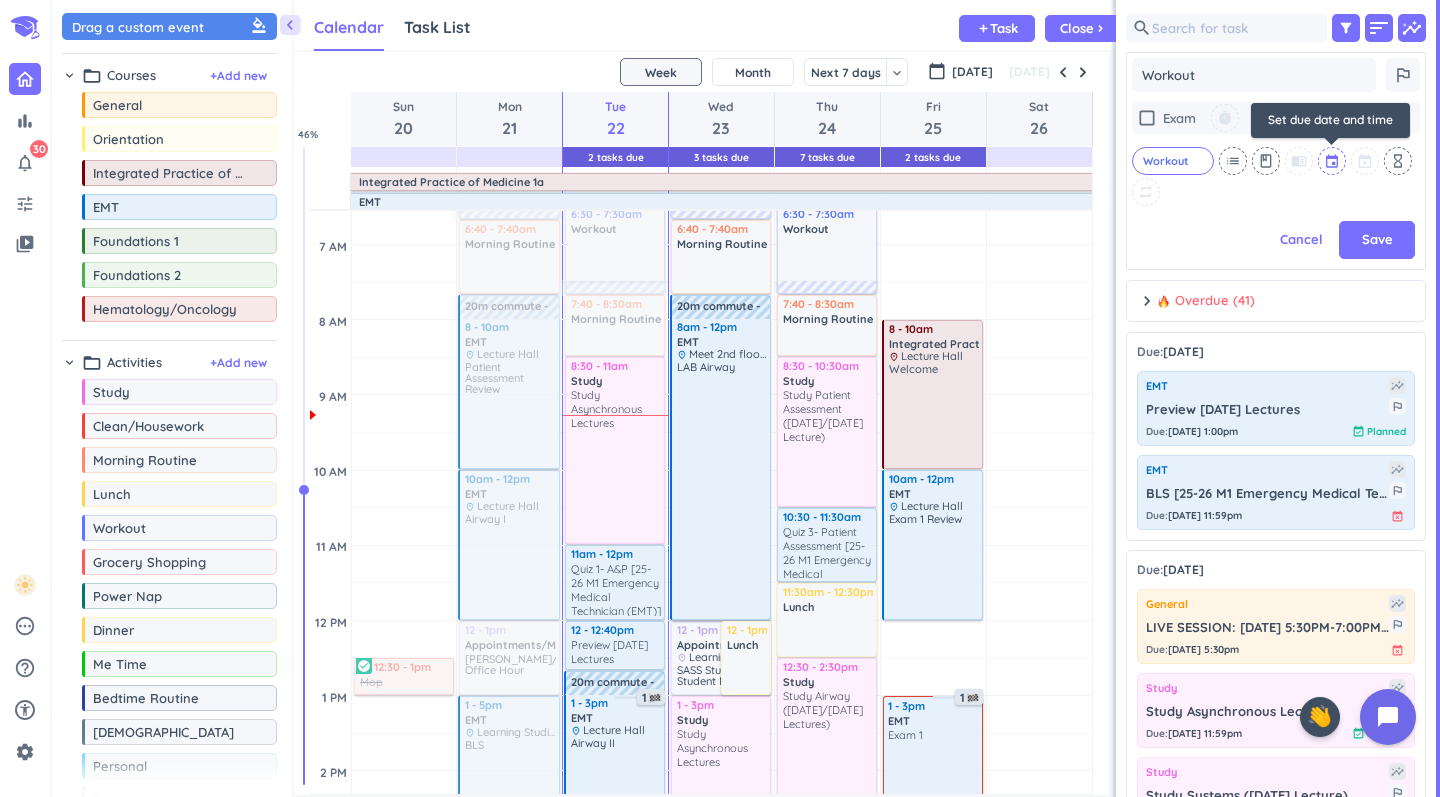 click at bounding box center [1333, 161] 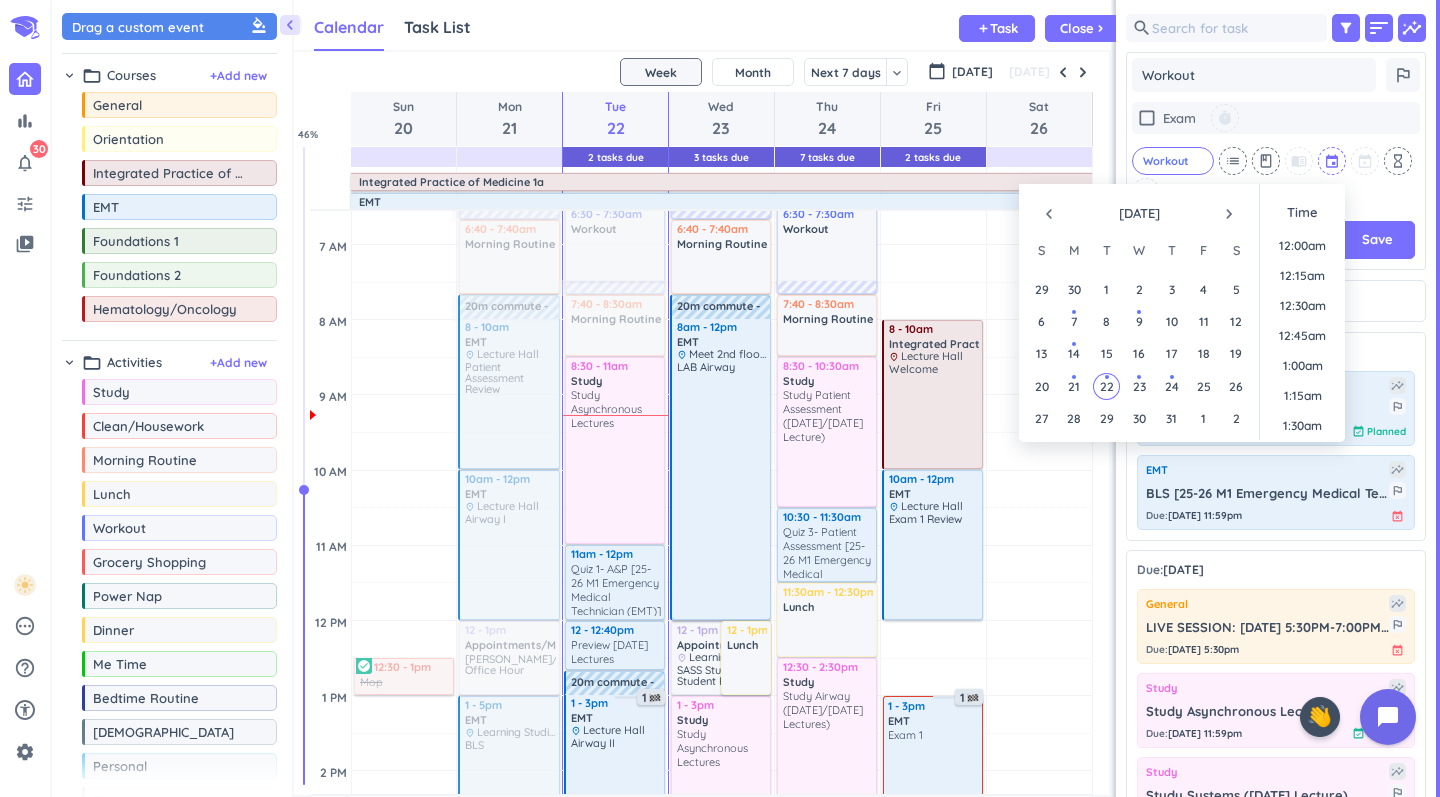 scroll, scrollTop: 1020, scrollLeft: 0, axis: vertical 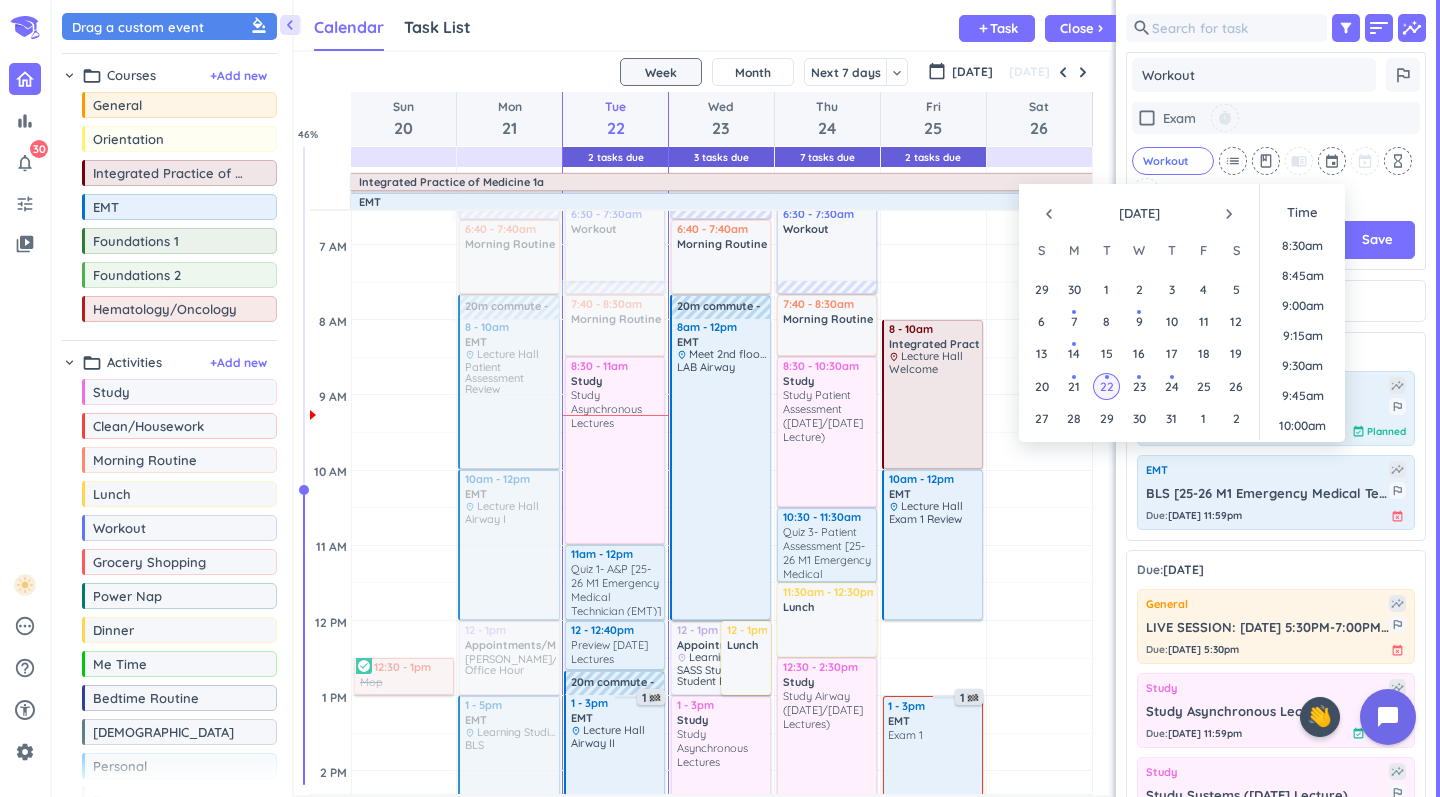 click on "22" at bounding box center (1107, 386) 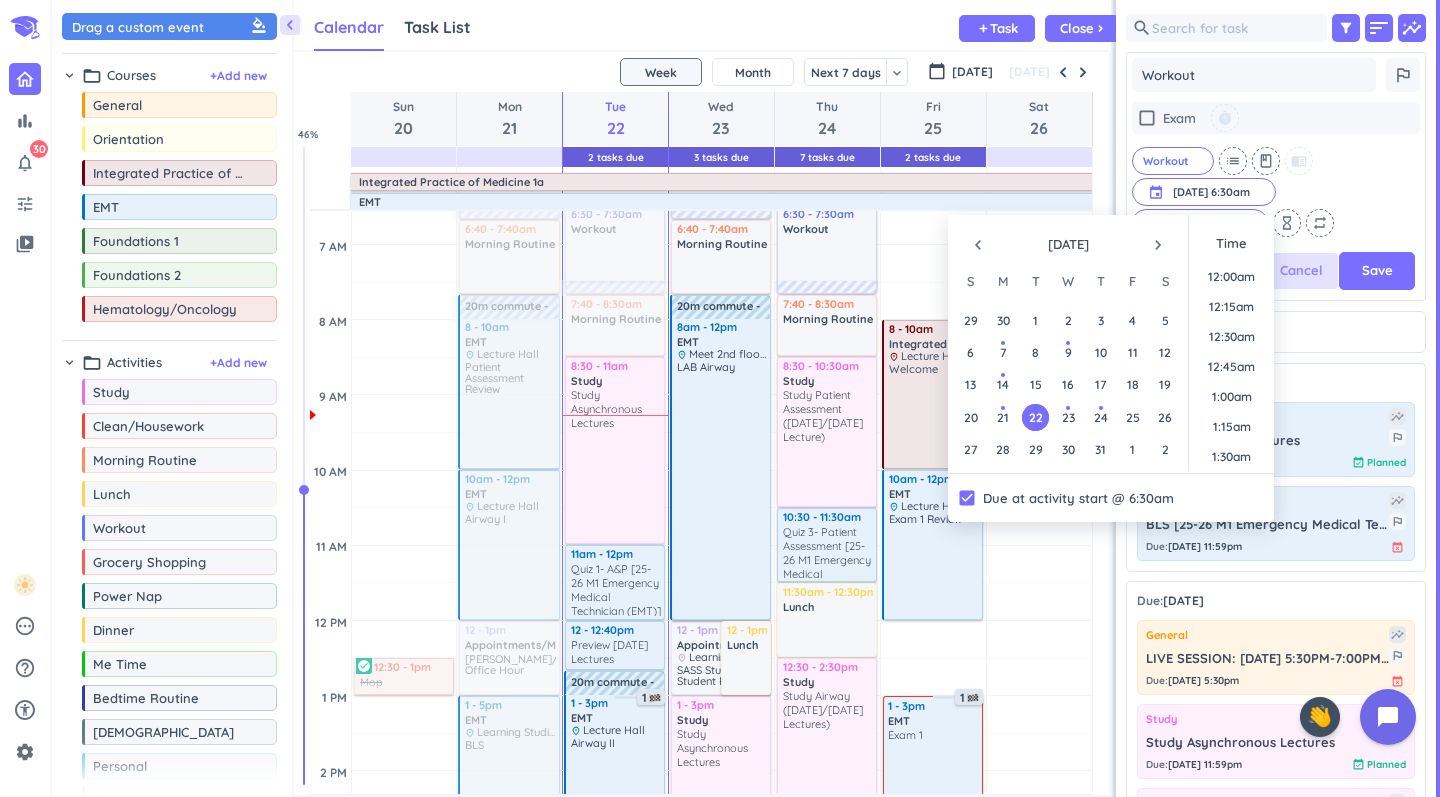scroll, scrollTop: 487, scrollLeft: 300, axis: both 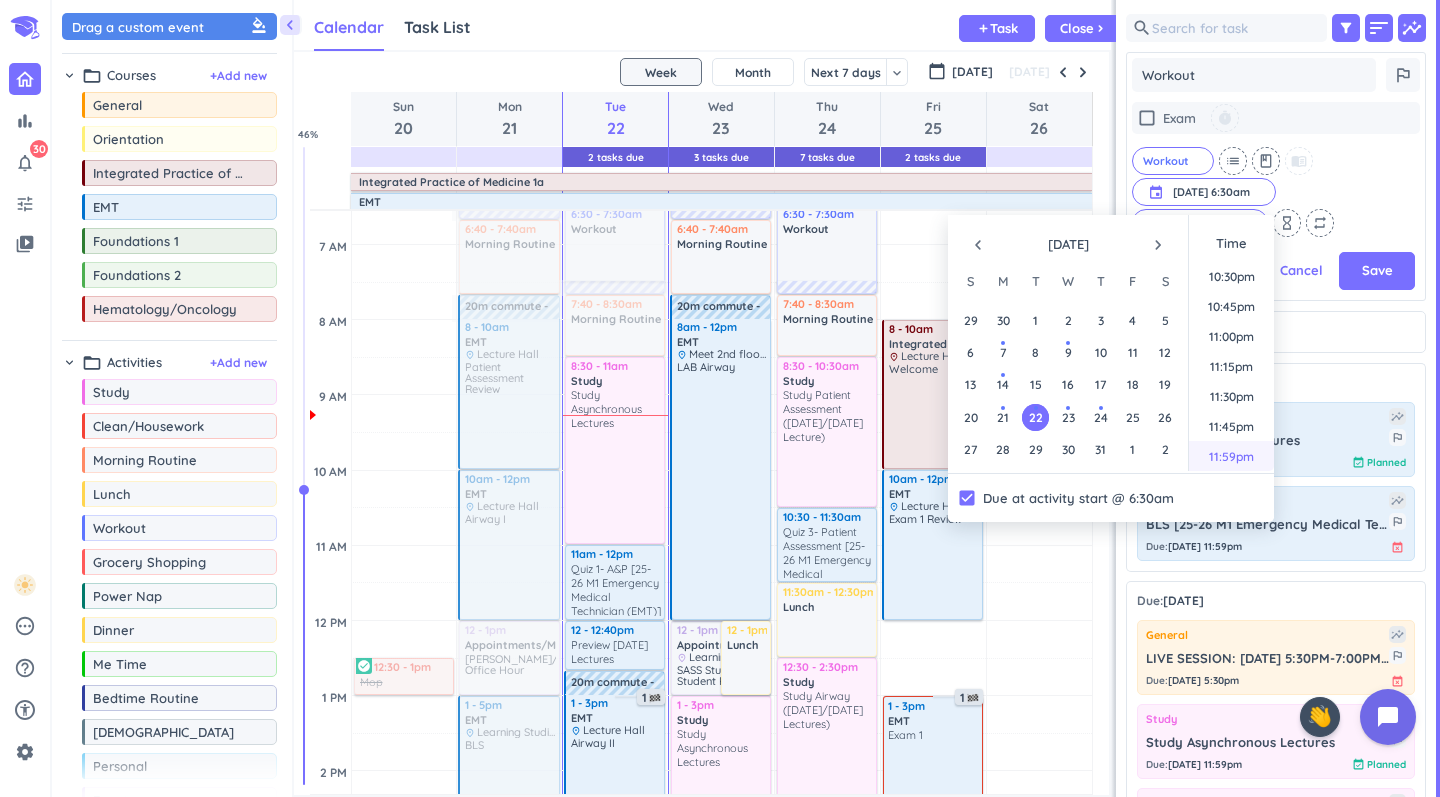click on "11:59pm" at bounding box center [1231, 456] 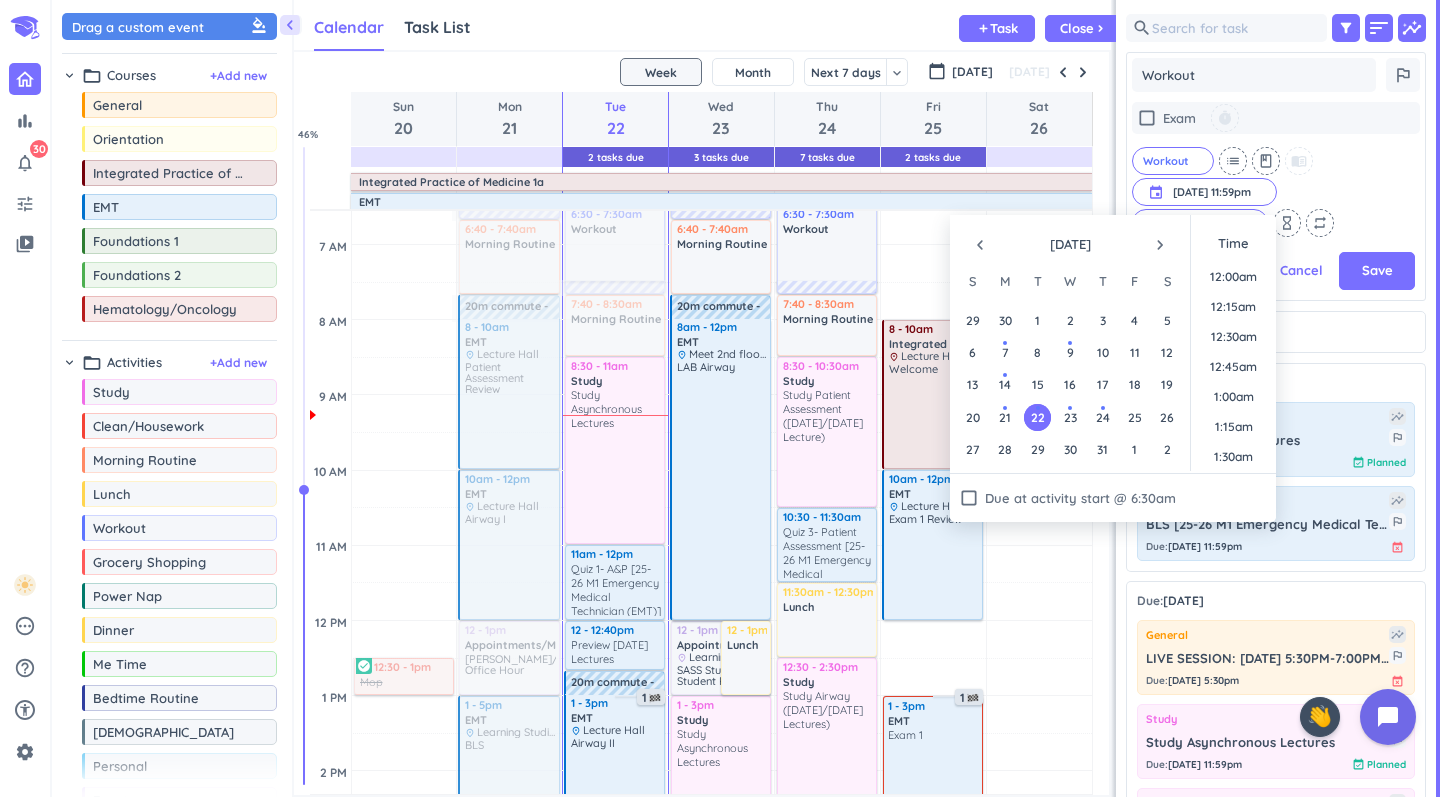 scroll, scrollTop: 2700, scrollLeft: 0, axis: vertical 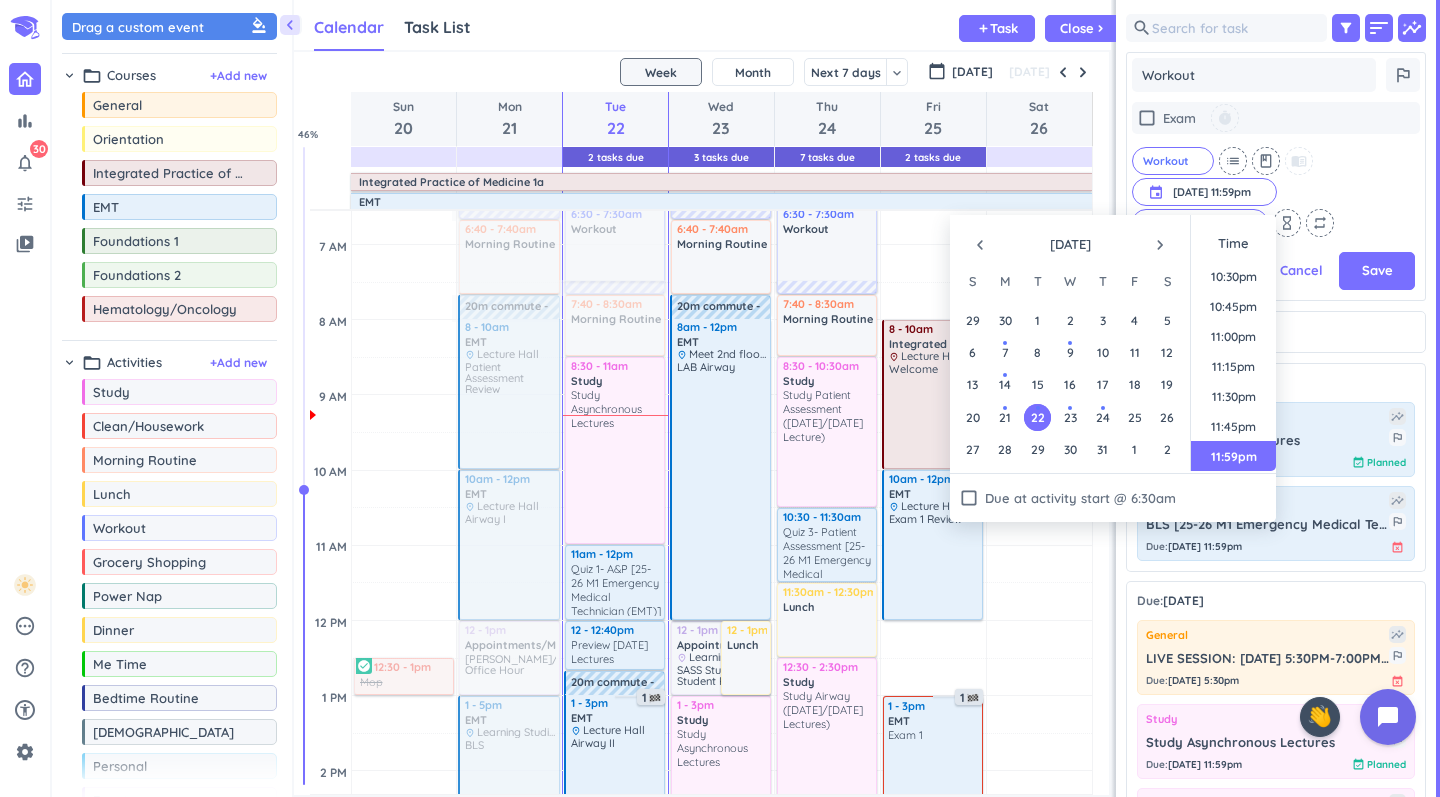 click on "check_box_outline_blank Exam timer Workout cancel list class menu_book event [DATE] 11:59pm [DATE] 11:59pm cancel 0 days ahead cancel hourglass_empty repeat" at bounding box center [1276, 169] 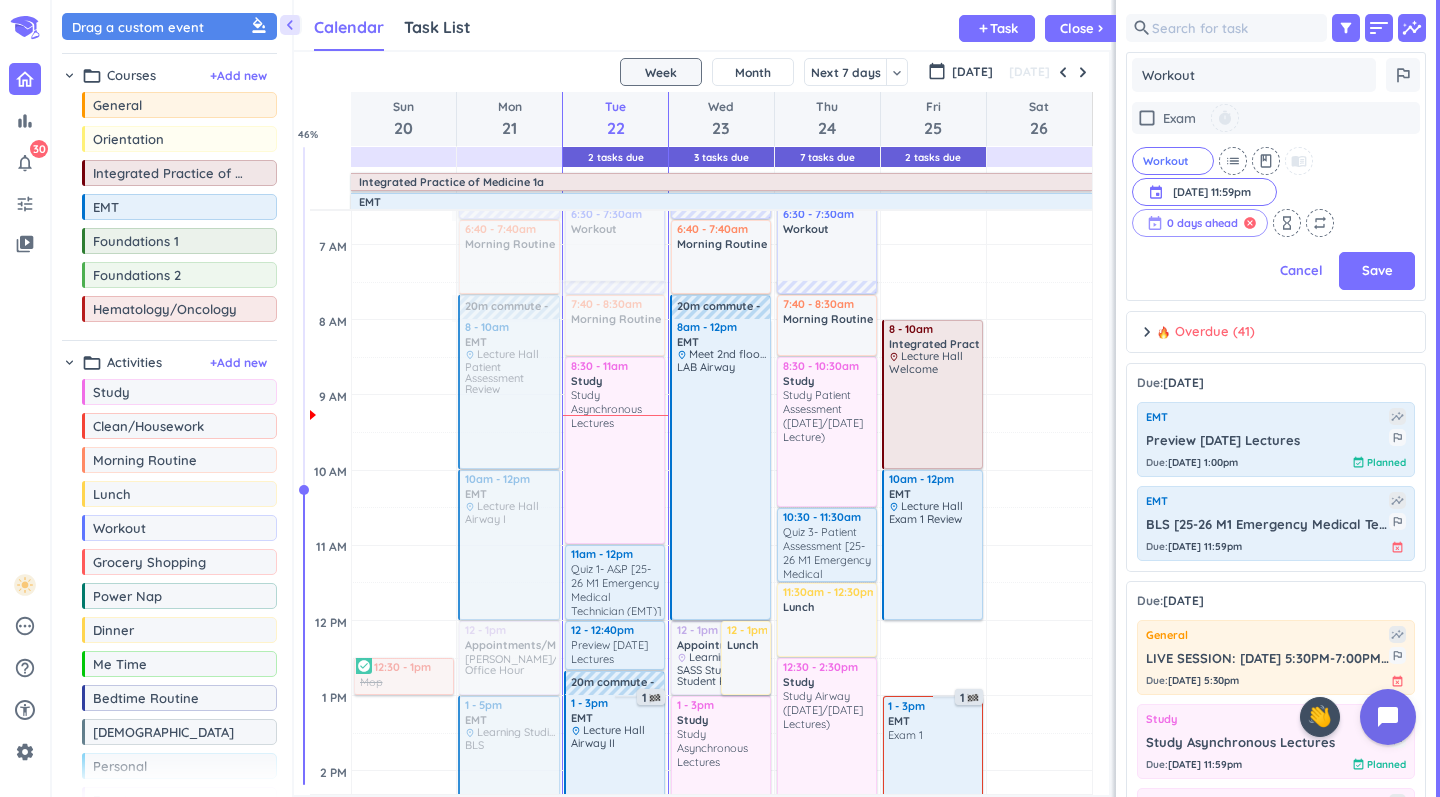 click on "cancel" at bounding box center (1250, 223) 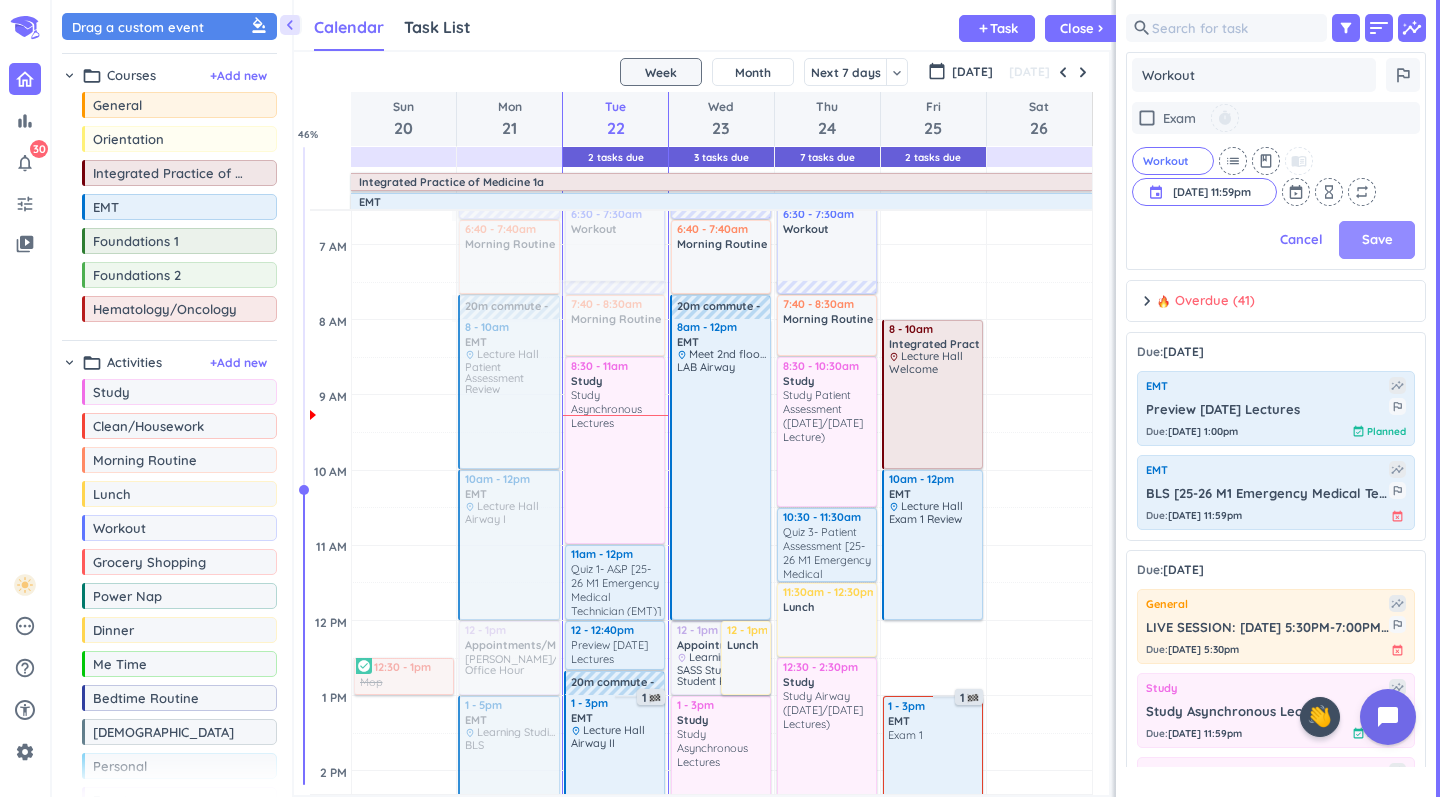 scroll, scrollTop: 1, scrollLeft: 1, axis: both 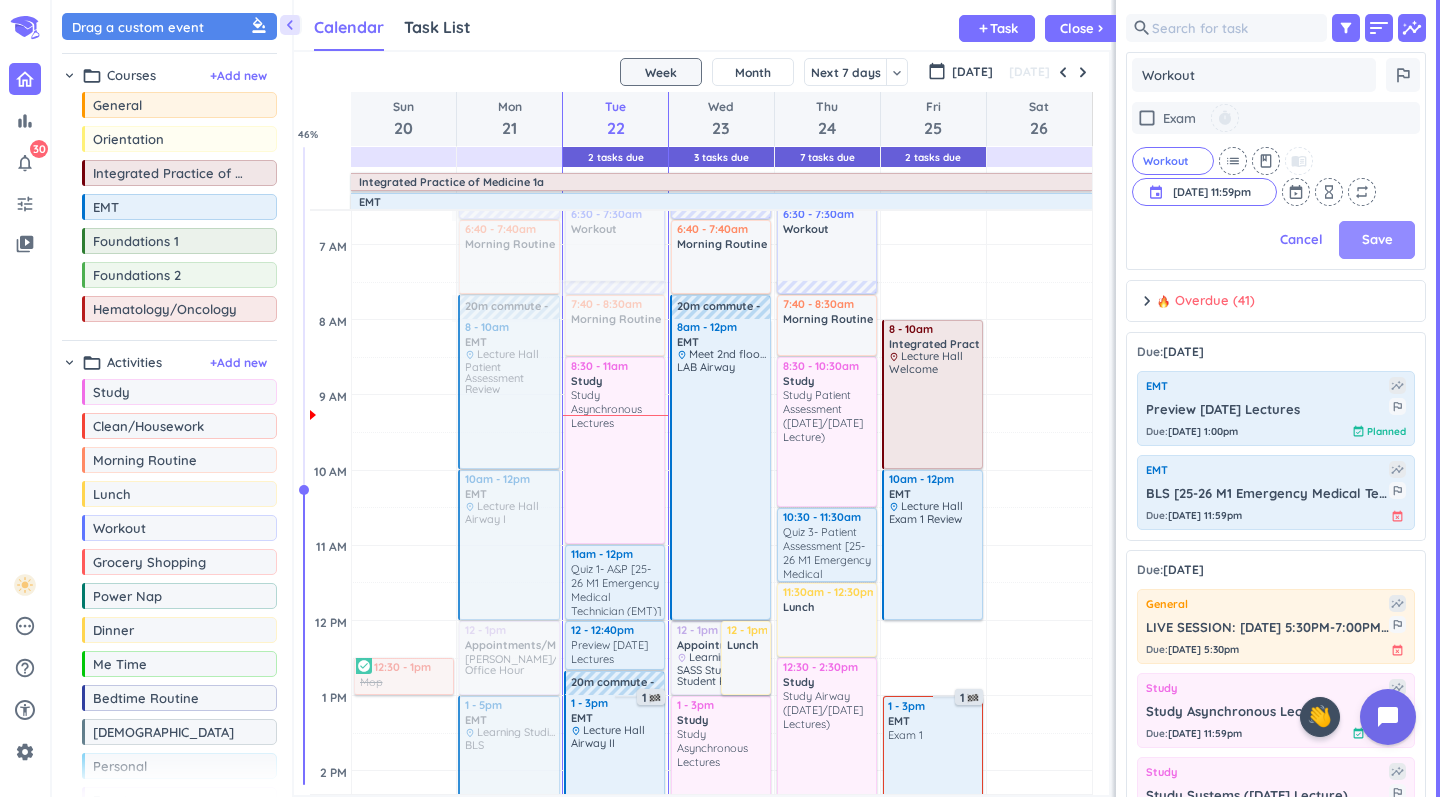 click on "Save" at bounding box center [1377, 240] 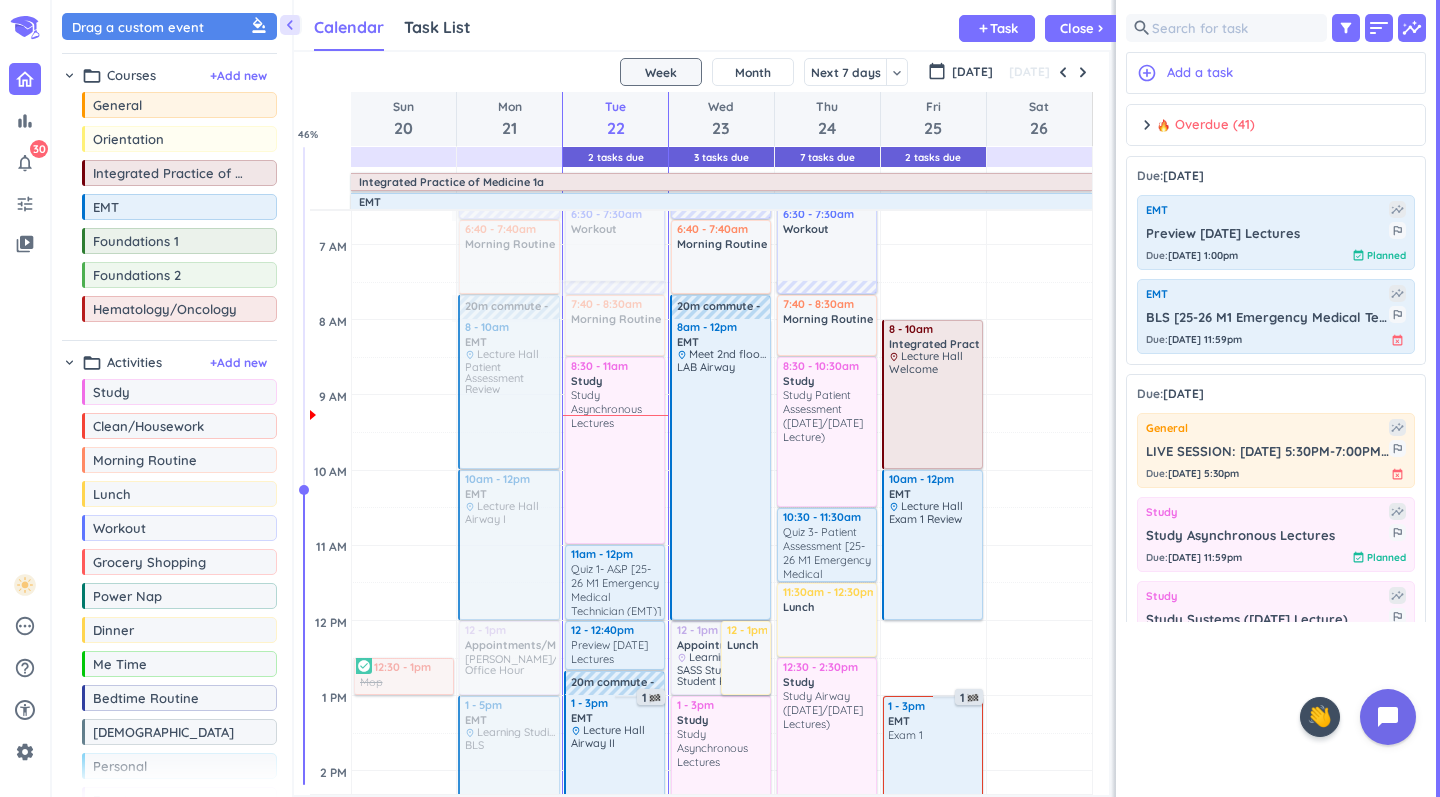 scroll, scrollTop: 1, scrollLeft: 1, axis: both 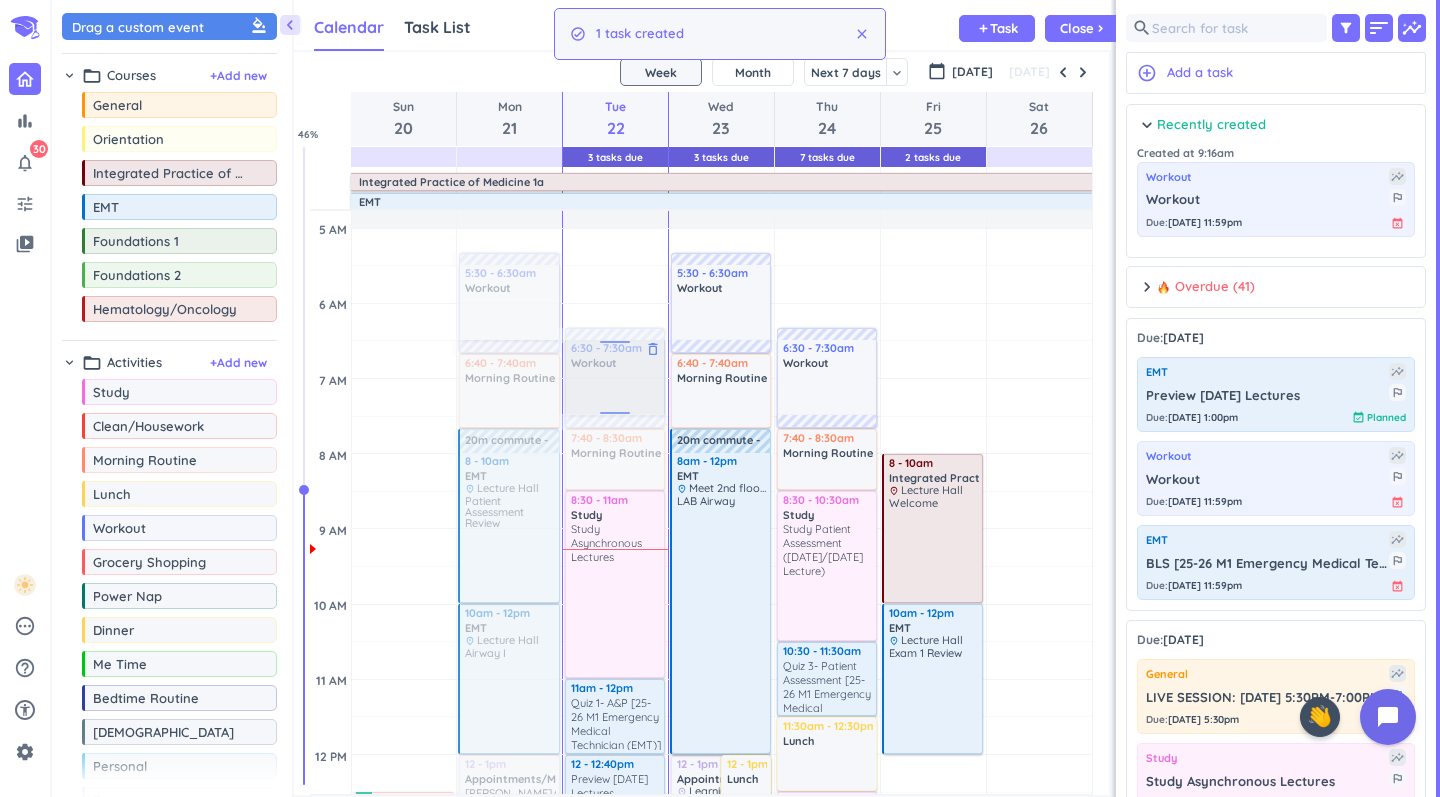 click on "delete_outline" at bounding box center (653, 349) 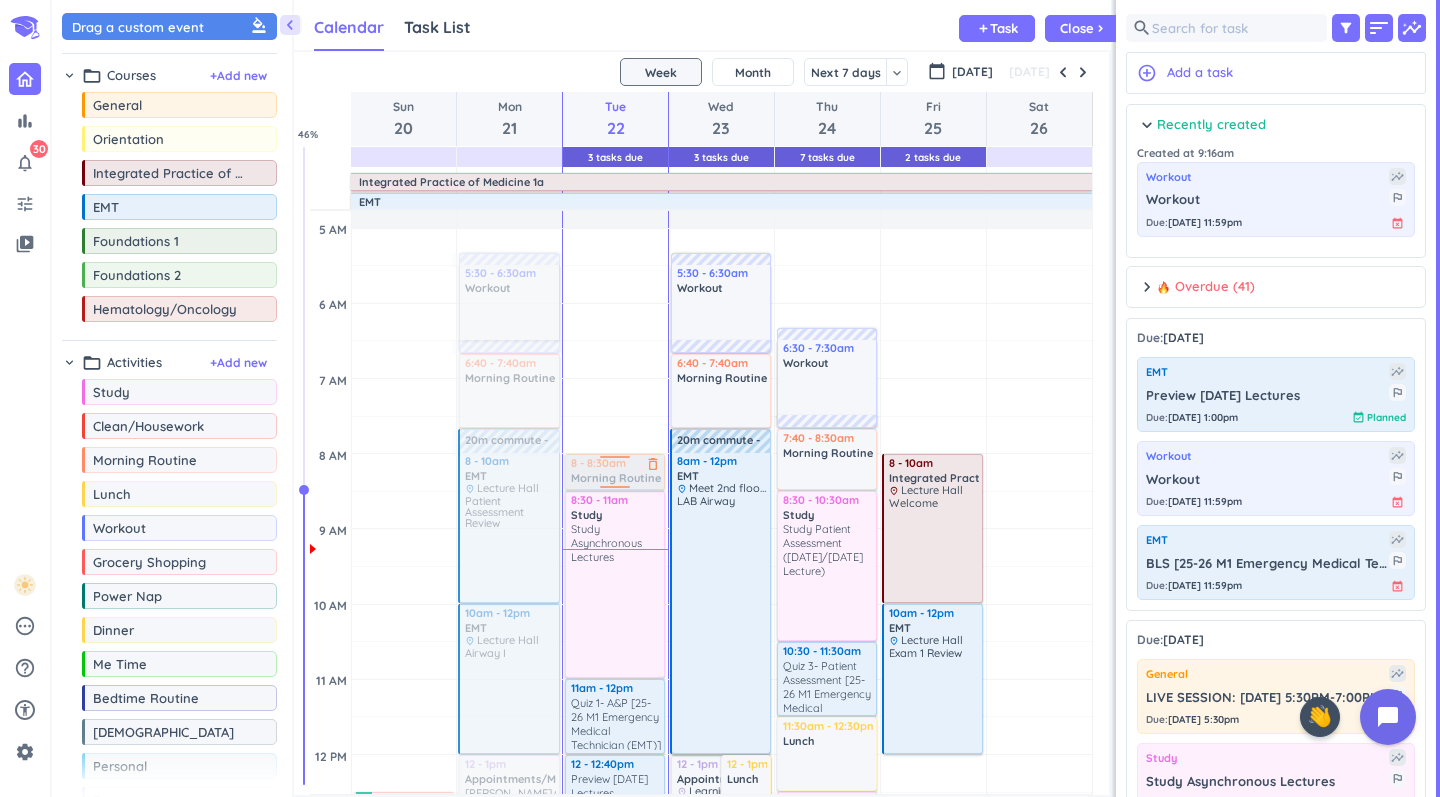 drag, startPoint x: 615, startPoint y: 433, endPoint x: 630, endPoint y: 455, distance: 26.627054 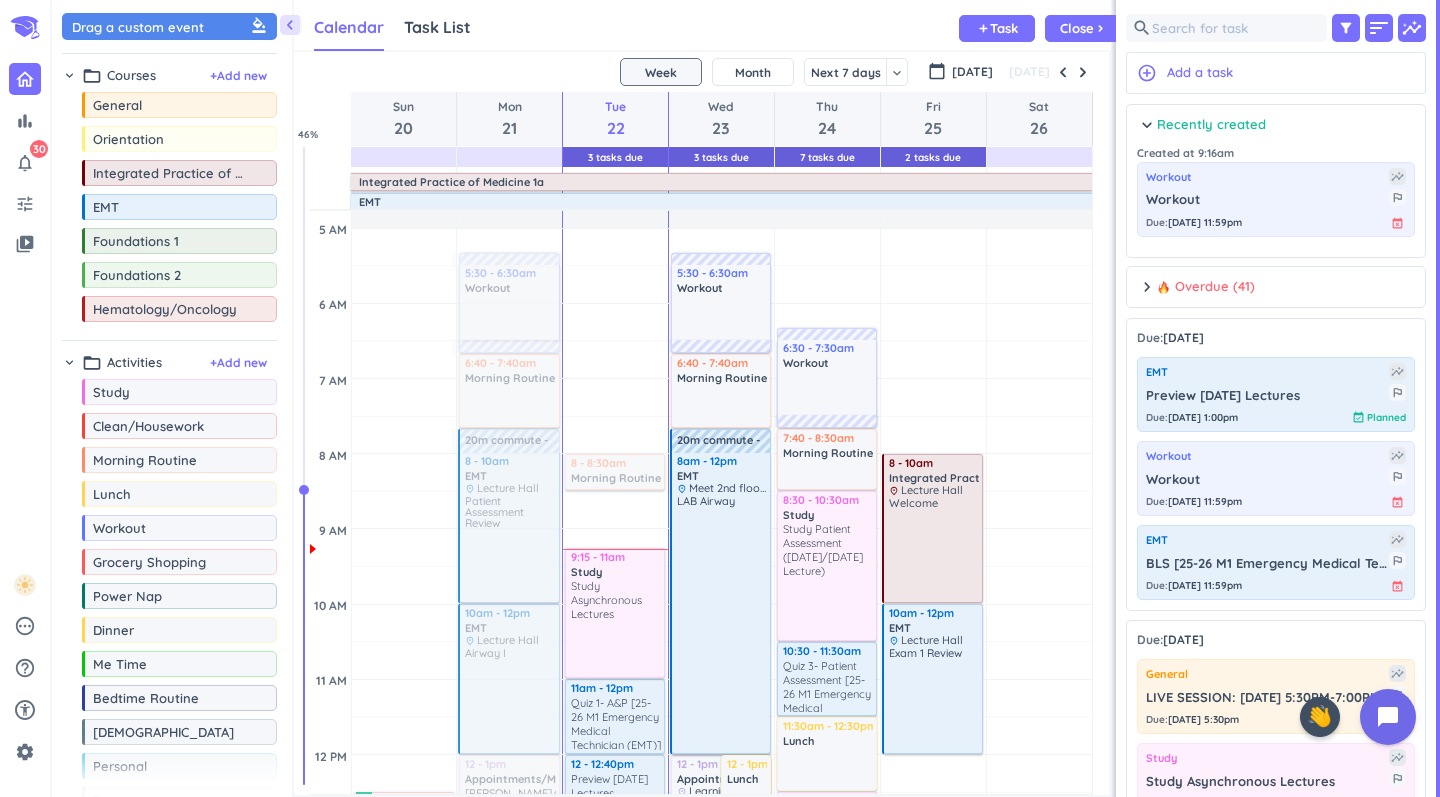 drag, startPoint x: 618, startPoint y: 497, endPoint x: 644, endPoint y: 549, distance: 58.137768 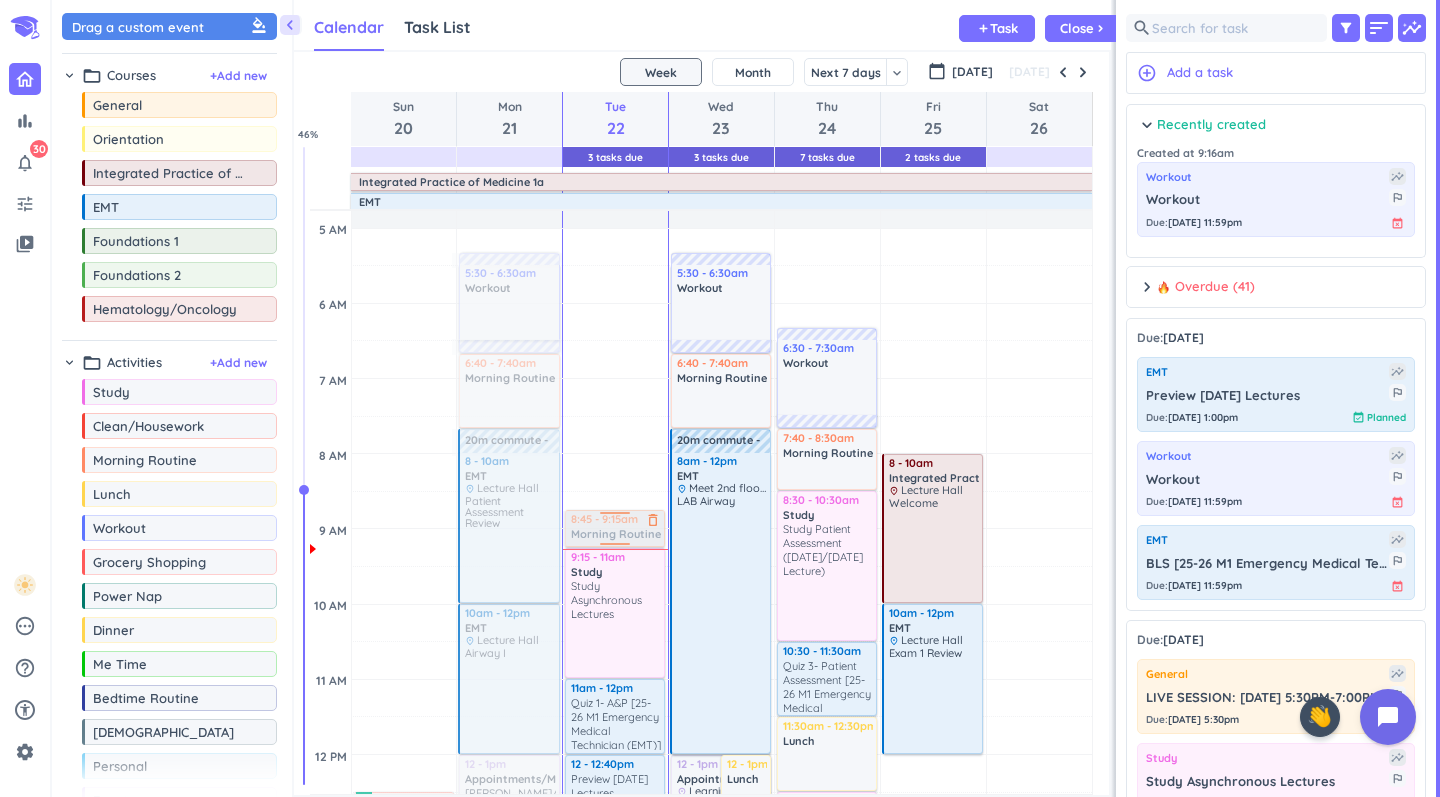drag, startPoint x: 597, startPoint y: 472, endPoint x: 624, endPoint y: 526, distance: 60.373837 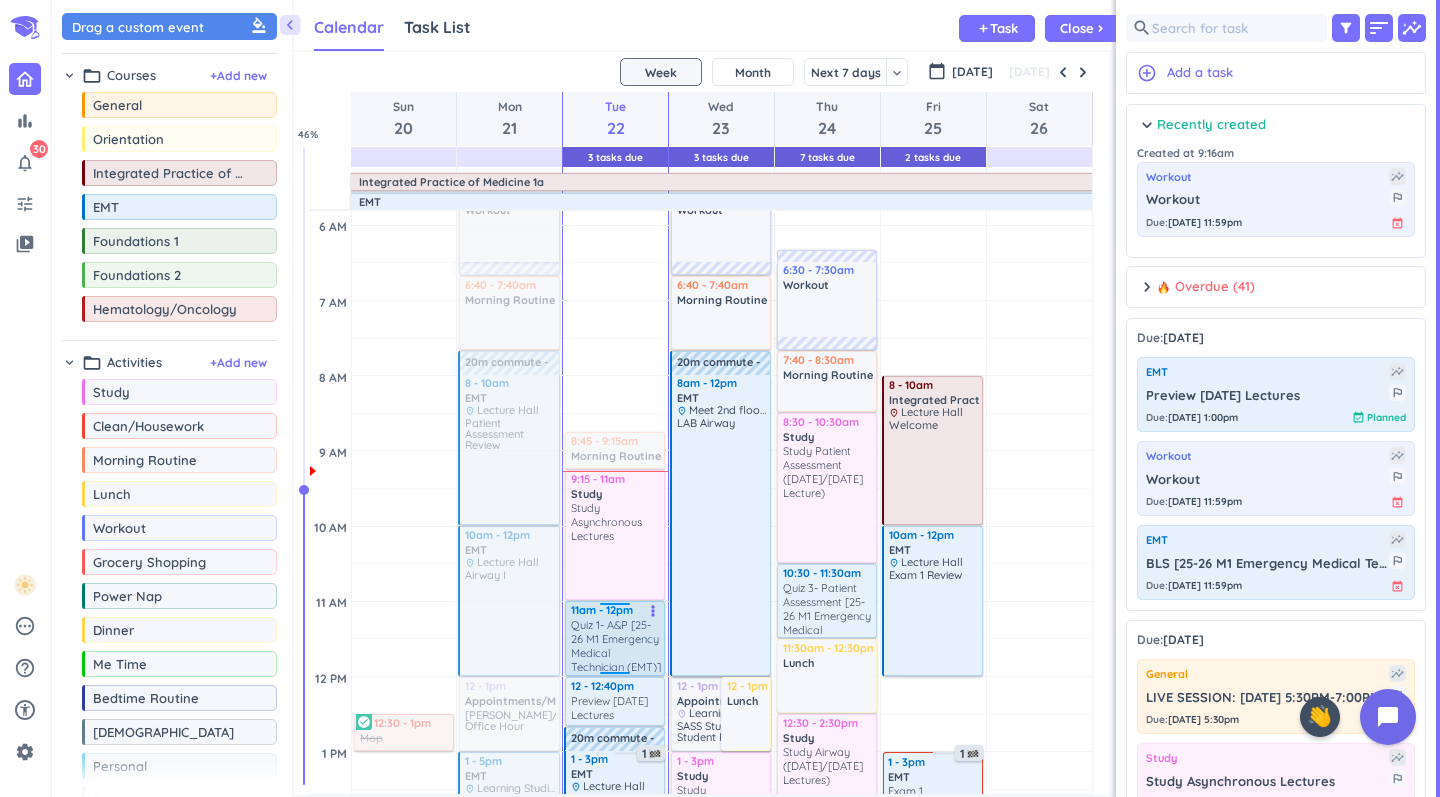 scroll, scrollTop: 126, scrollLeft: 0, axis: vertical 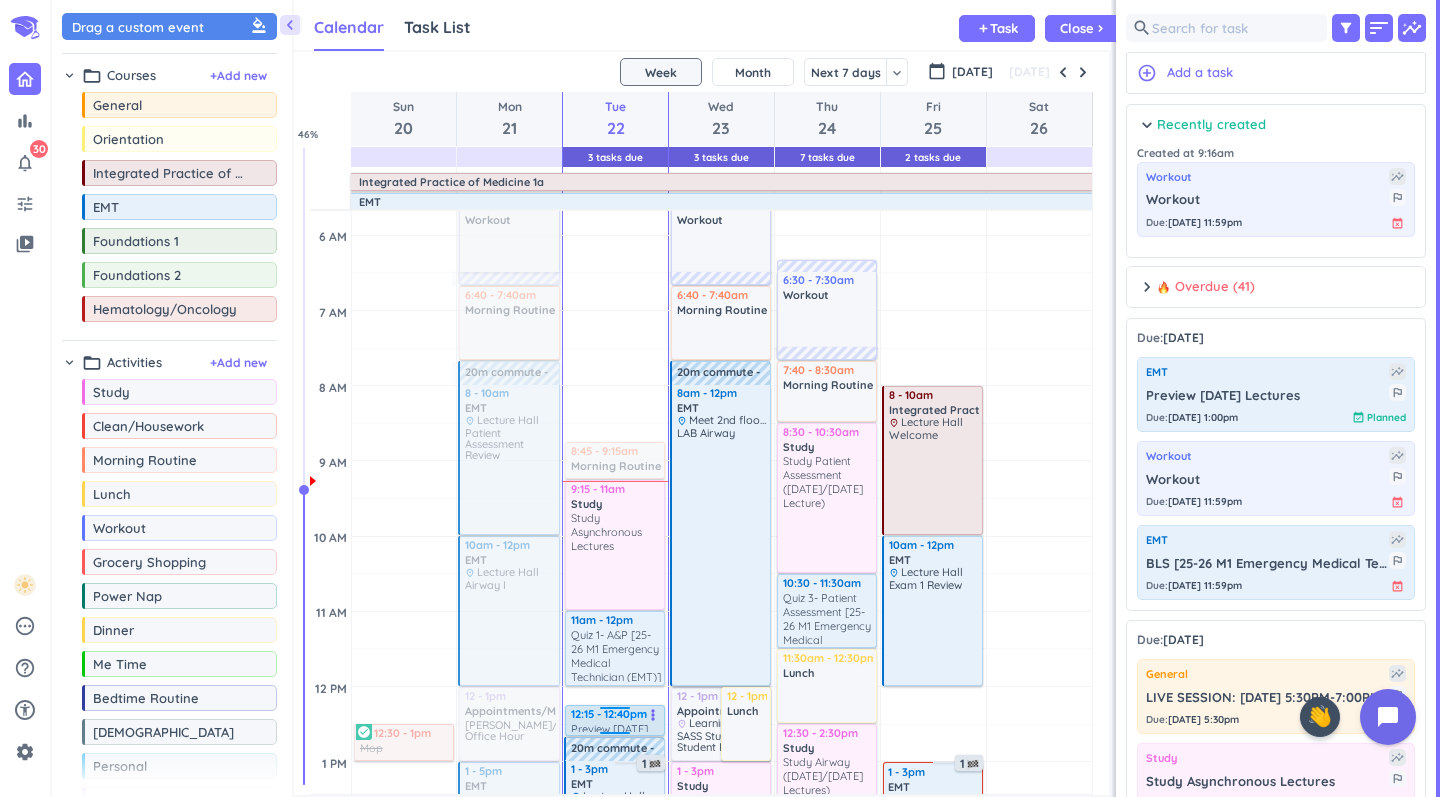 drag, startPoint x: 623, startPoint y: 692, endPoint x: 654, endPoint y: 707, distance: 34.43835 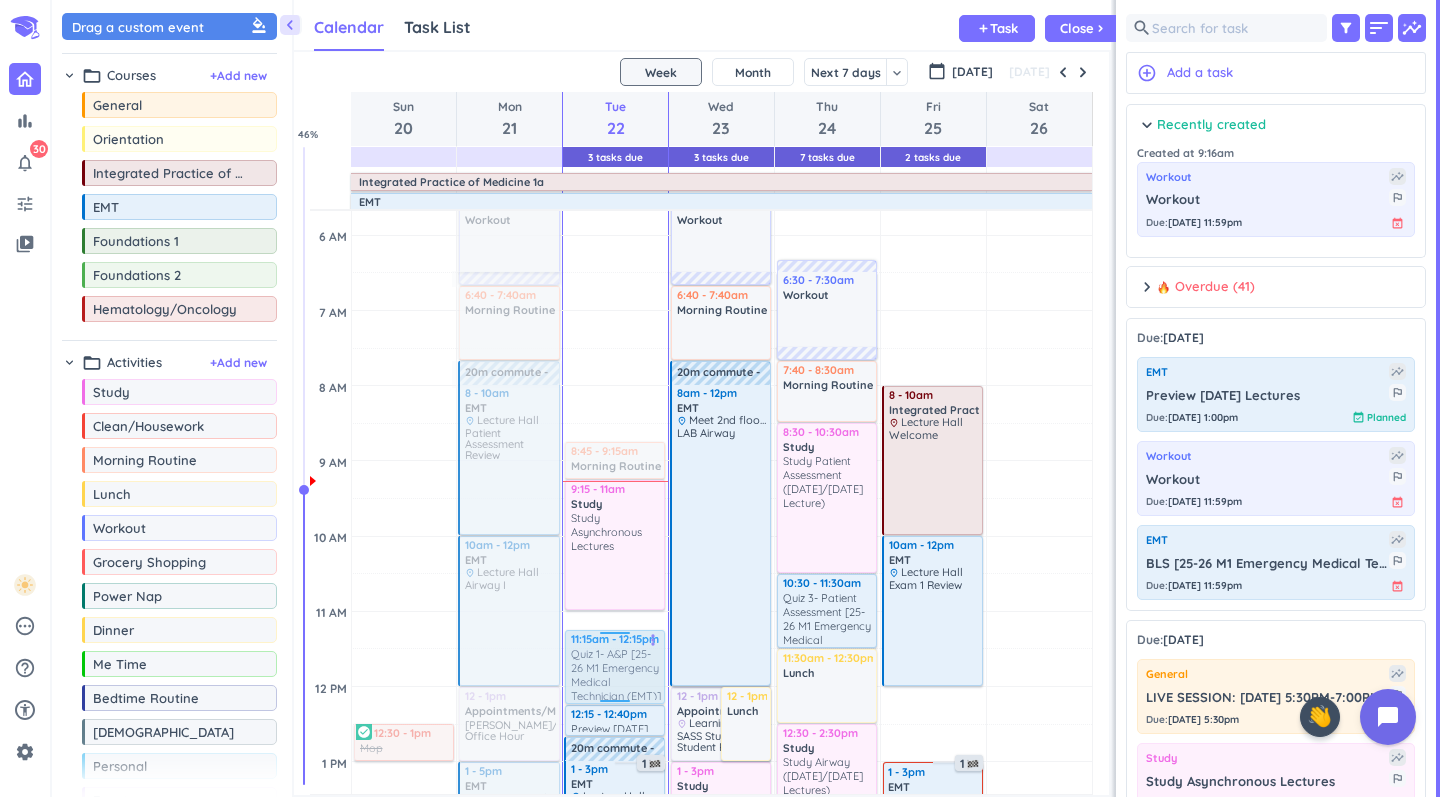 click on "Adjust Awake Time Adjust Awake Time 1 - 3pm EMT delete_outline place Lecture Hall Airway II 1  8:45 - 9:15am Morning Routine delete_outline 9:15 - 11am Study Study Asynchronous Lectures more_vert 11am - 12pm EMT Quiz 1- A&P  [25-26 M1 Emergency Medical Technician (EMT)] more_vert 12:15 - 12:40pm Preview [DATE] Lectures more_vert 20m commute 3 - 5pm EMT delete_outline place Lecture Hall Pharm 5:15 - 7:30pm Me Time delete_outline Dinner, Catch Up, Etc. 7:30 - 8:30pm Study Study Airway ([DATE]/[DATE] Lectures) more_vert 8:30 - 9:30pm Study Study Pharm ([DATE] Lecture) more_vert 2  11:15am - 12:15pm EMT Quiz 1- A&P  [25-26 M1 Emergency Medical Technician (EMT)] more_vert" at bounding box center [615, 987] 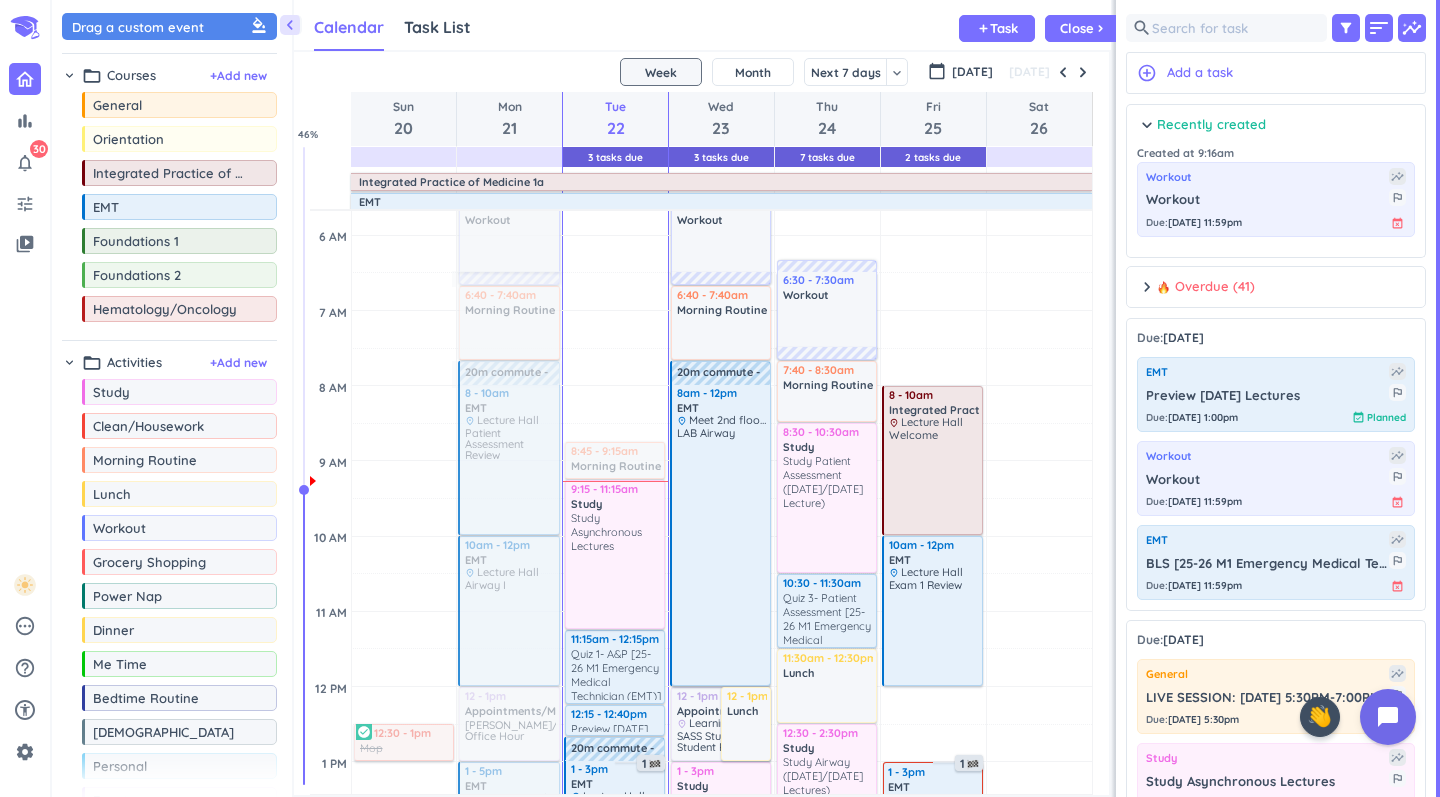 click on "Adjust Awake Time Adjust Awake Time 1 - 3pm EMT delete_outline place Lecture Hall Airway II 1  8:45 - 9:15am Morning Routine delete_outline 9:15 - 11am Study Study Asynchronous Lectures more_vert 11:15am - 12:15pm EMT Quiz 1- A&P  [25-26 M1 Emergency Medical Technician (EMT)] more_vert 12:15 - 12:40pm Preview [DATE] Lectures more_vert 20m commute 3 - 5pm EMT delete_outline place Lecture Hall Pharm 5:15 - 7:30pm Me Time delete_outline Dinner, Catch Up, Etc. 7:30 - 8:30pm Study Study Airway ([DATE]/[DATE] Lectures) more_vert 8:30 - 9:30pm Study Study Pharm ([DATE] Lecture) more_vert 2  9:15 - 11:15am Study Study Asynchronous Lectures more_vert" at bounding box center [615, 987] 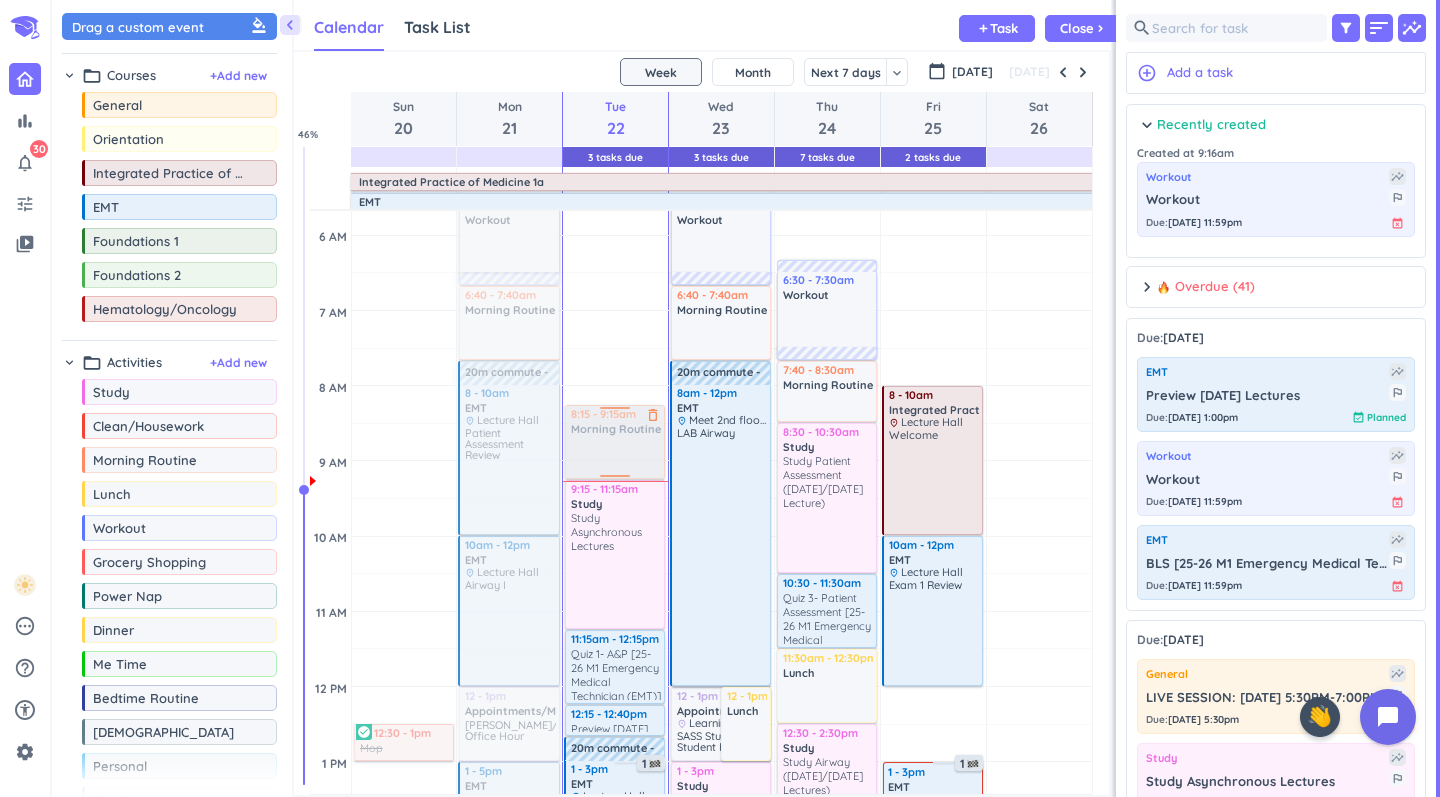 drag, startPoint x: 621, startPoint y: 446, endPoint x: 642, endPoint y: 407, distance: 44.294468 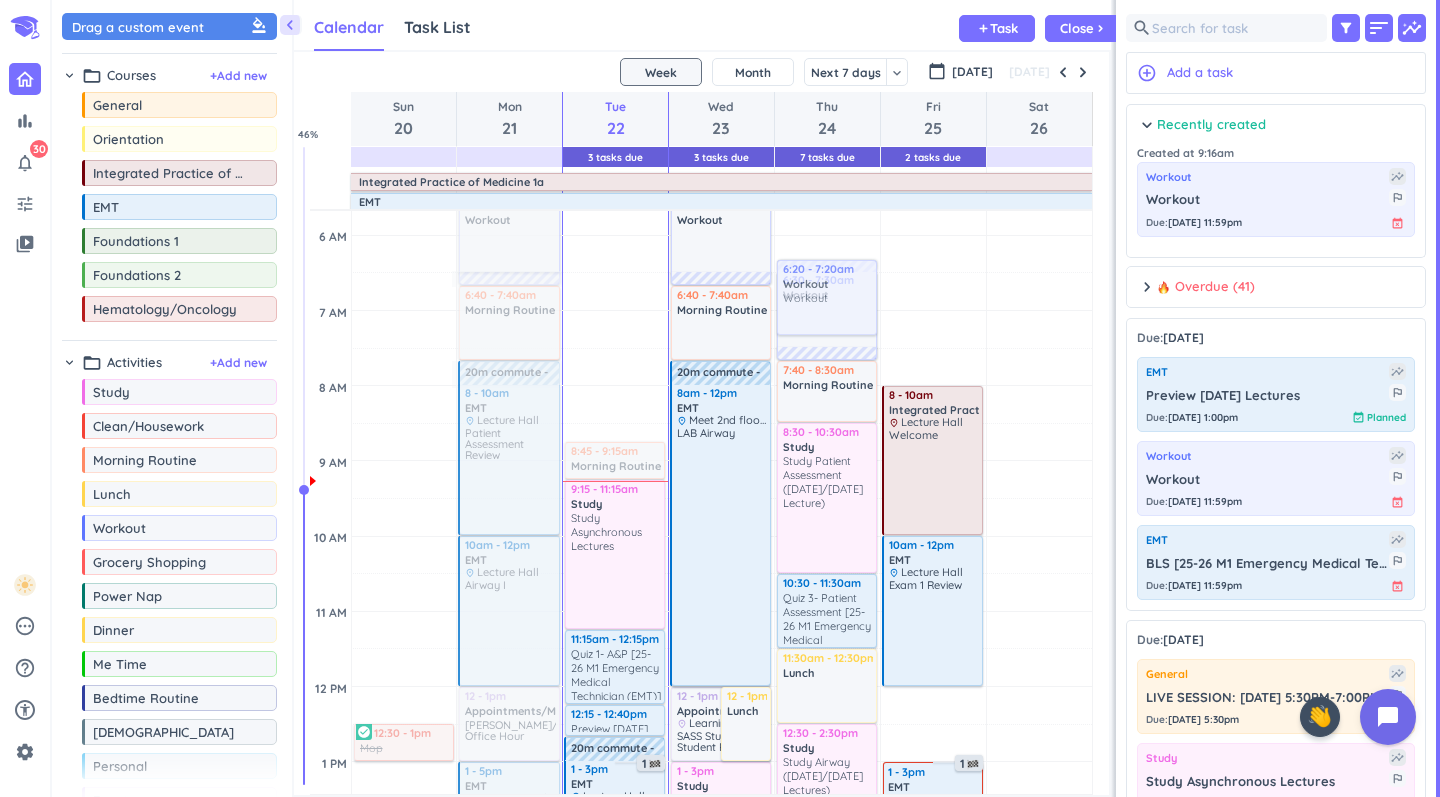 scroll, scrollTop: 3, scrollLeft: 0, axis: vertical 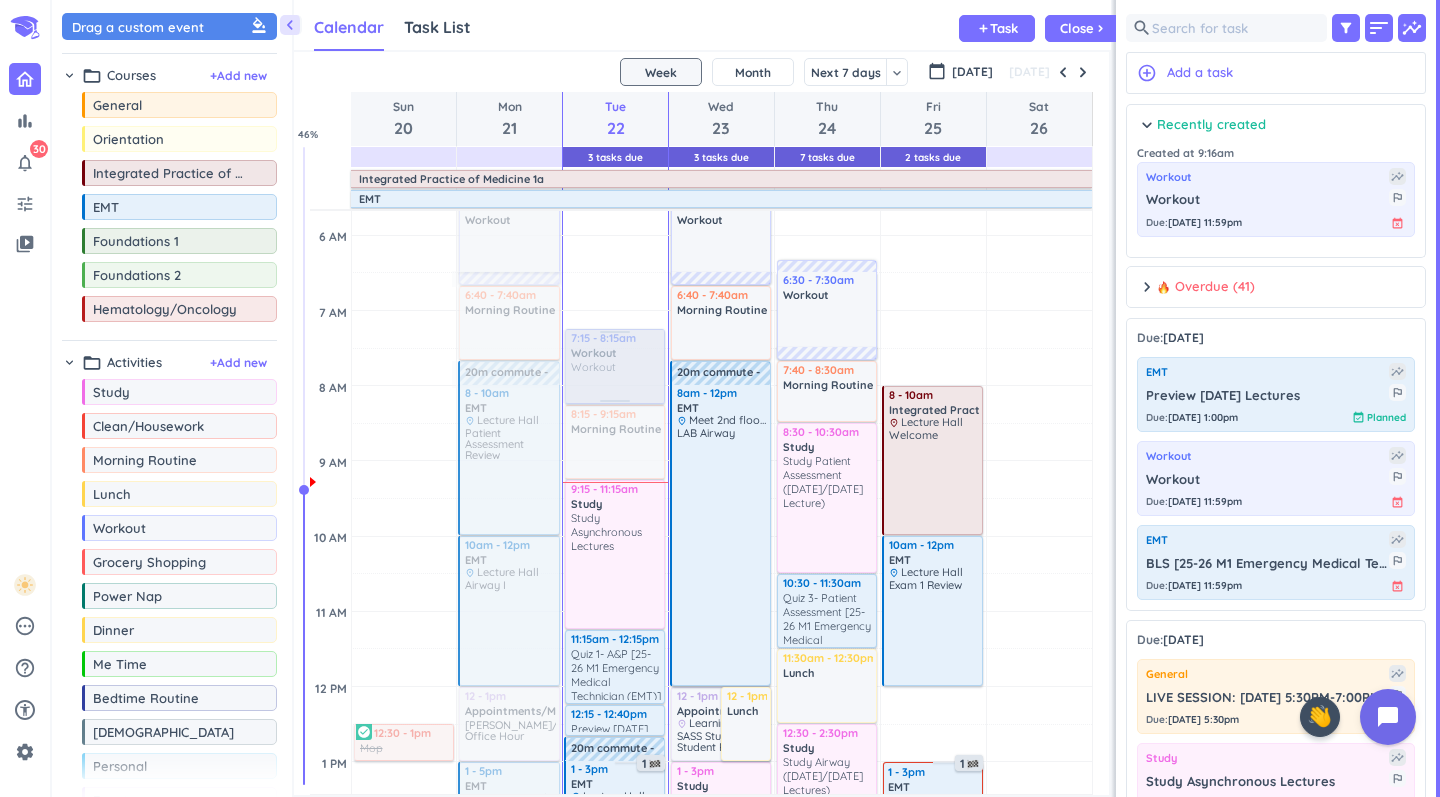 drag, startPoint x: 1278, startPoint y: 186, endPoint x: 636, endPoint y: 332, distance: 658.39197 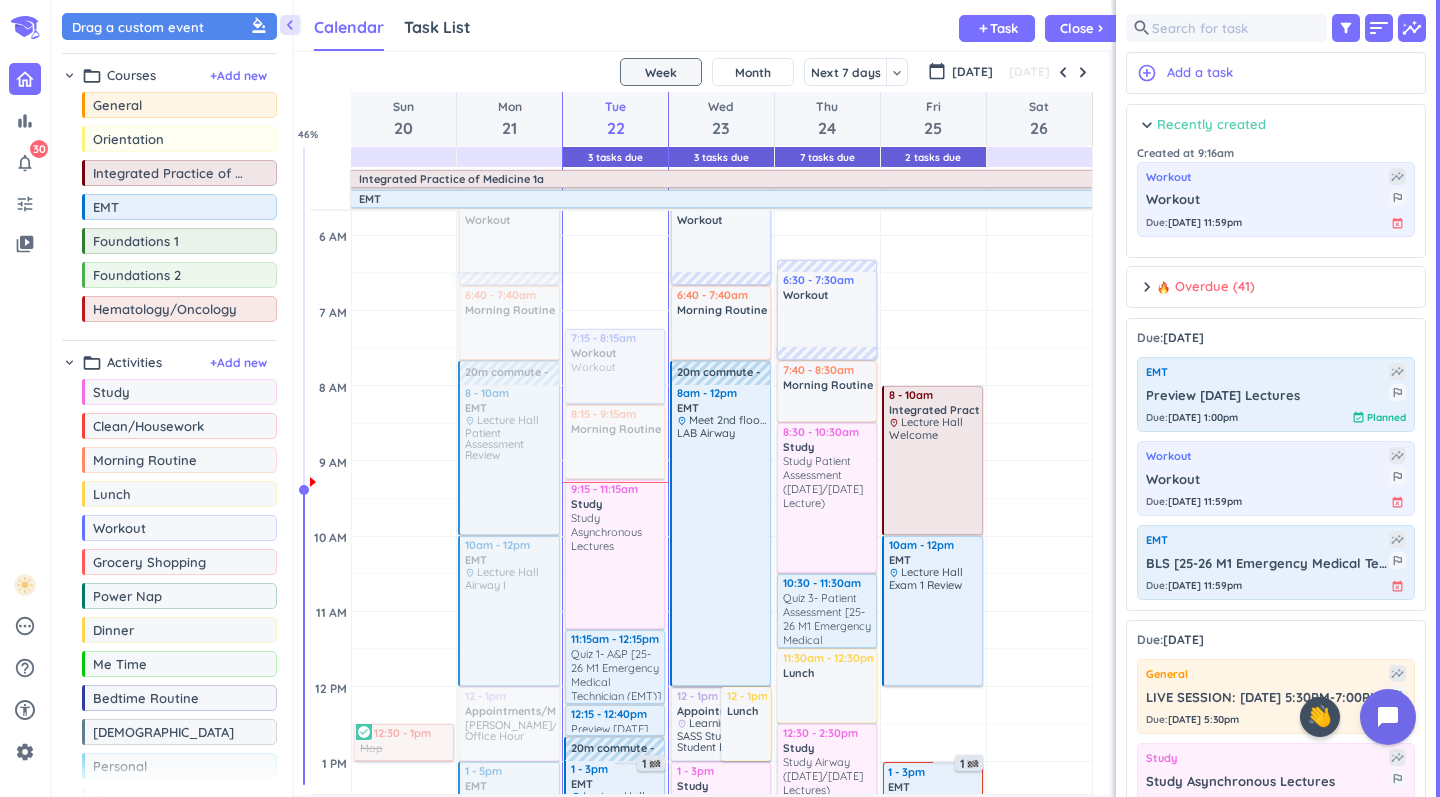 click on "Recently created" at bounding box center (1211, 125) 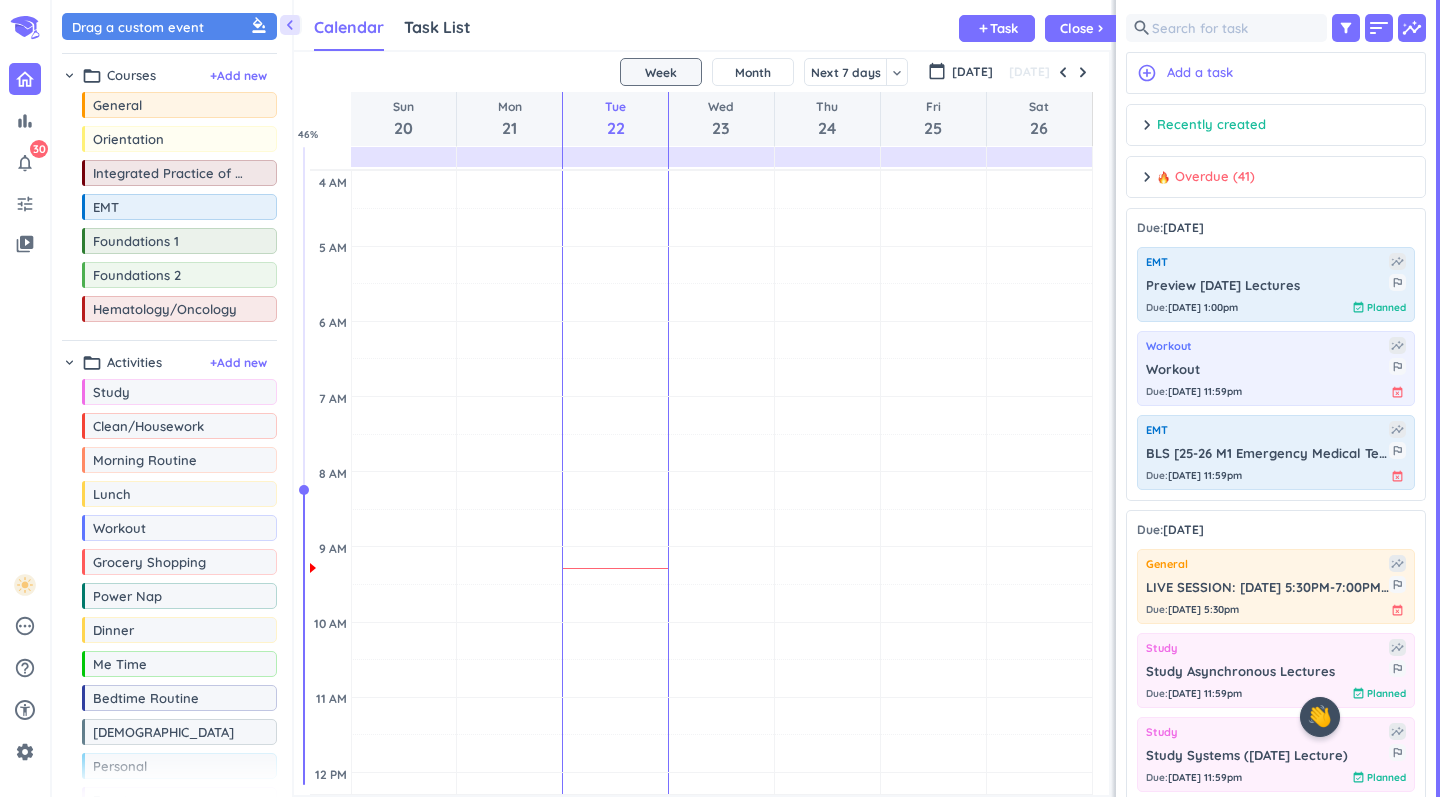 scroll, scrollTop: 0, scrollLeft: 0, axis: both 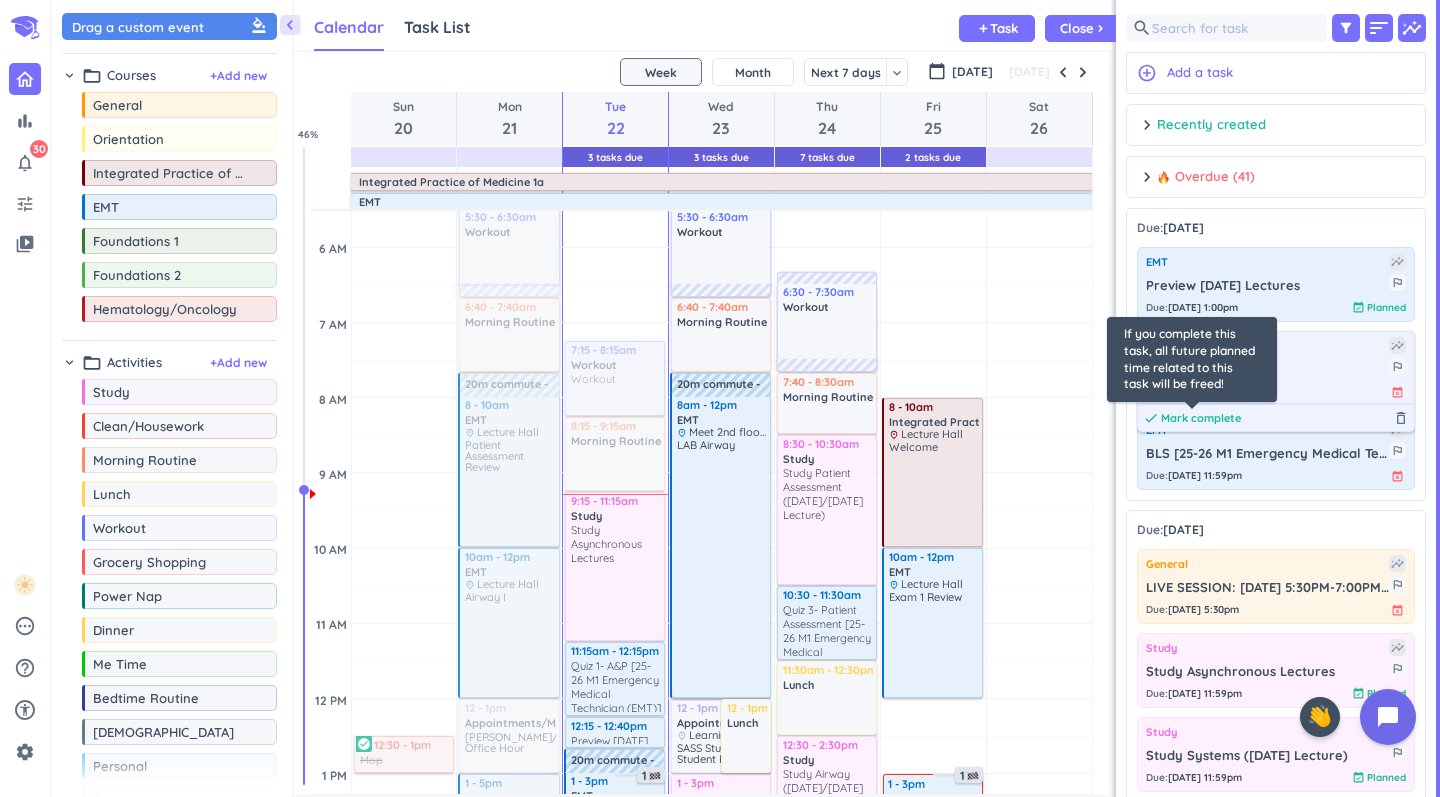 click on "Mark complete" at bounding box center (1201, 418) 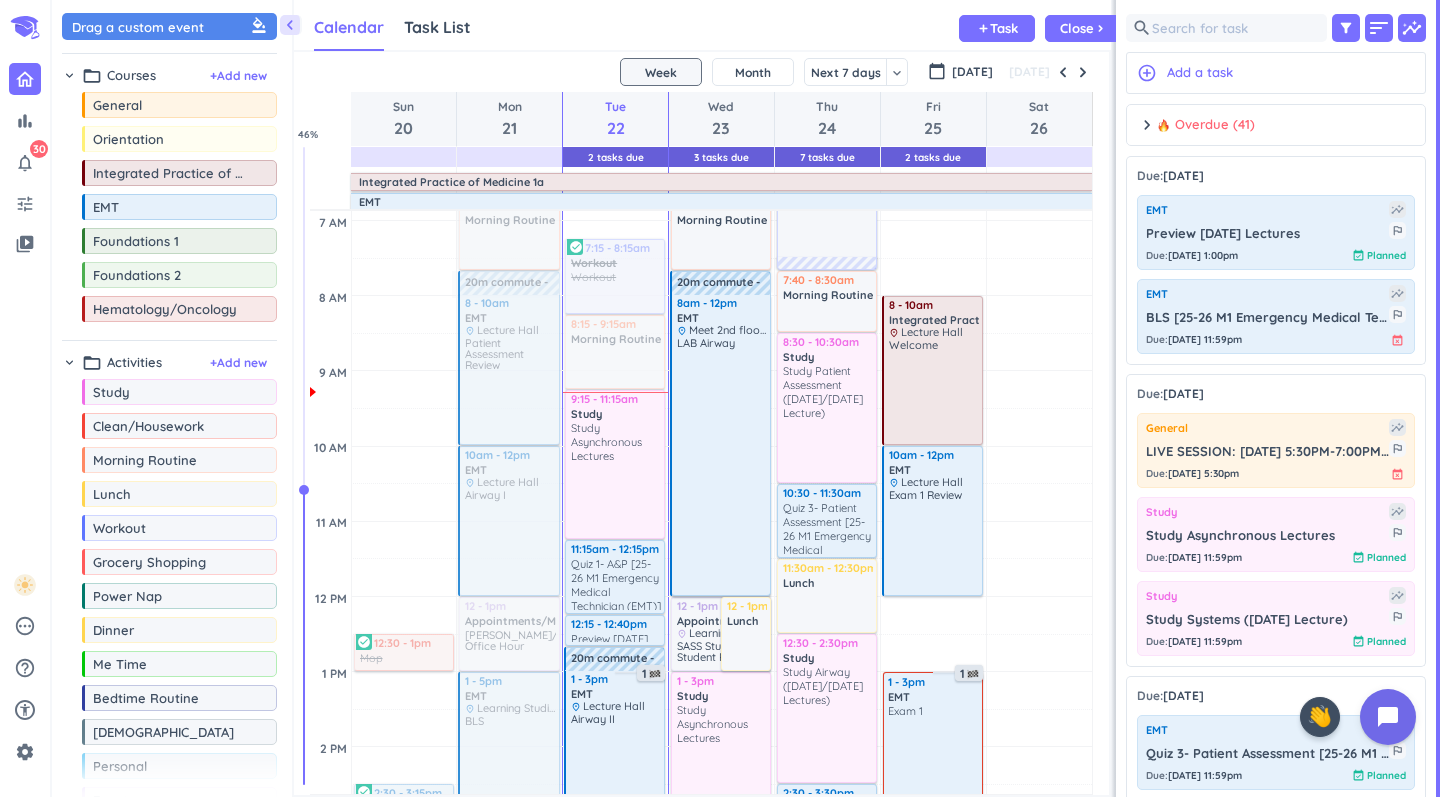 scroll, scrollTop: 222, scrollLeft: 0, axis: vertical 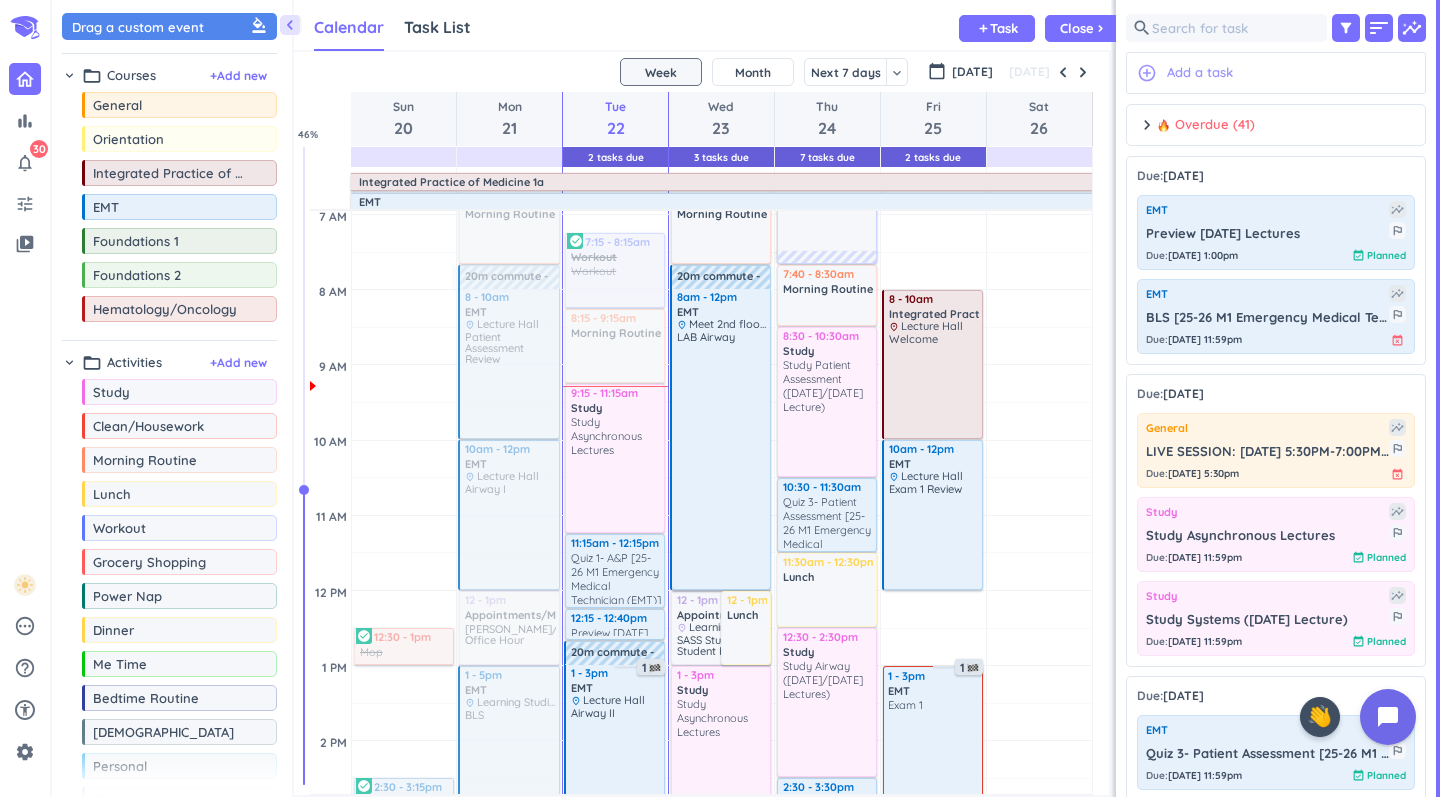 click on "add_circle_outline Add a task" at bounding box center [1276, 73] 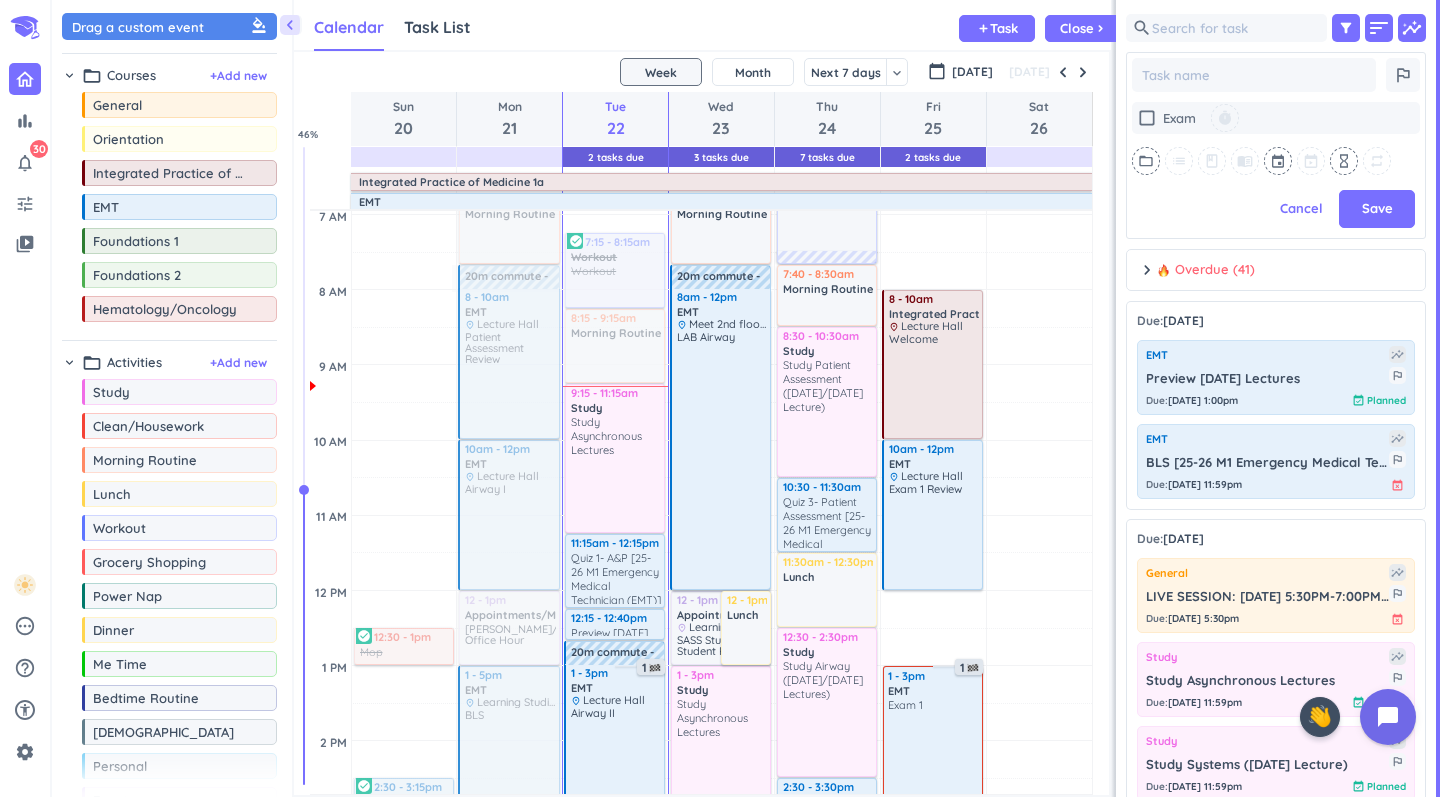 scroll, scrollTop: 549, scrollLeft: 300, axis: both 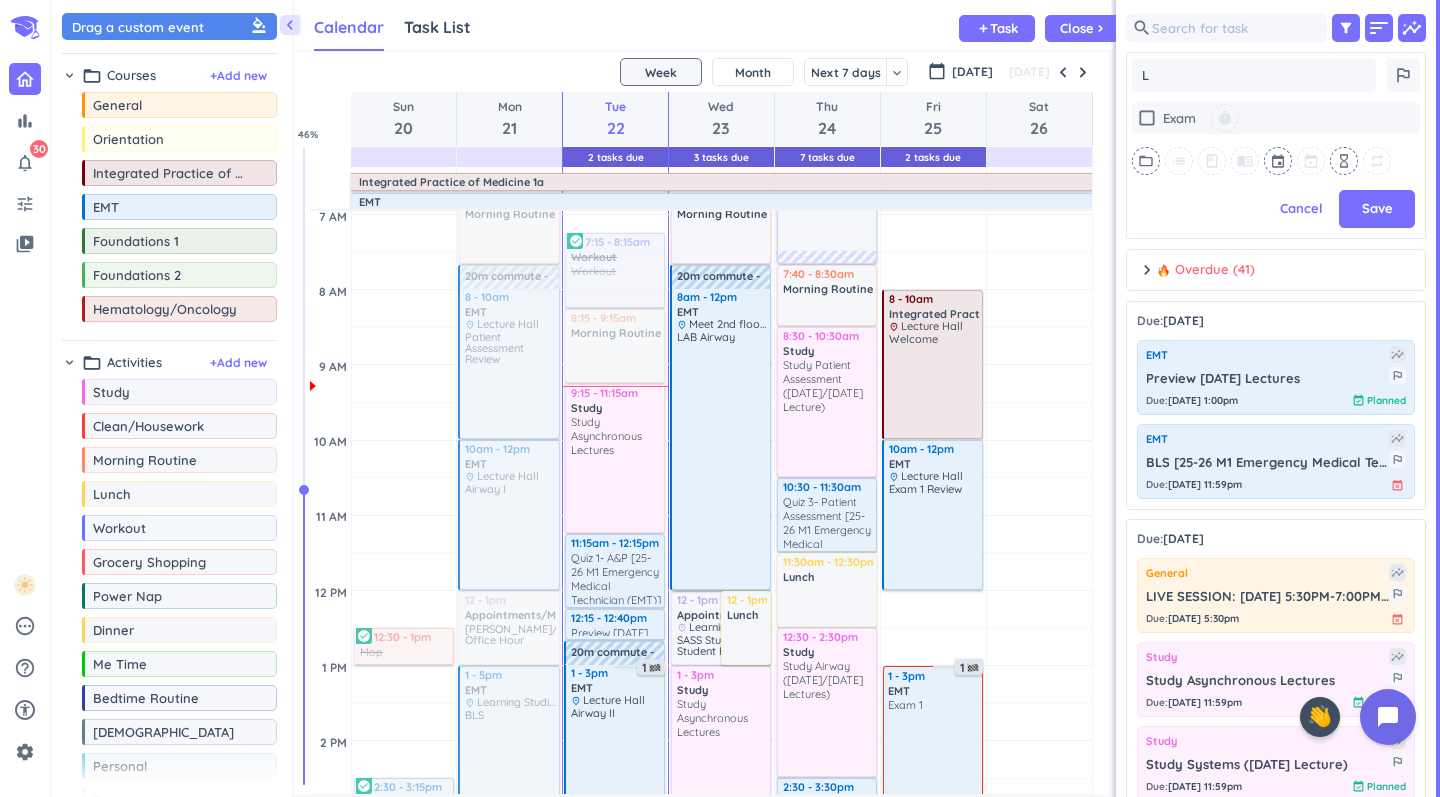 type on "x" 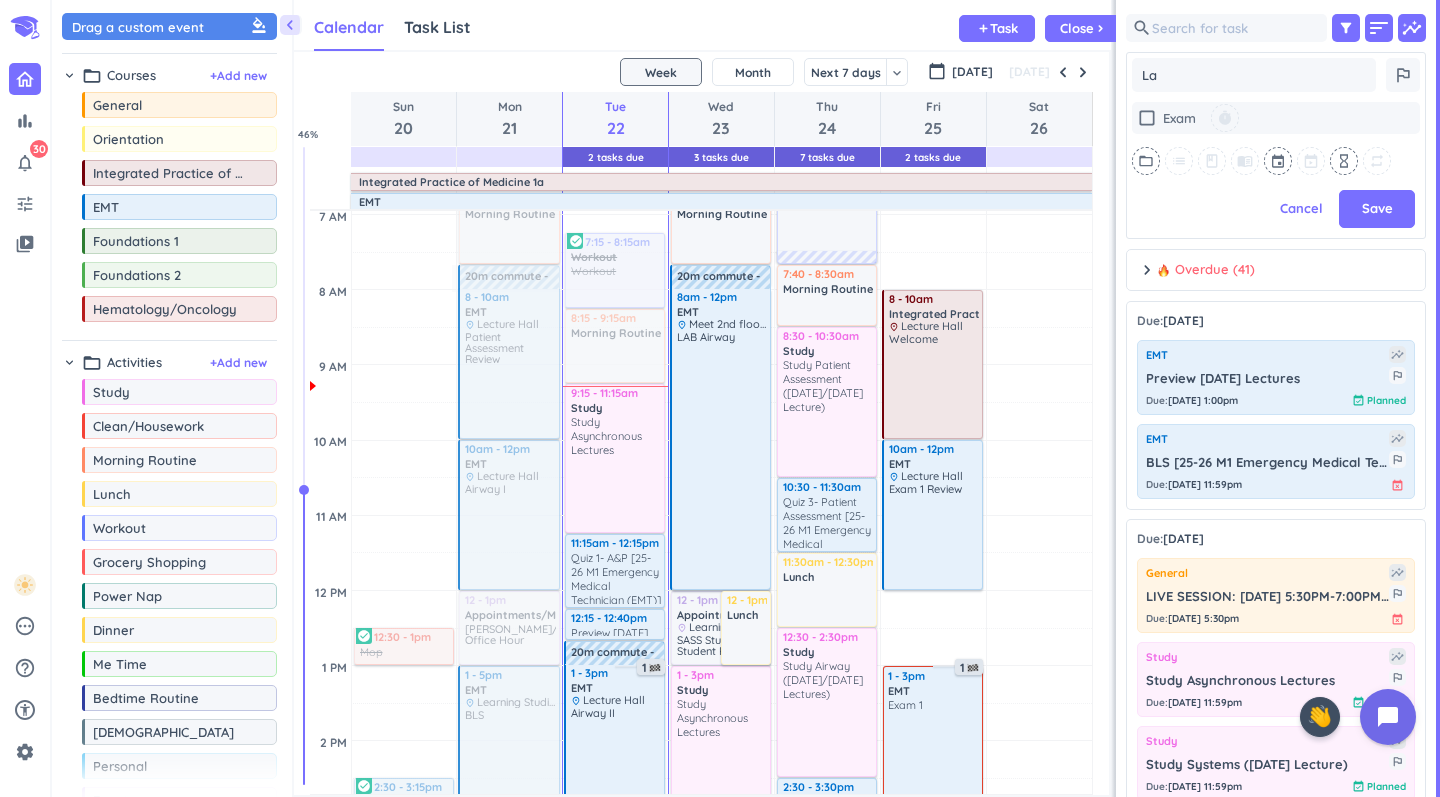 type on "x" 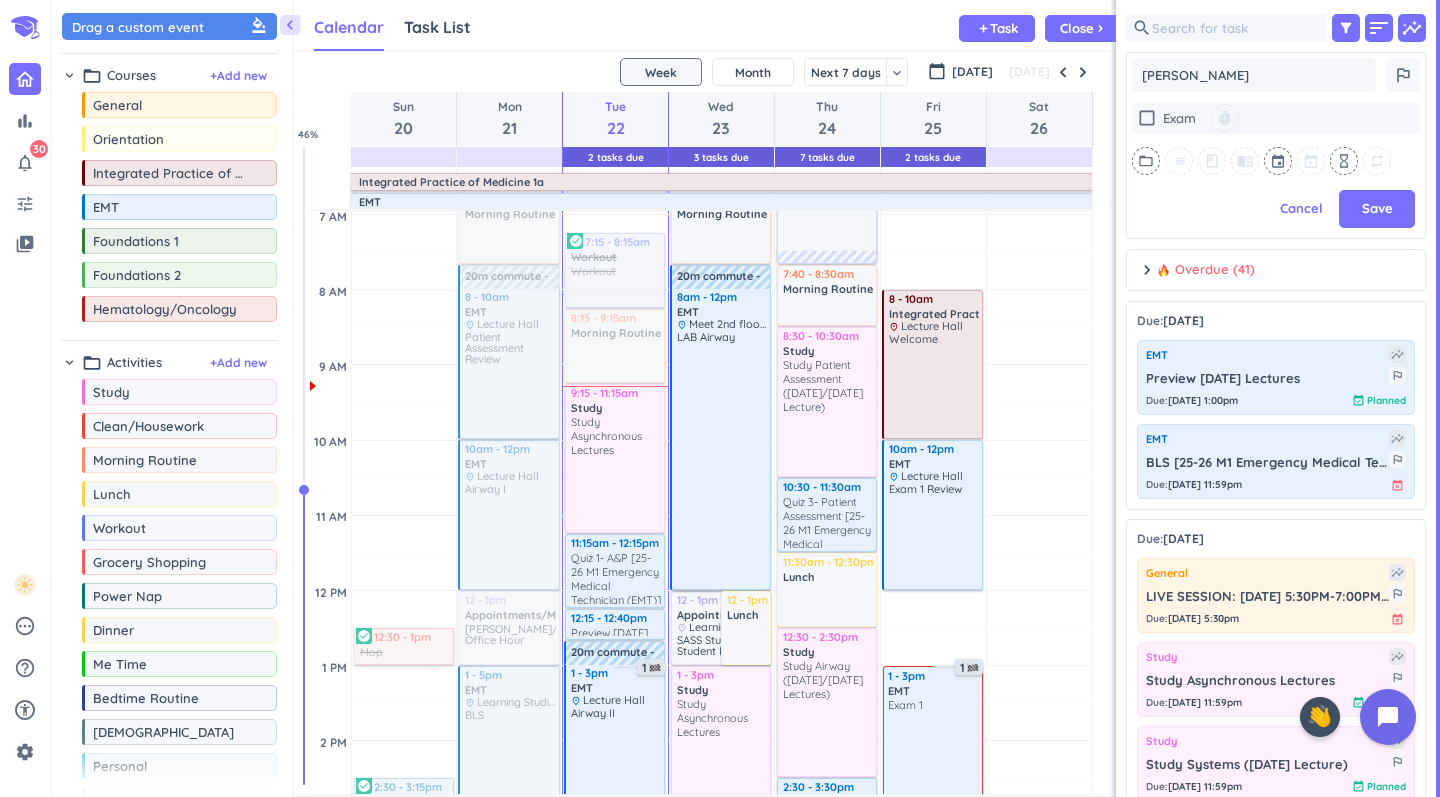 type on "x" 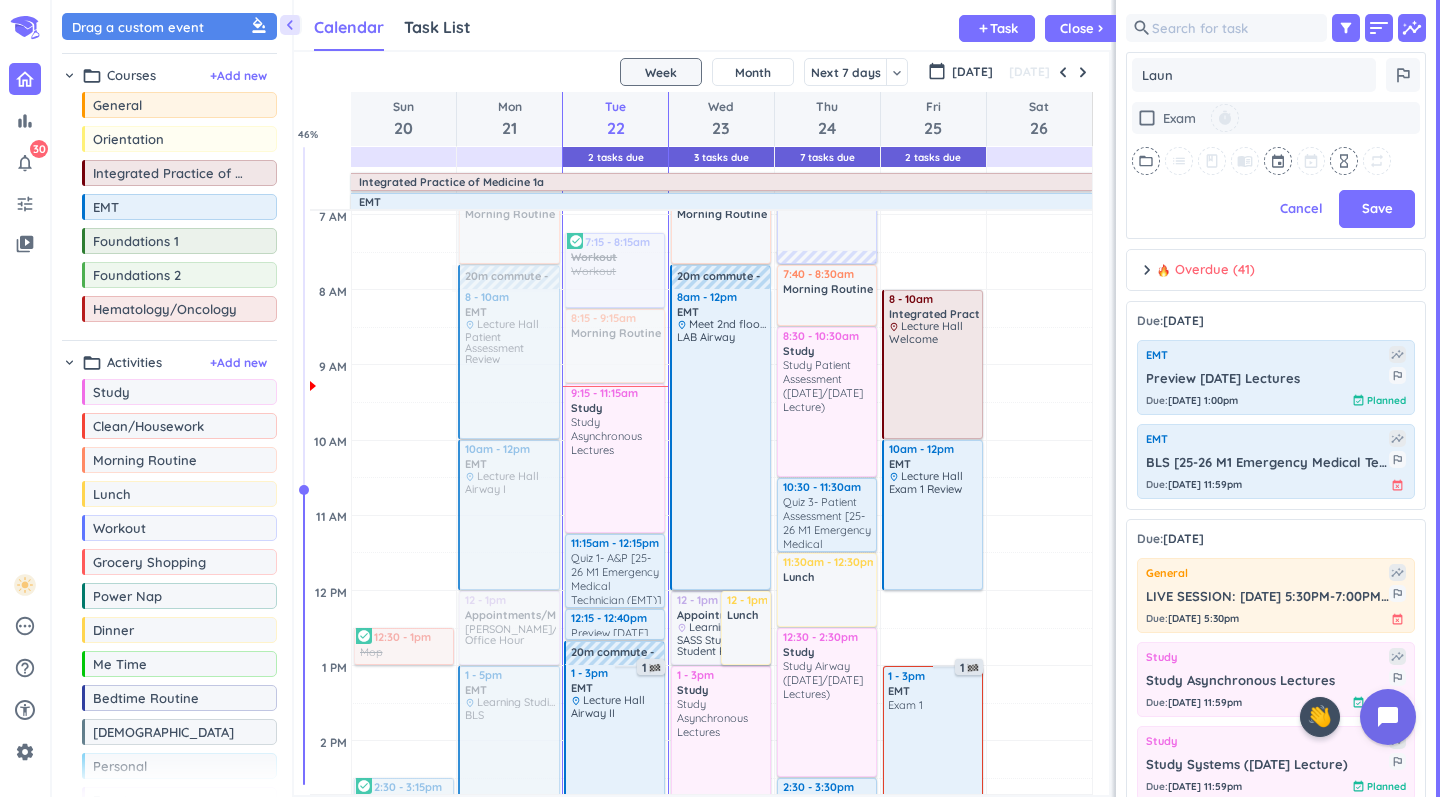 type on "Laund" 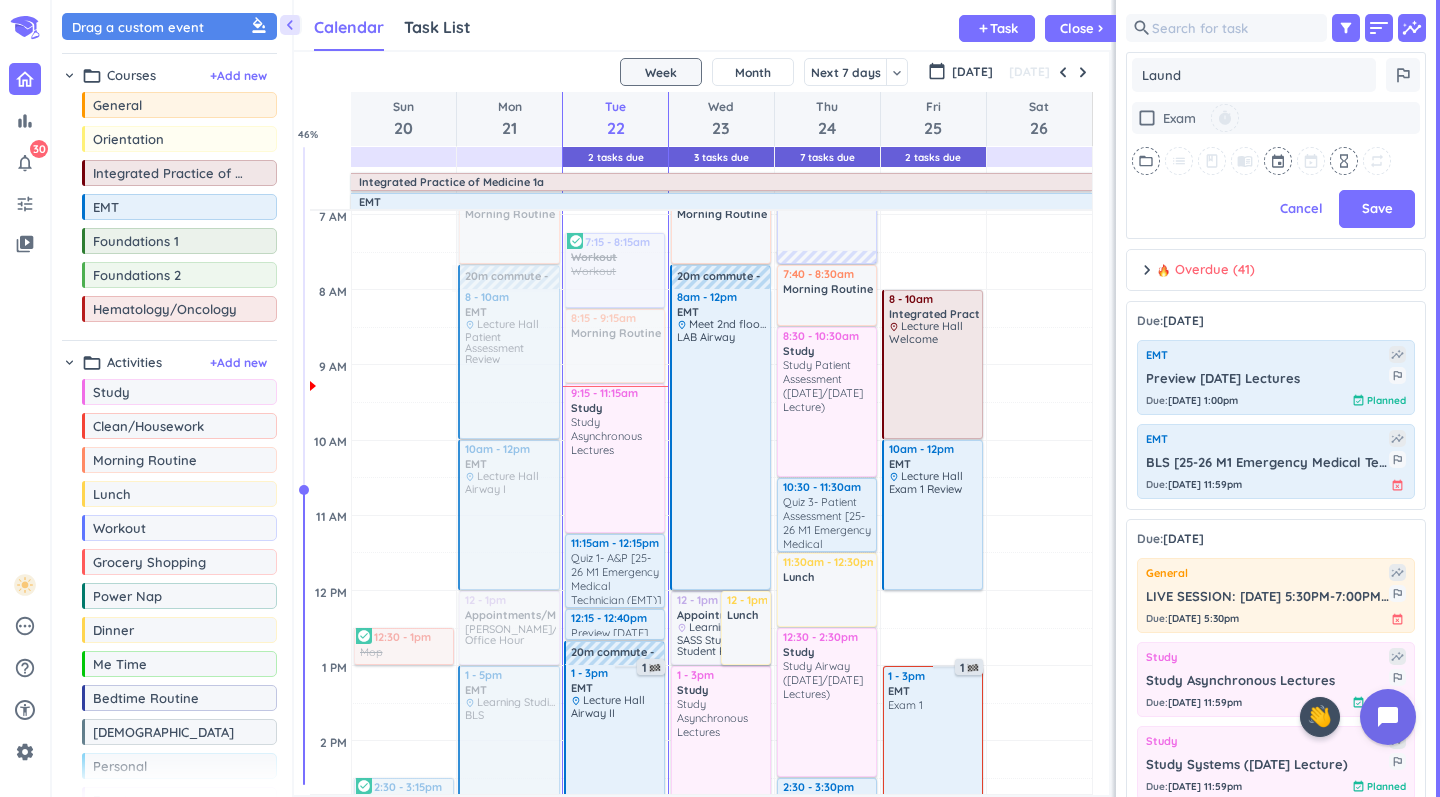 type on "x" 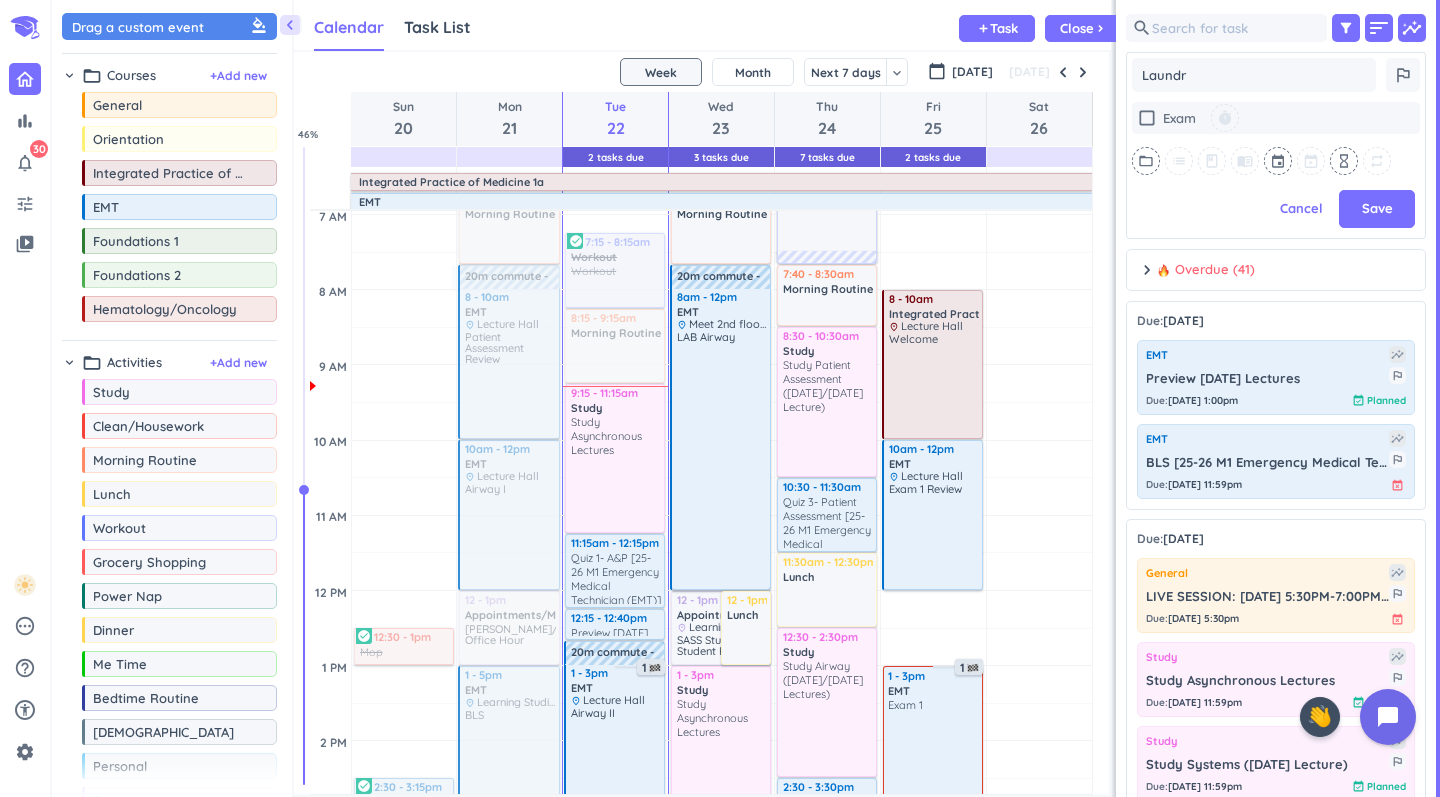 type on "x" 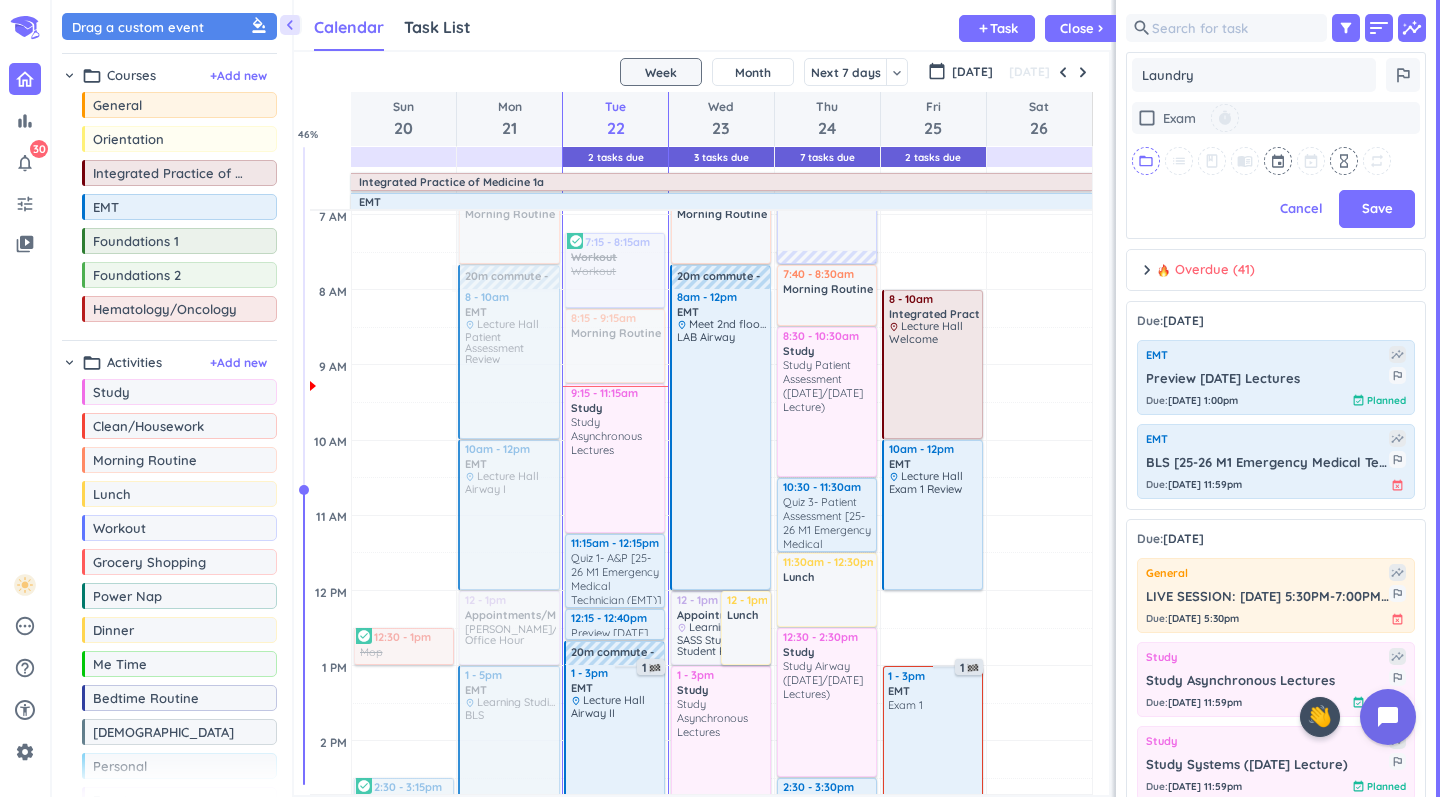 type on "Laundry" 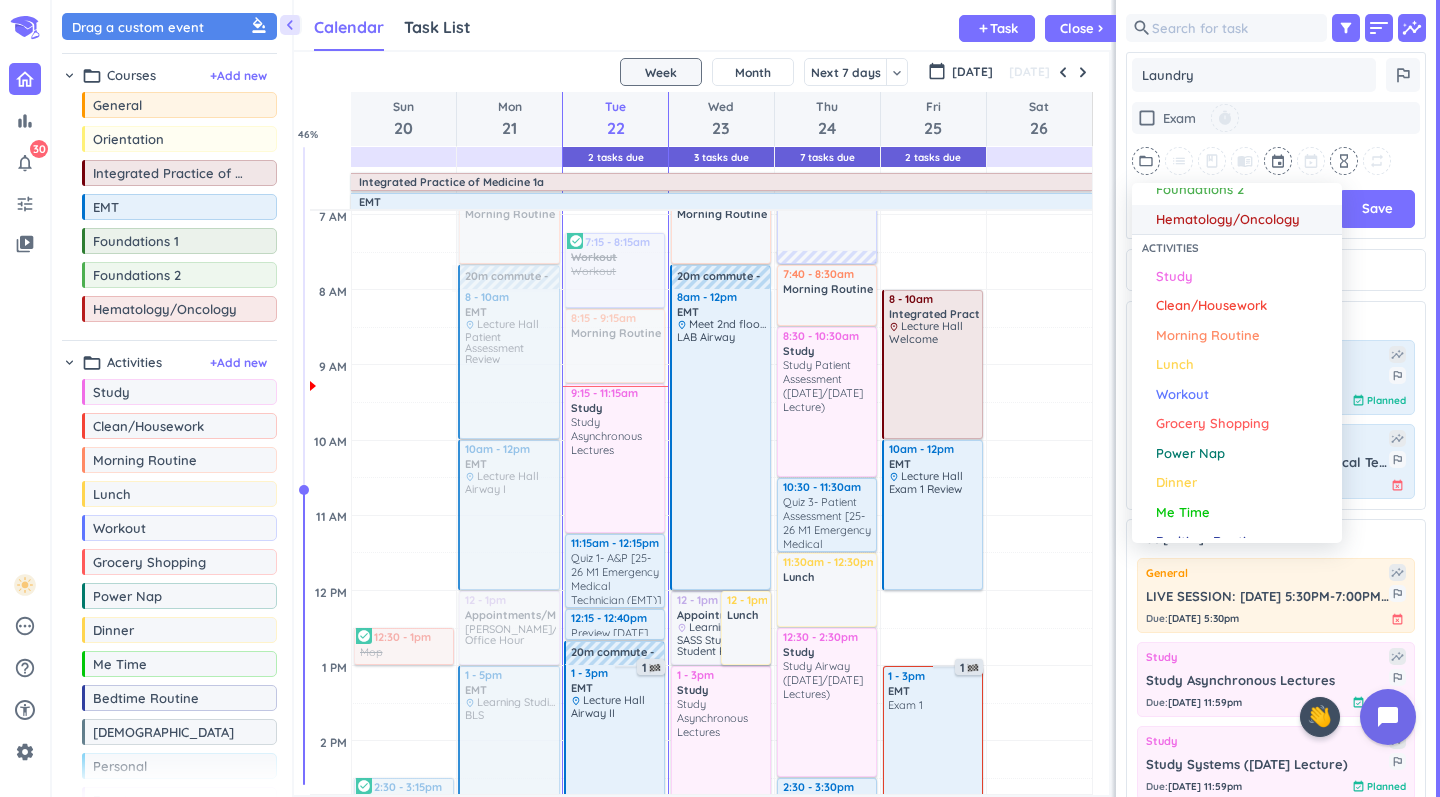 scroll, scrollTop: 230, scrollLeft: 0, axis: vertical 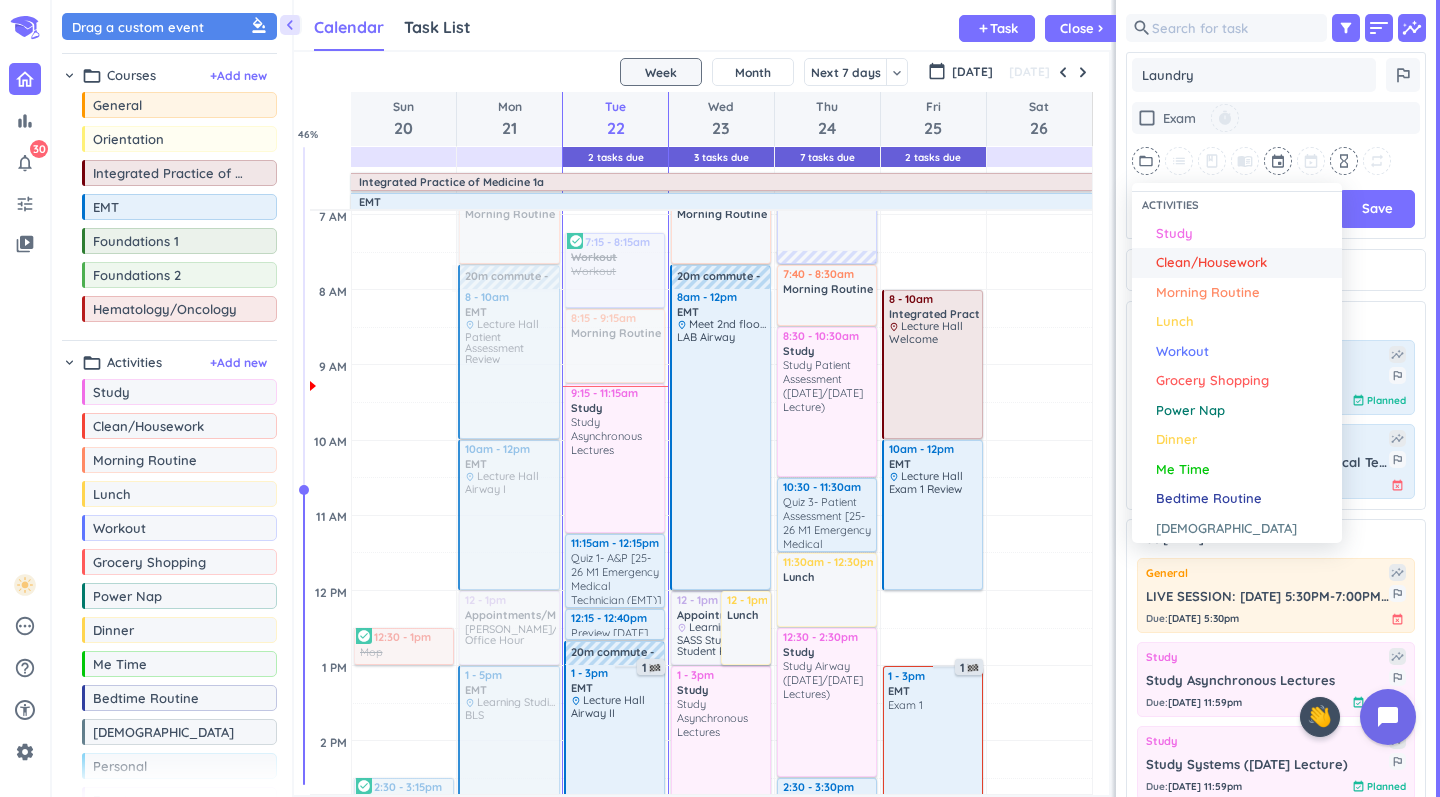 click on "Clean/Housework" at bounding box center [1237, 263] 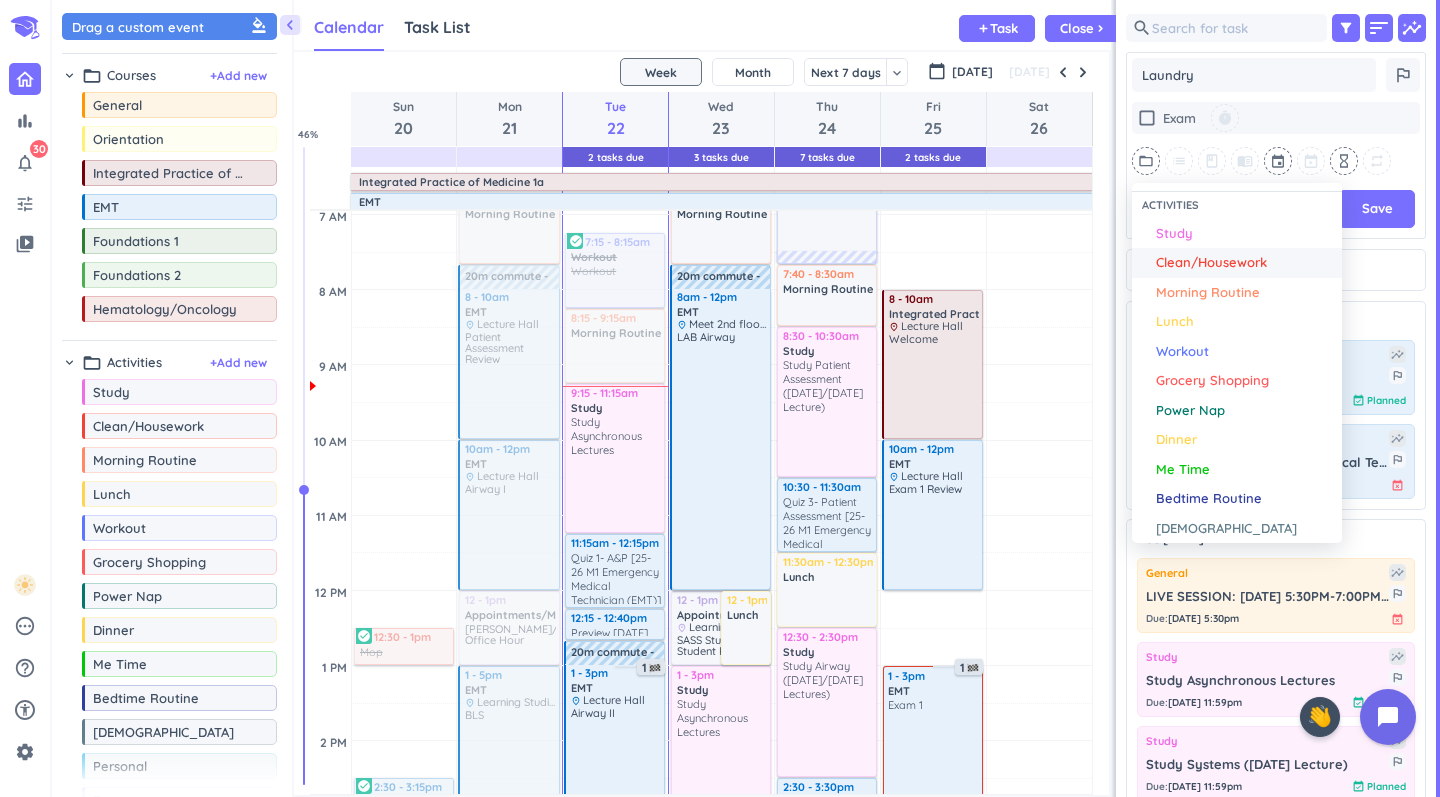 scroll, scrollTop: 518, scrollLeft: 300, axis: both 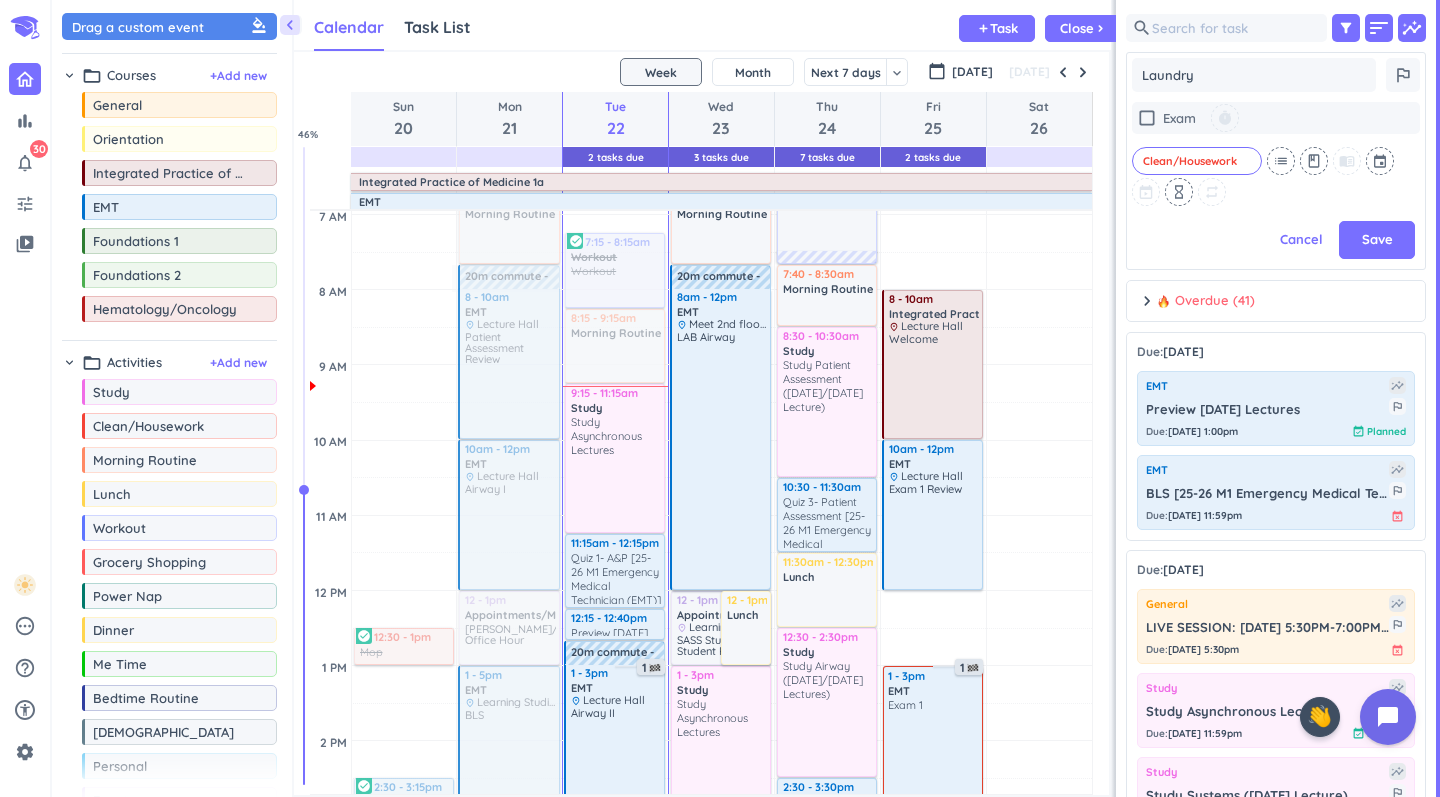 click on "check_box_outline_blank Exam timer Clean/Housework cancel list class menu_book event hourglass_empty repeat" at bounding box center (1276, 154) 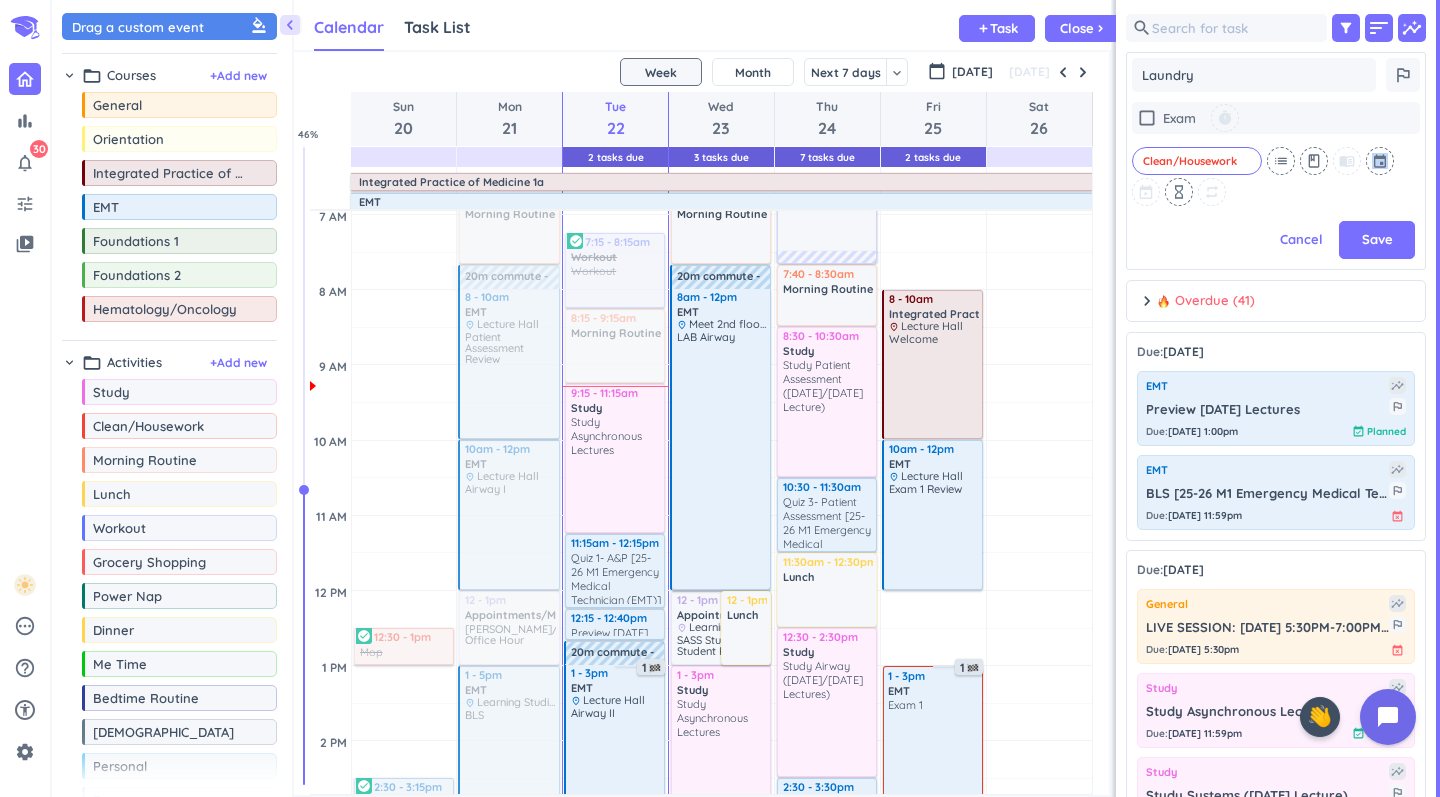 click on "check_box_outline_blank Exam timer Clean/Housework cancel list class menu_book event hourglass_empty repeat" at bounding box center [1276, 154] 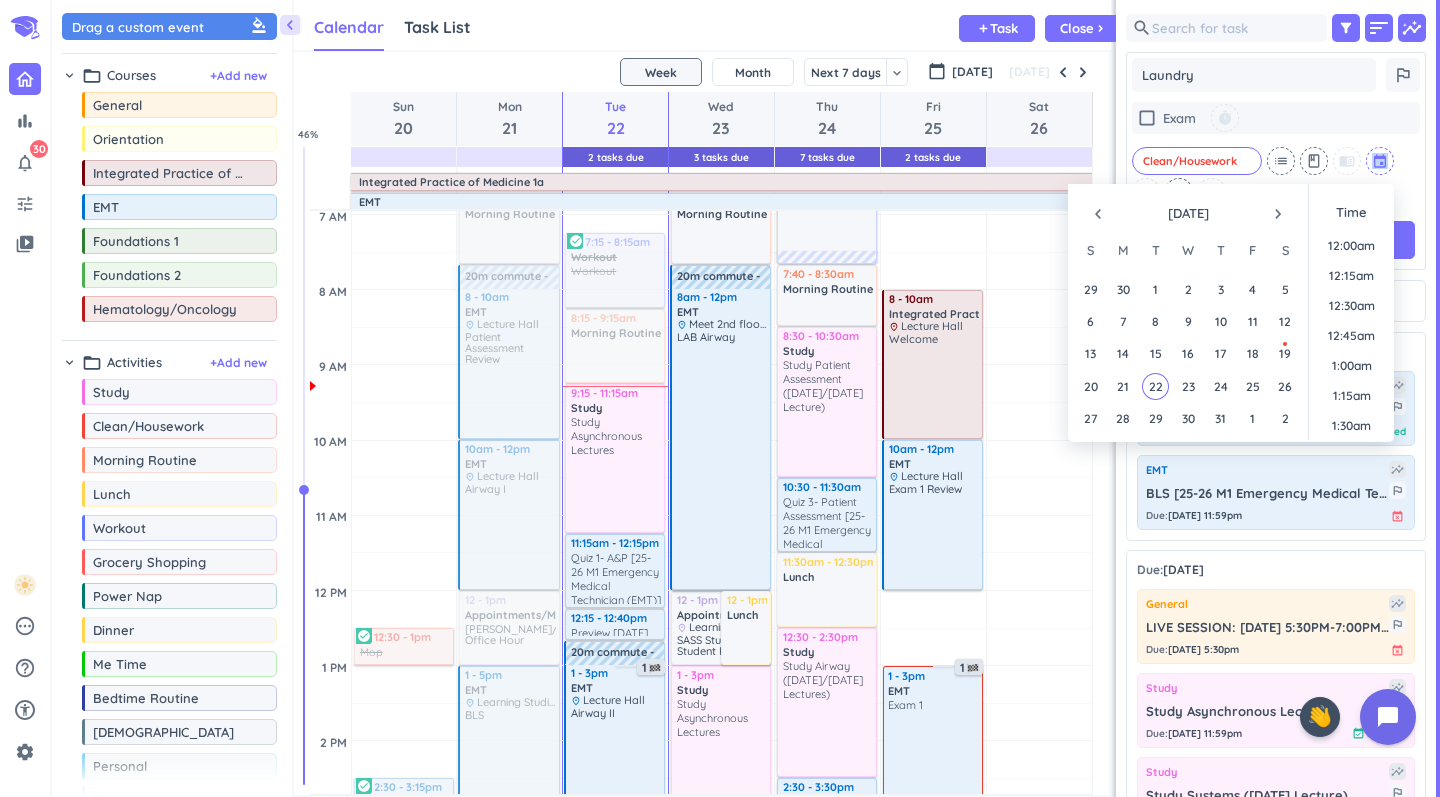 click at bounding box center [1381, 161] 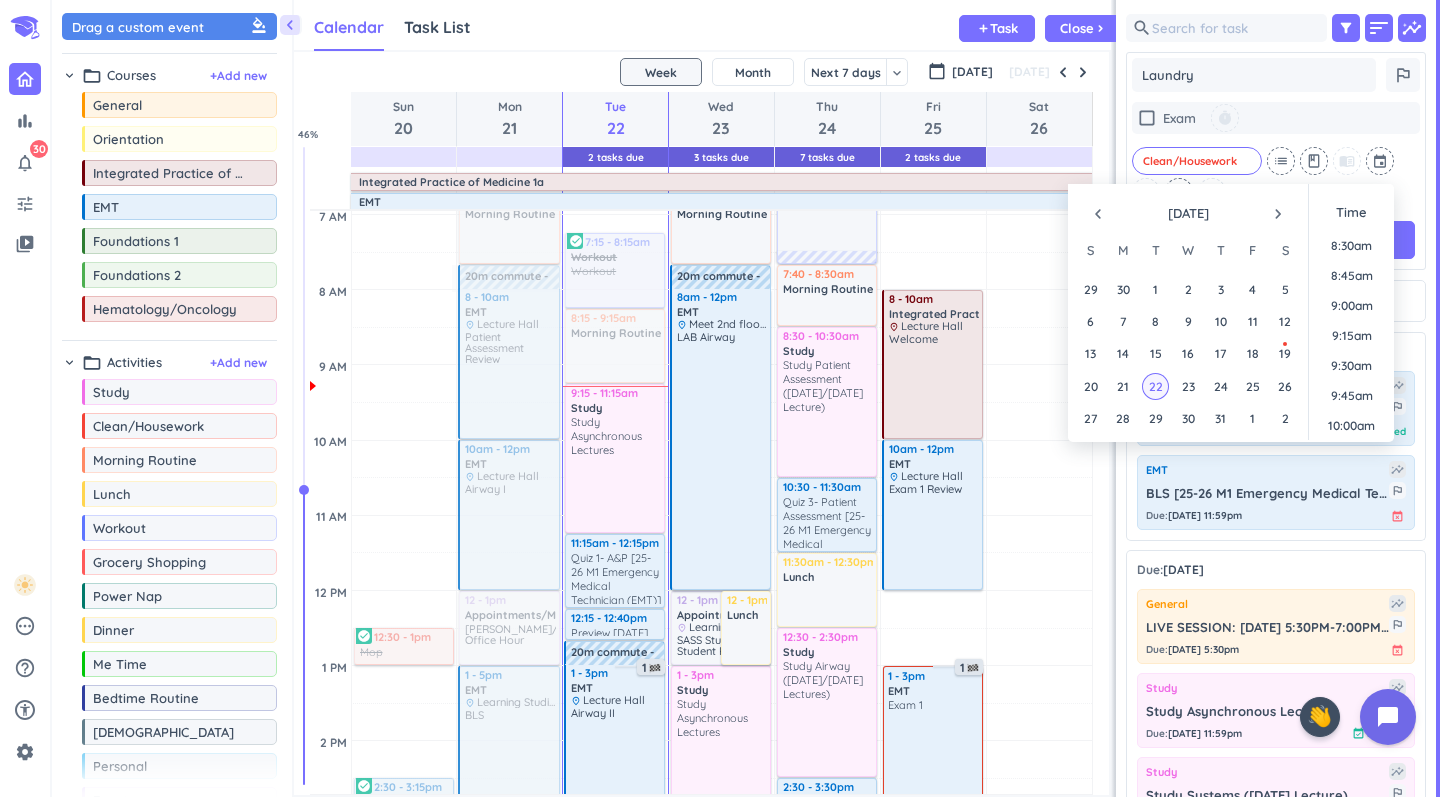 click on "22" at bounding box center (1155, 386) 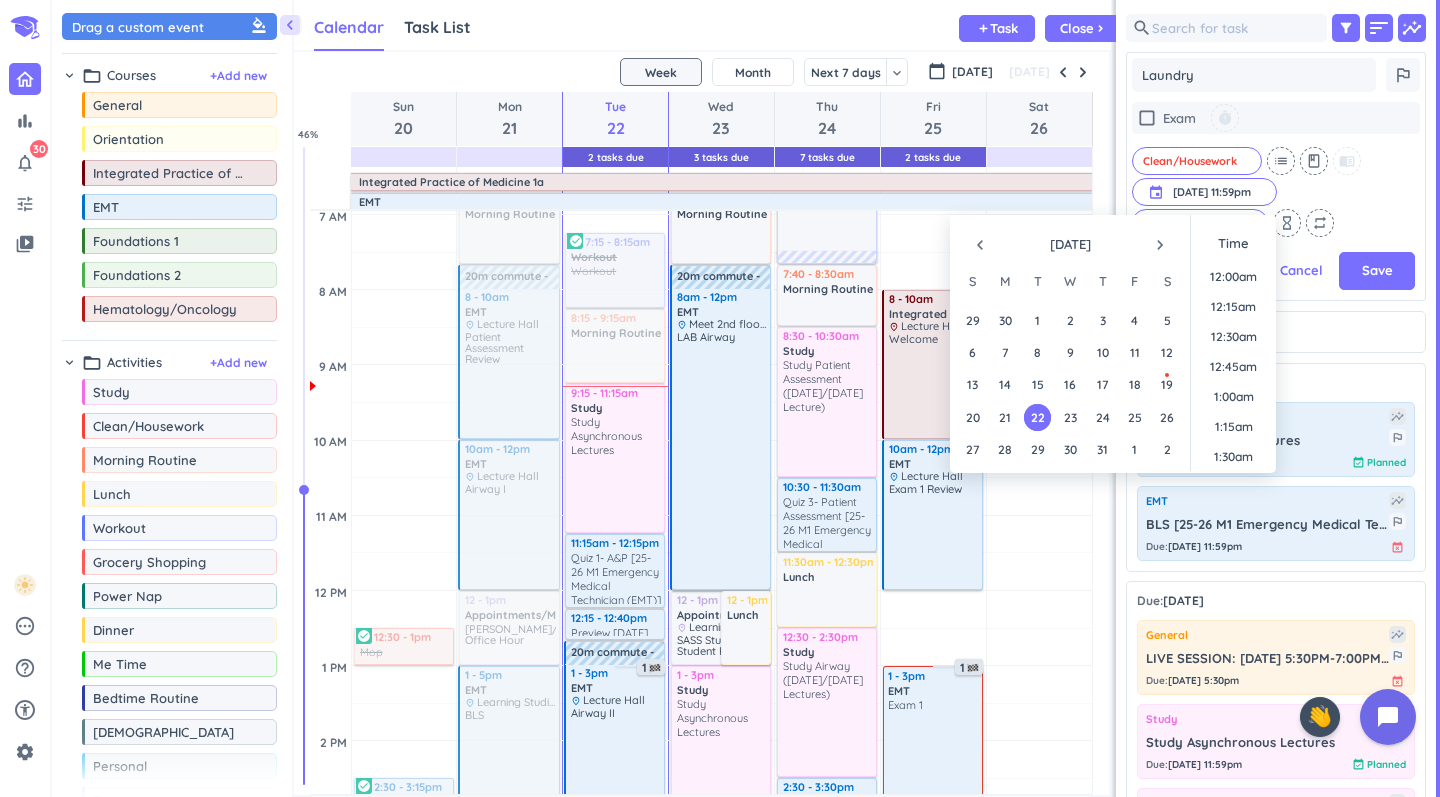 scroll, scrollTop: 2700, scrollLeft: 0, axis: vertical 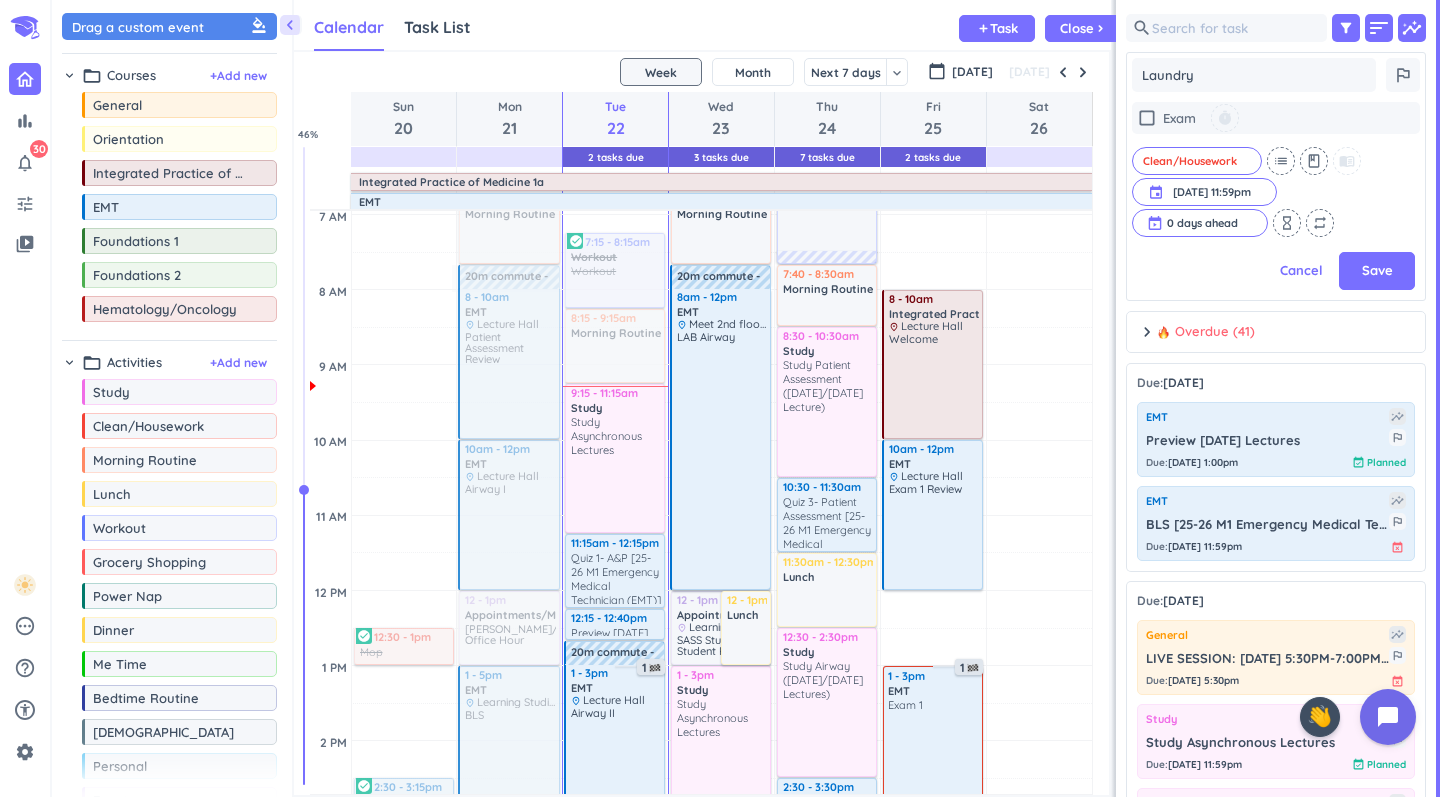 click on "check_box_outline_blank Exam timer Clean/Housework cancel list class menu_book event Jul 22, 11:59pm Jul 22, 11:59pm cancel 0 days ahead cancel hourglass_empty repeat" at bounding box center [1276, 169] 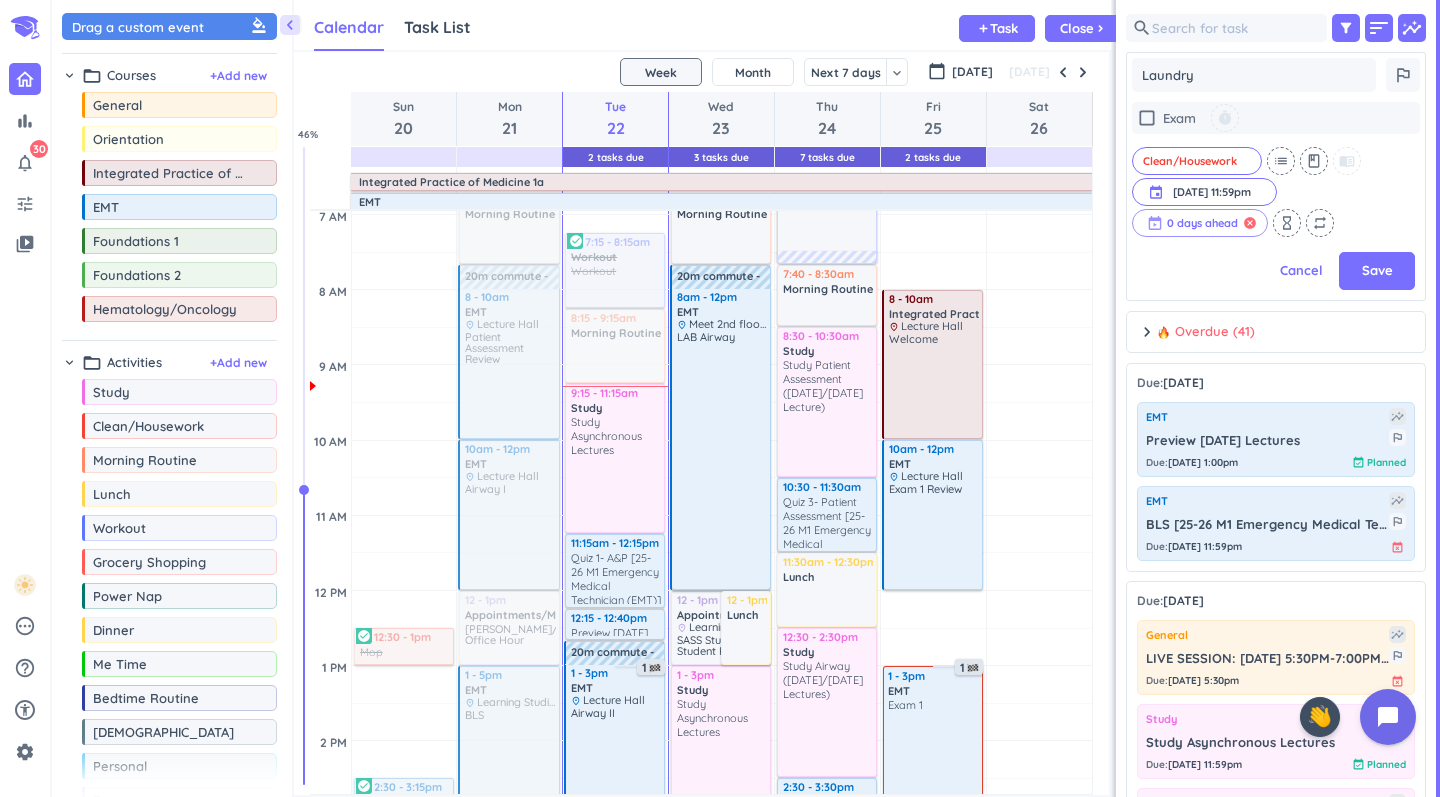 click on "cancel" at bounding box center (1250, 223) 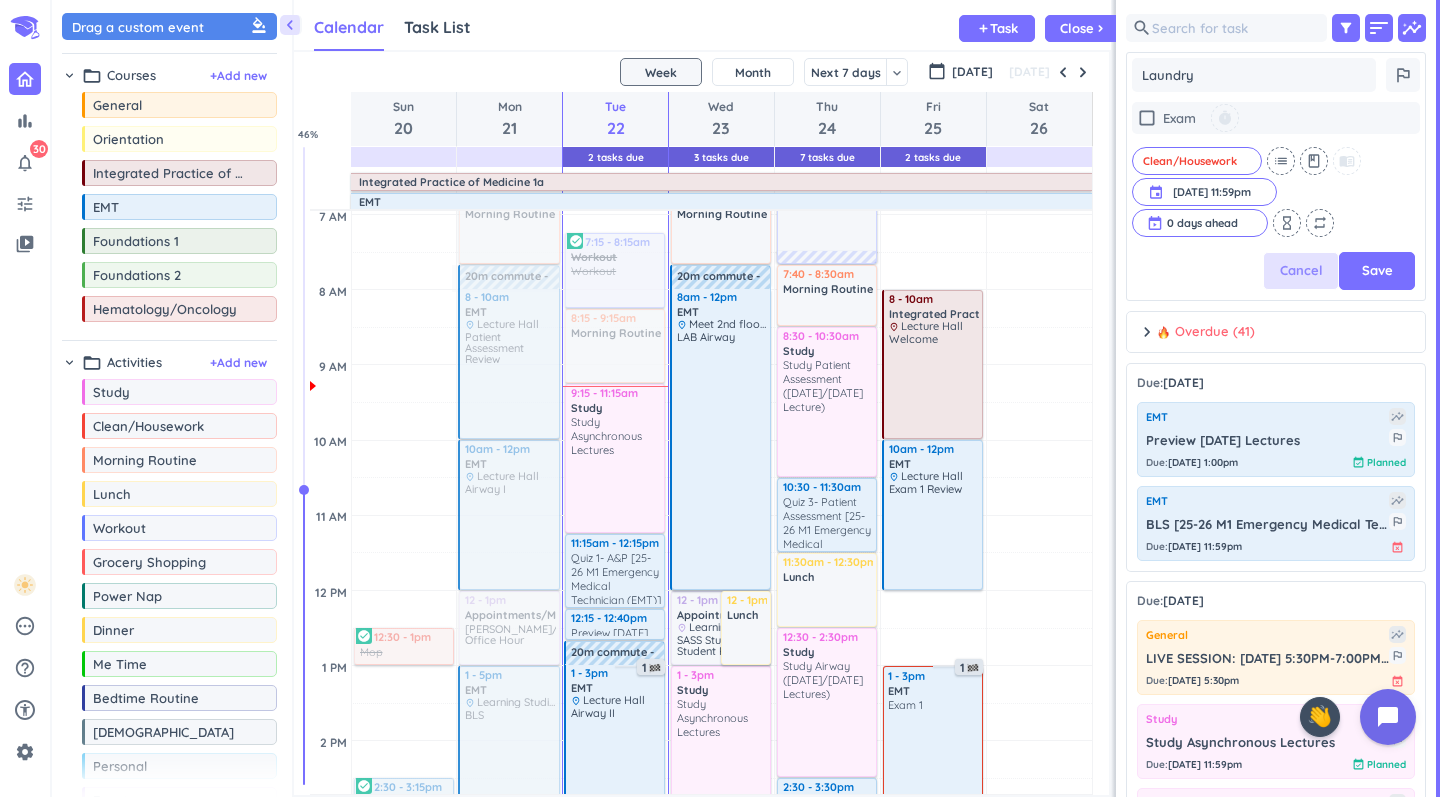 scroll, scrollTop: 1, scrollLeft: 1, axis: both 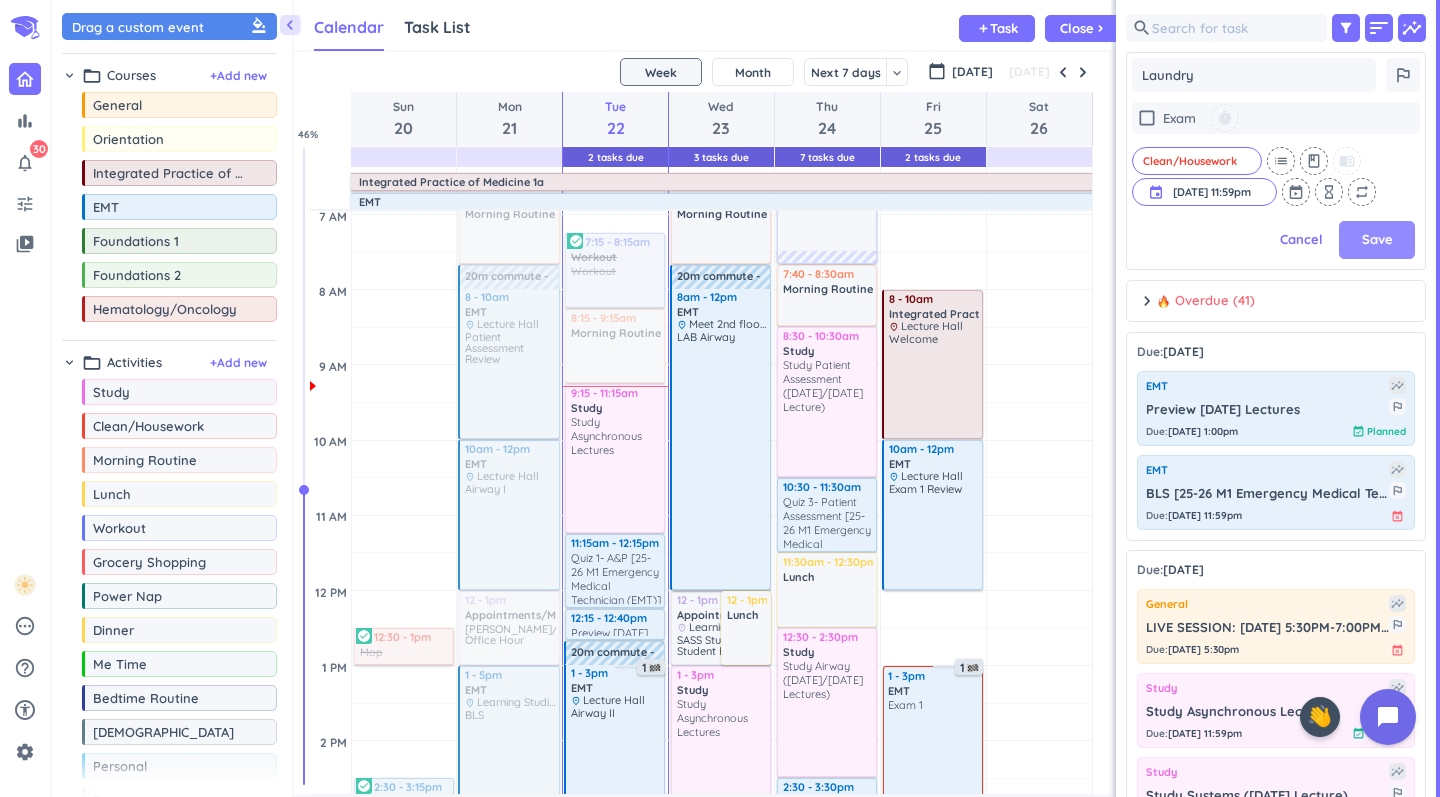 click on "Save" at bounding box center (1377, 240) 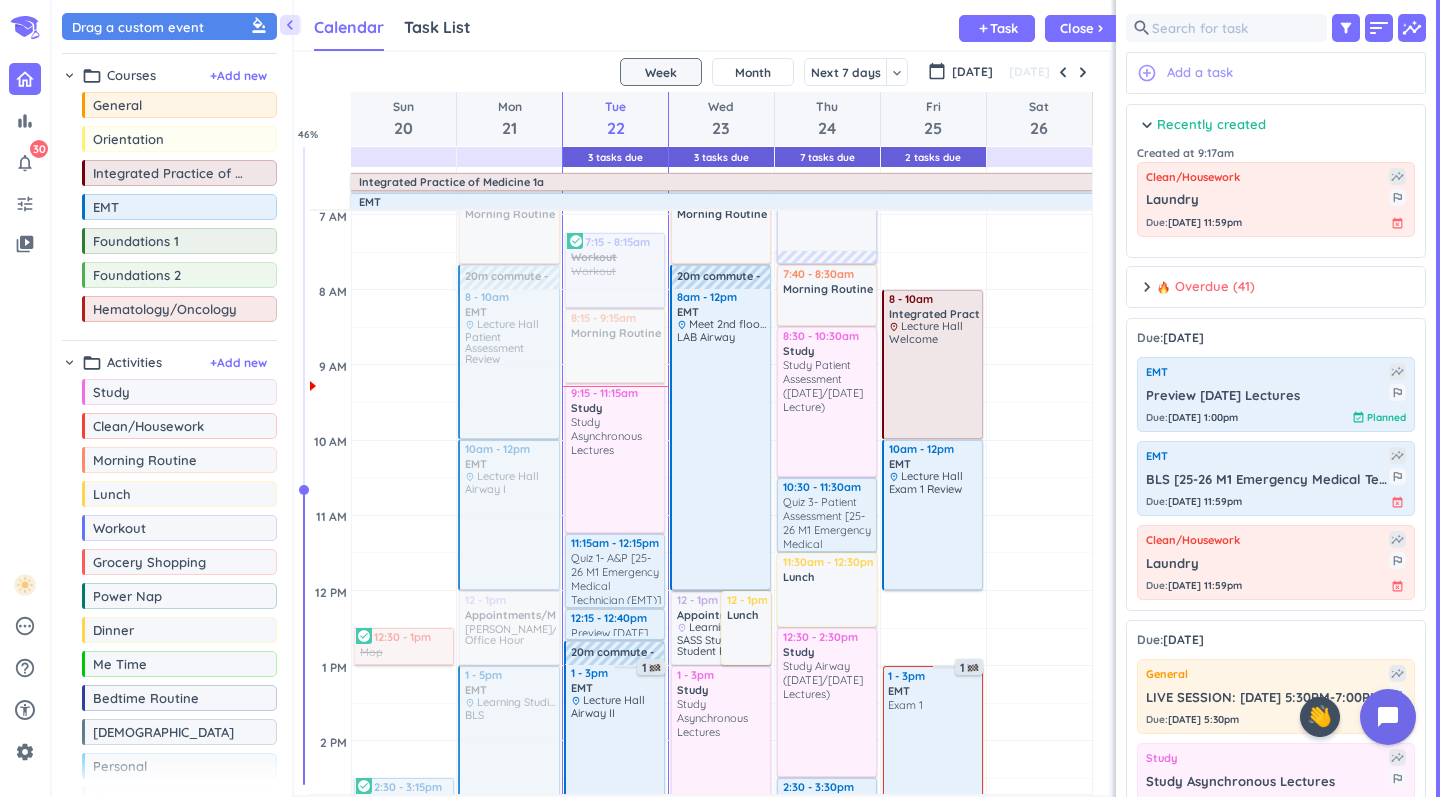 scroll, scrollTop: 1, scrollLeft: 1, axis: both 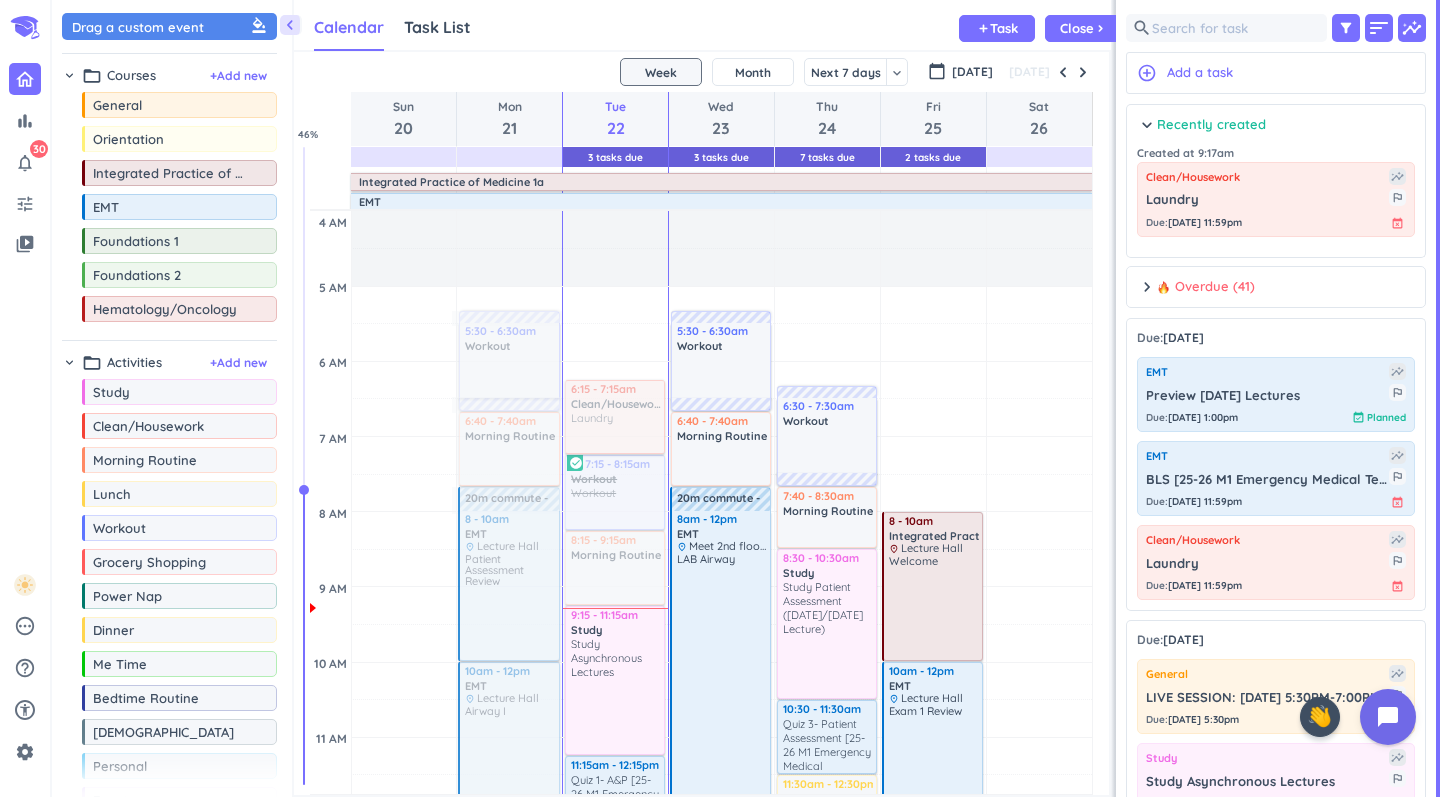 drag, startPoint x: 1209, startPoint y: 199, endPoint x: 618, endPoint y: 385, distance: 619.57806 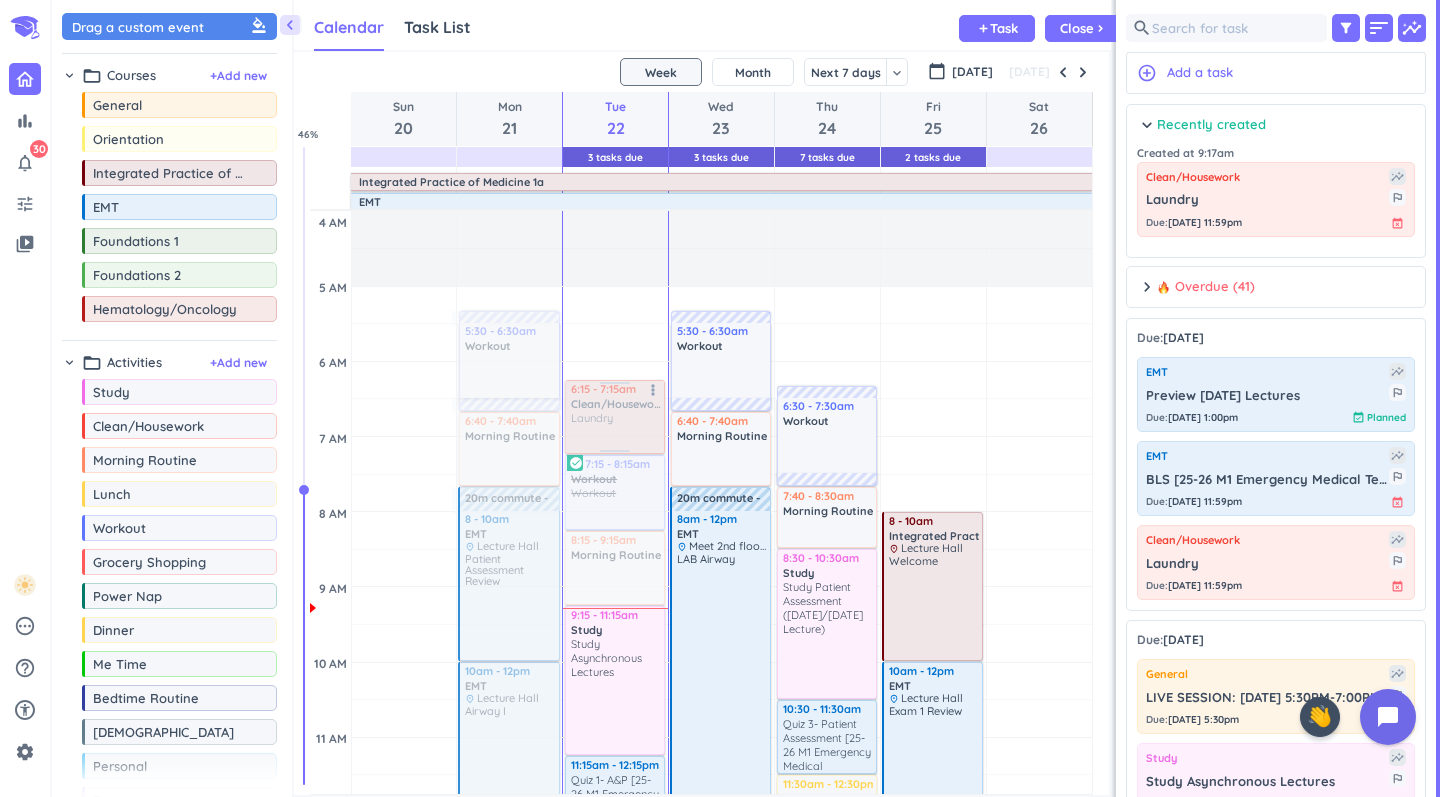 click at bounding box center [613, 417] 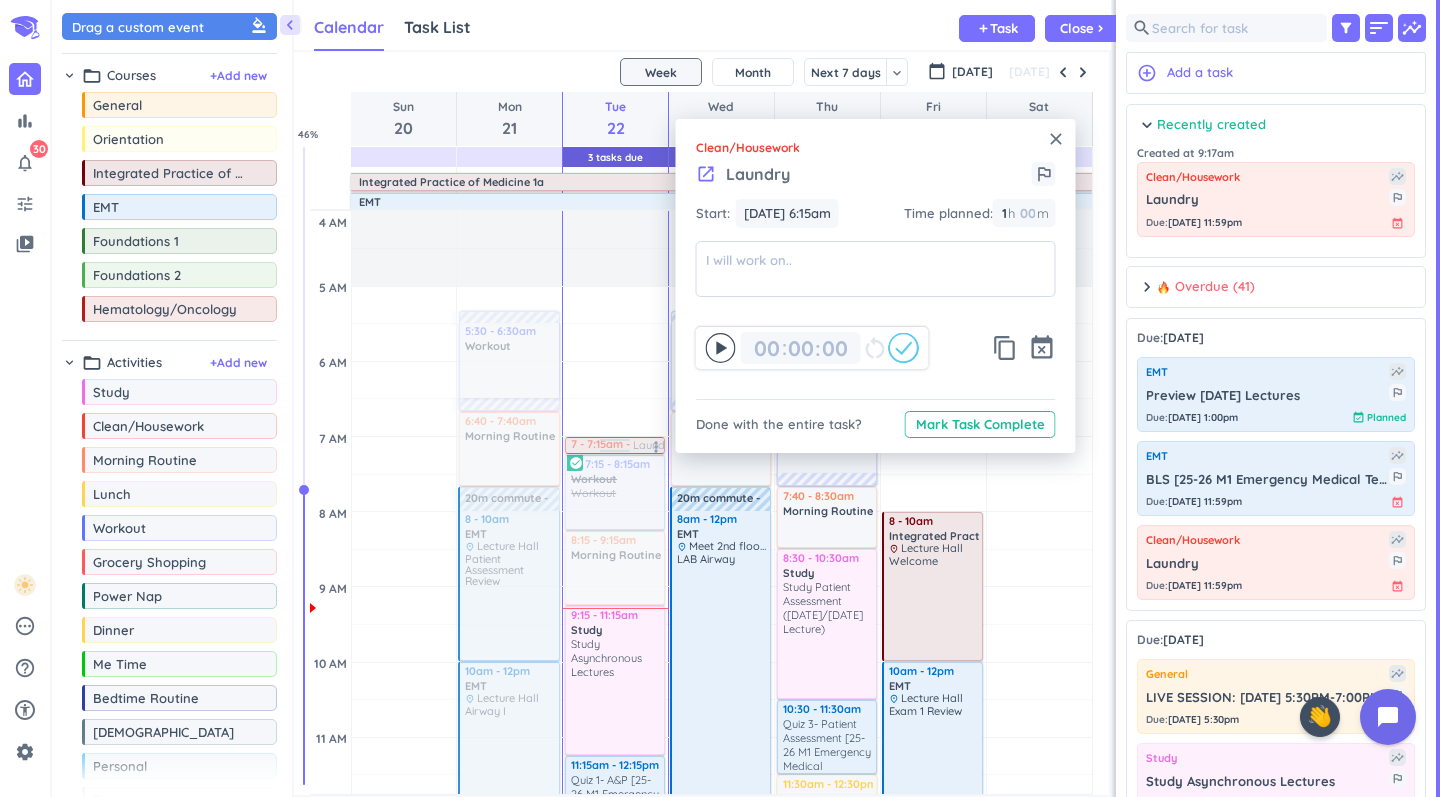 drag, startPoint x: 617, startPoint y: 387, endPoint x: 648, endPoint y: 444, distance: 64.884514 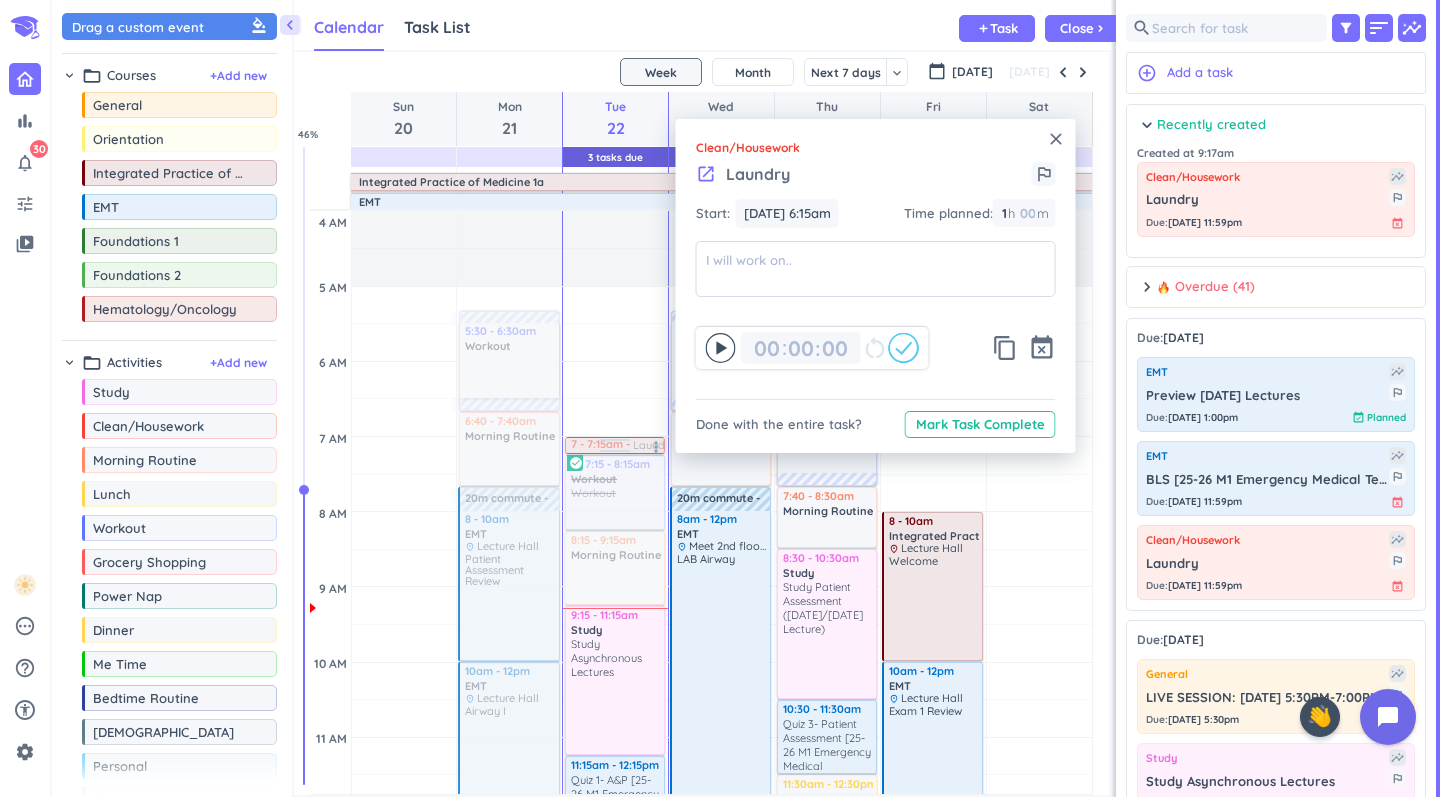 click on "Adjust Awake Time Adjust Awake Time 1 - 3pm EMT delete_outline place Lecture Hall Airway II 1  6:15 - 7:15am Clean/Housework Laundry more_vert 7:15 - 8:15am Workout Workout more_vert check_circle   8:15 - 9:15am Morning Routine delete_outline 9:15 - 11:15am Study Study Asynchronous Lectures more_vert 11:15am - 12:15pm EMT Quiz 1- A&P  [25-26 M1 Emergency Medical Technician (EMT)] more_vert 12:15 - 12:40pm Preview Tuesday Lectures more_vert 20m commute 3 - 5pm EMT delete_outline place Lecture Hall Pharm 5:15 - 7:30pm Me Time delete_outline Dinner, Catch Up, Etc. 7:30 - 8:30pm Study Study Airway (Monday/Tuesday Lectures) more_vert 8:30 - 9:30pm Study Study Pharm (Tuesday Lecture) more_vert 2  7 - 7:15am Laundry more_vert" at bounding box center [615, 1113] 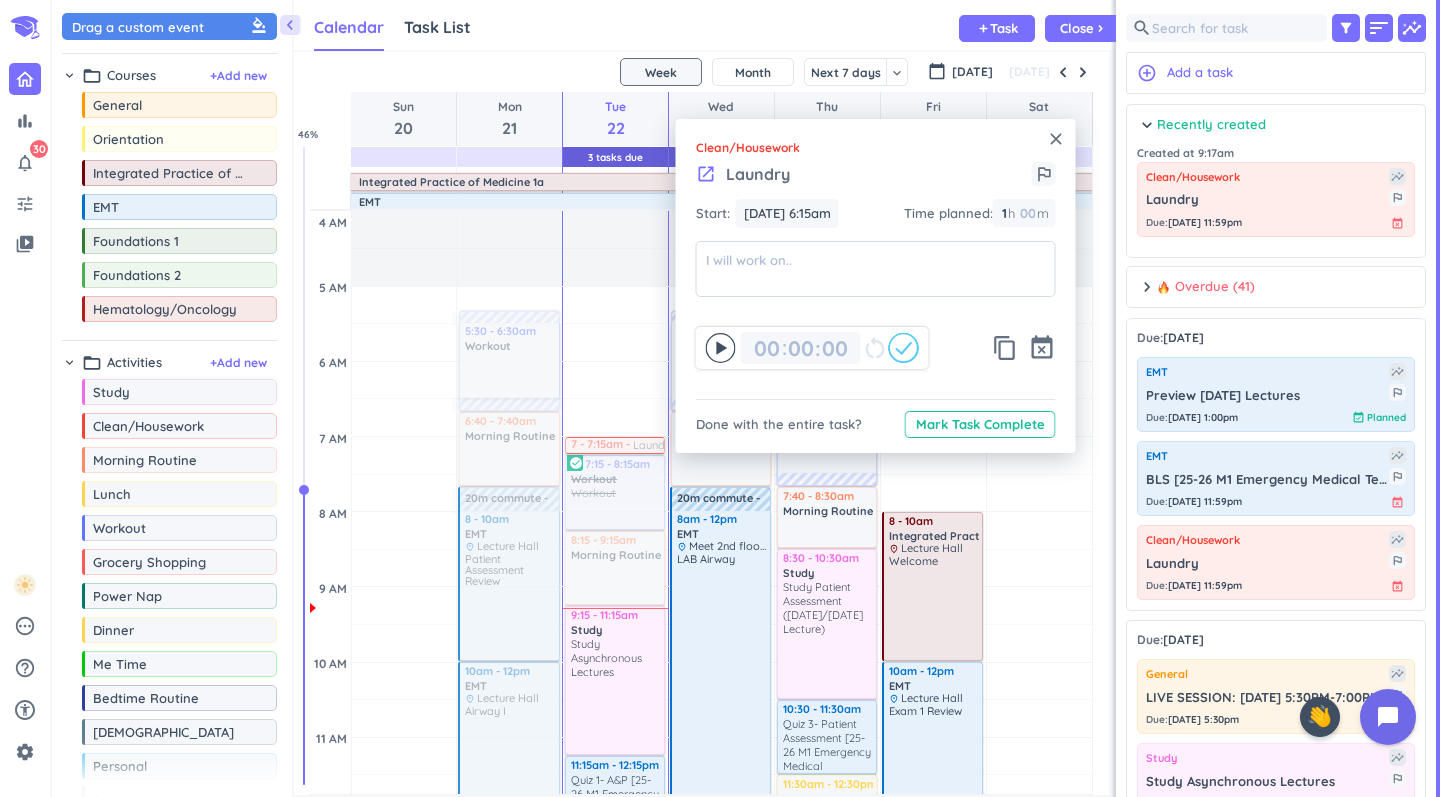 type 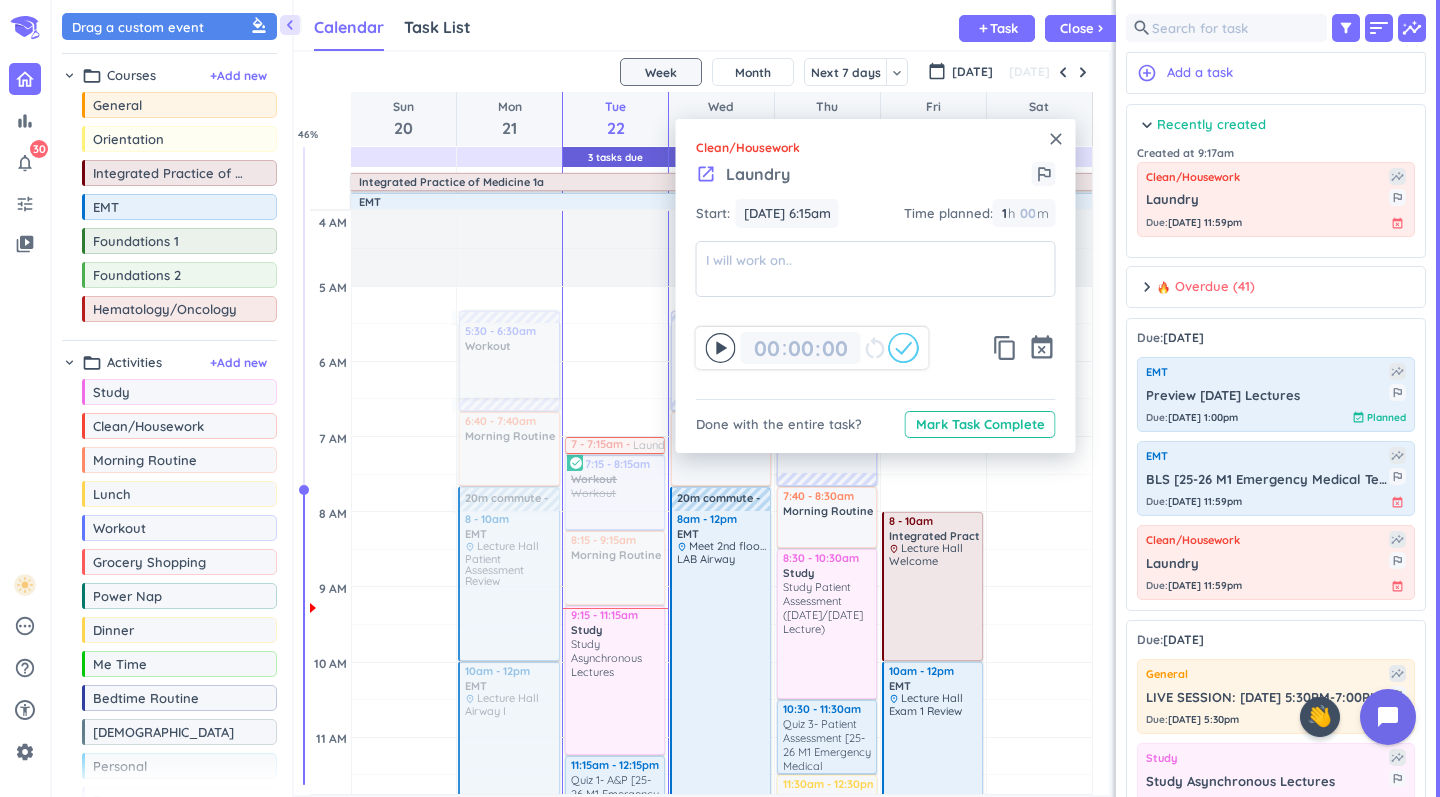 type on "15" 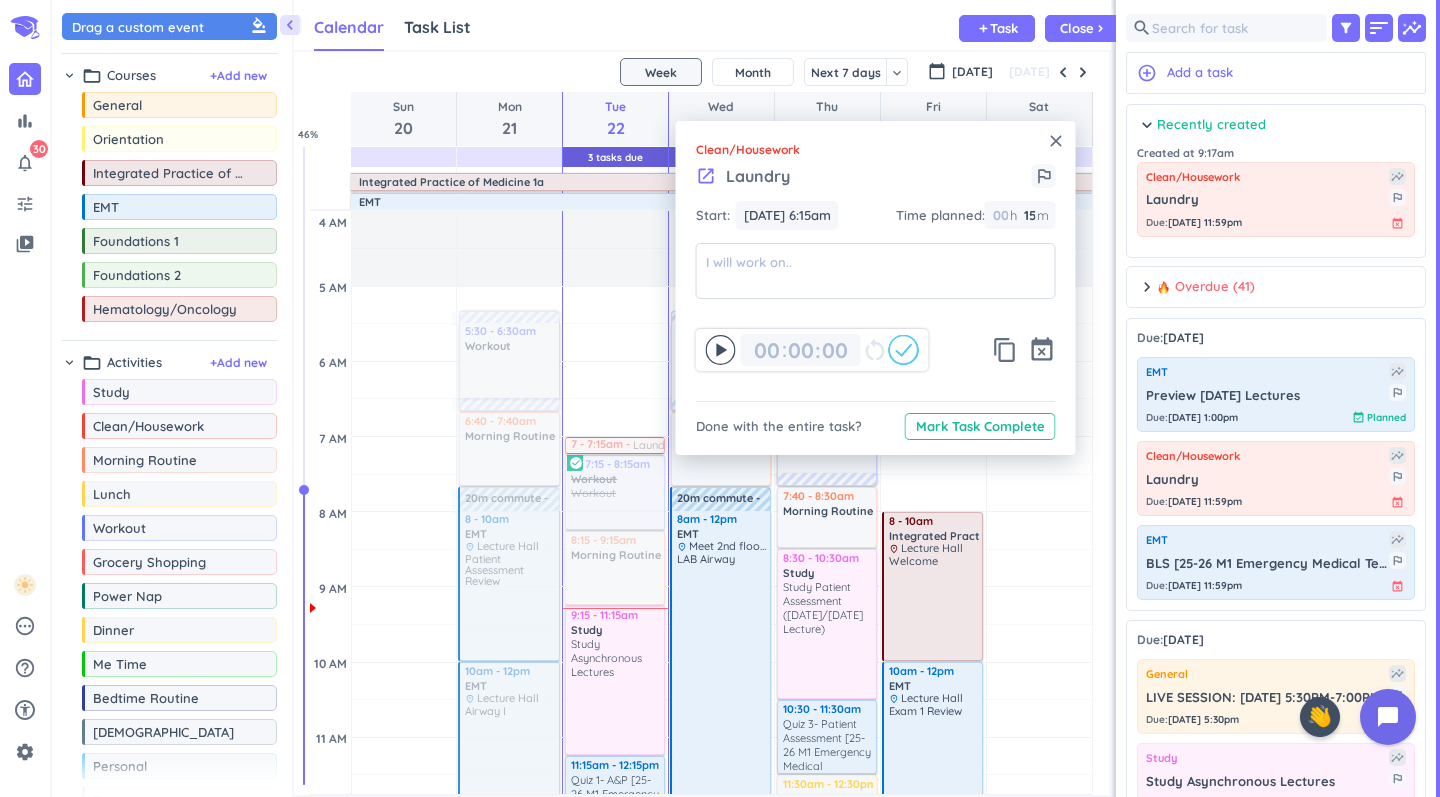 click on "close" at bounding box center [1056, 141] 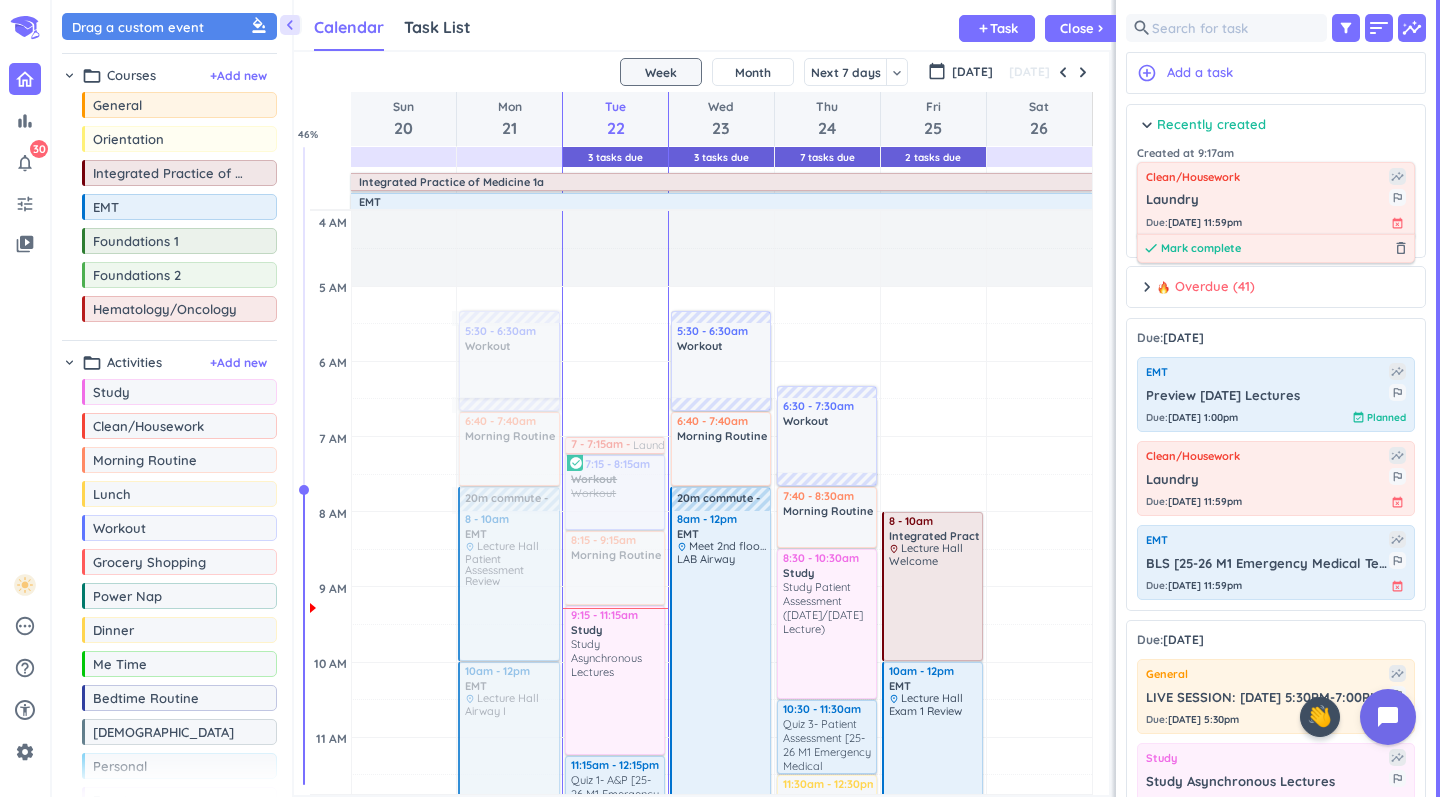 click on "Mark complete" at bounding box center (1201, 248) 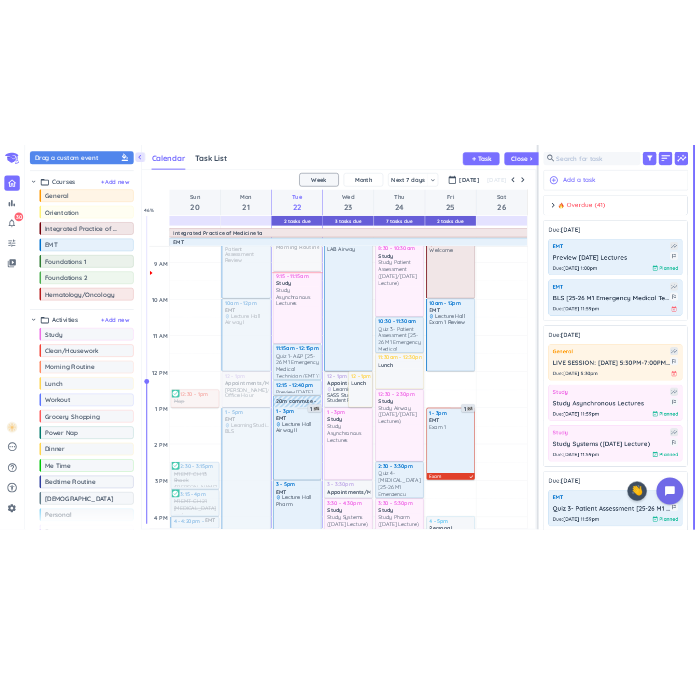 scroll, scrollTop: 352, scrollLeft: 0, axis: vertical 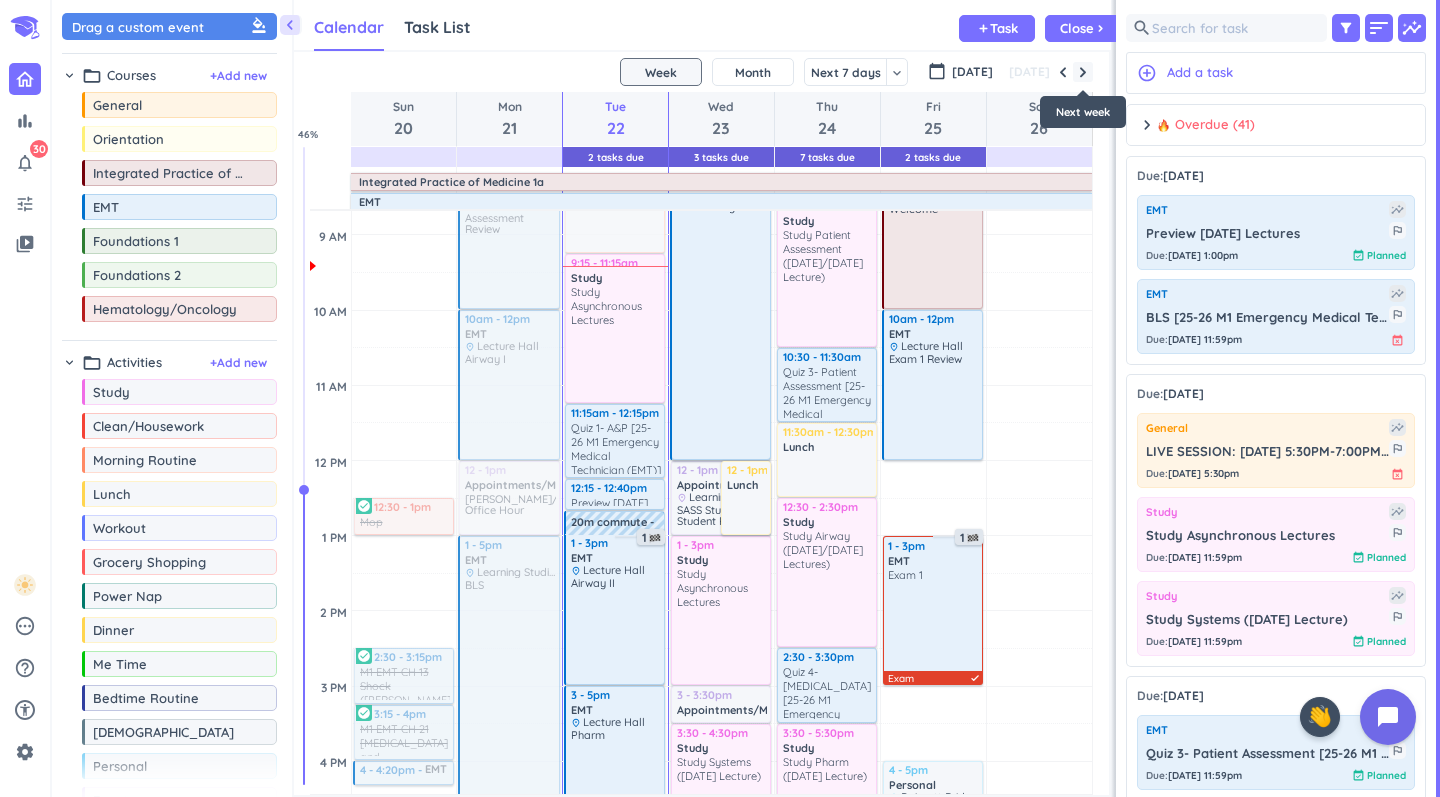 click at bounding box center (1083, 72) 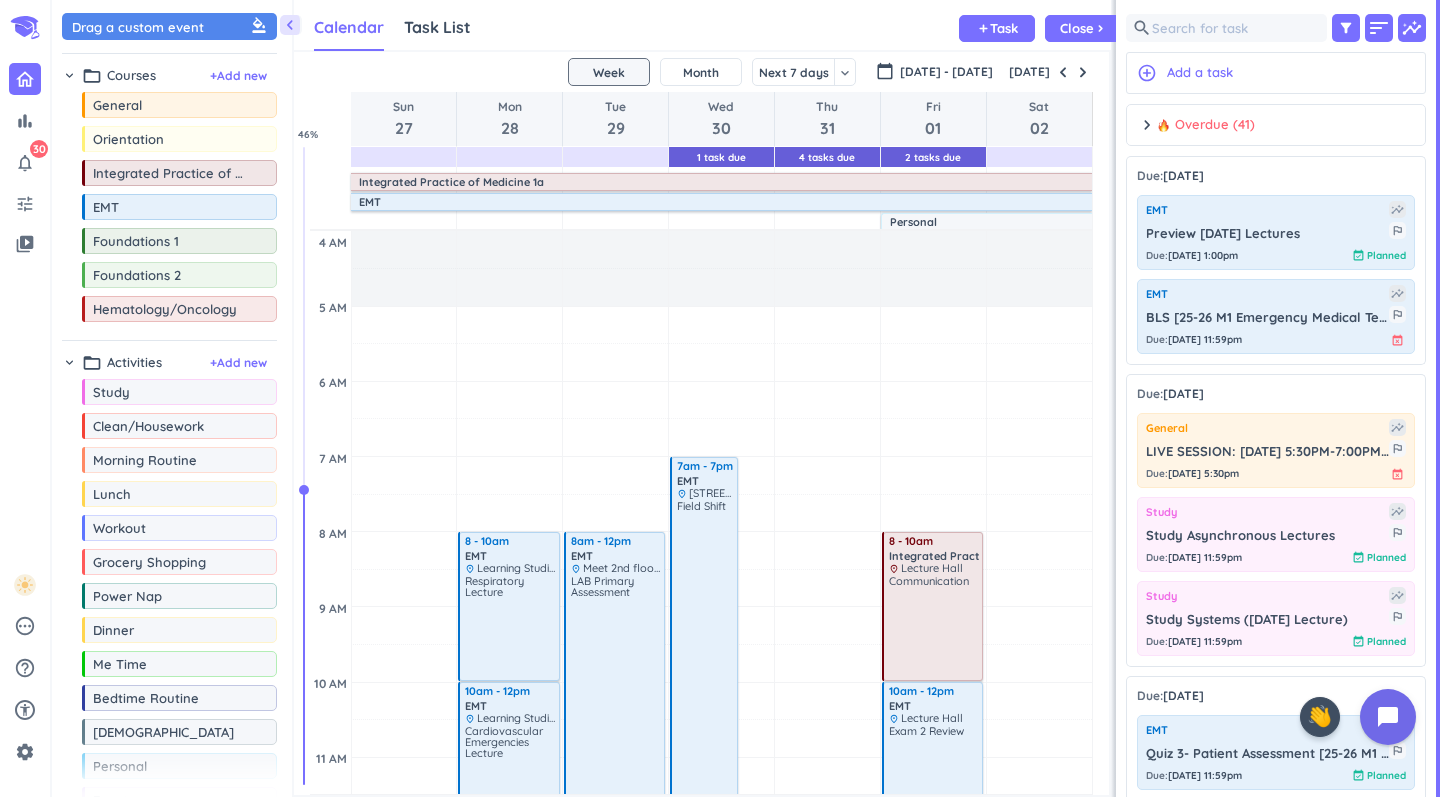 scroll, scrollTop: 0, scrollLeft: 0, axis: both 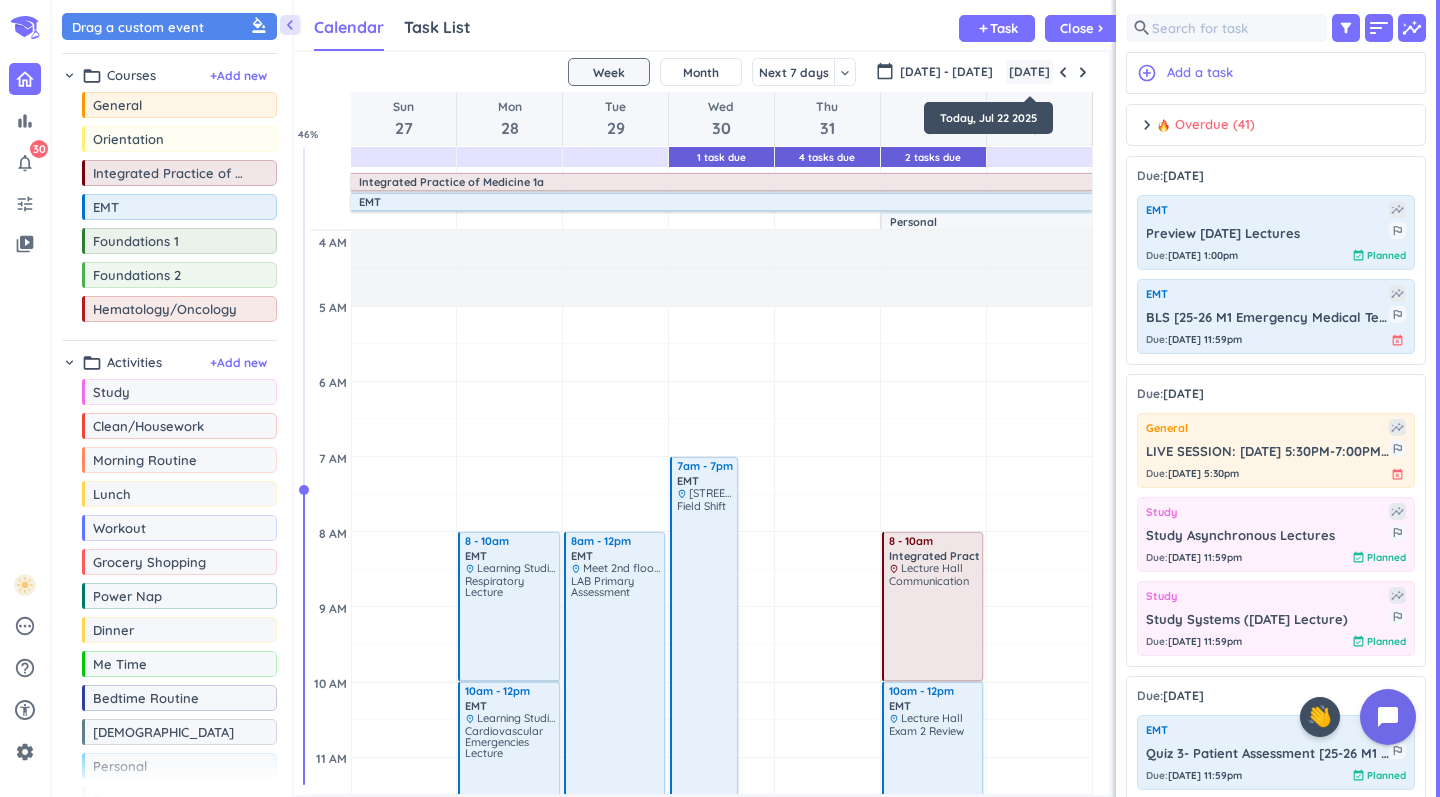 click on "[DATE]" at bounding box center [1029, 72] 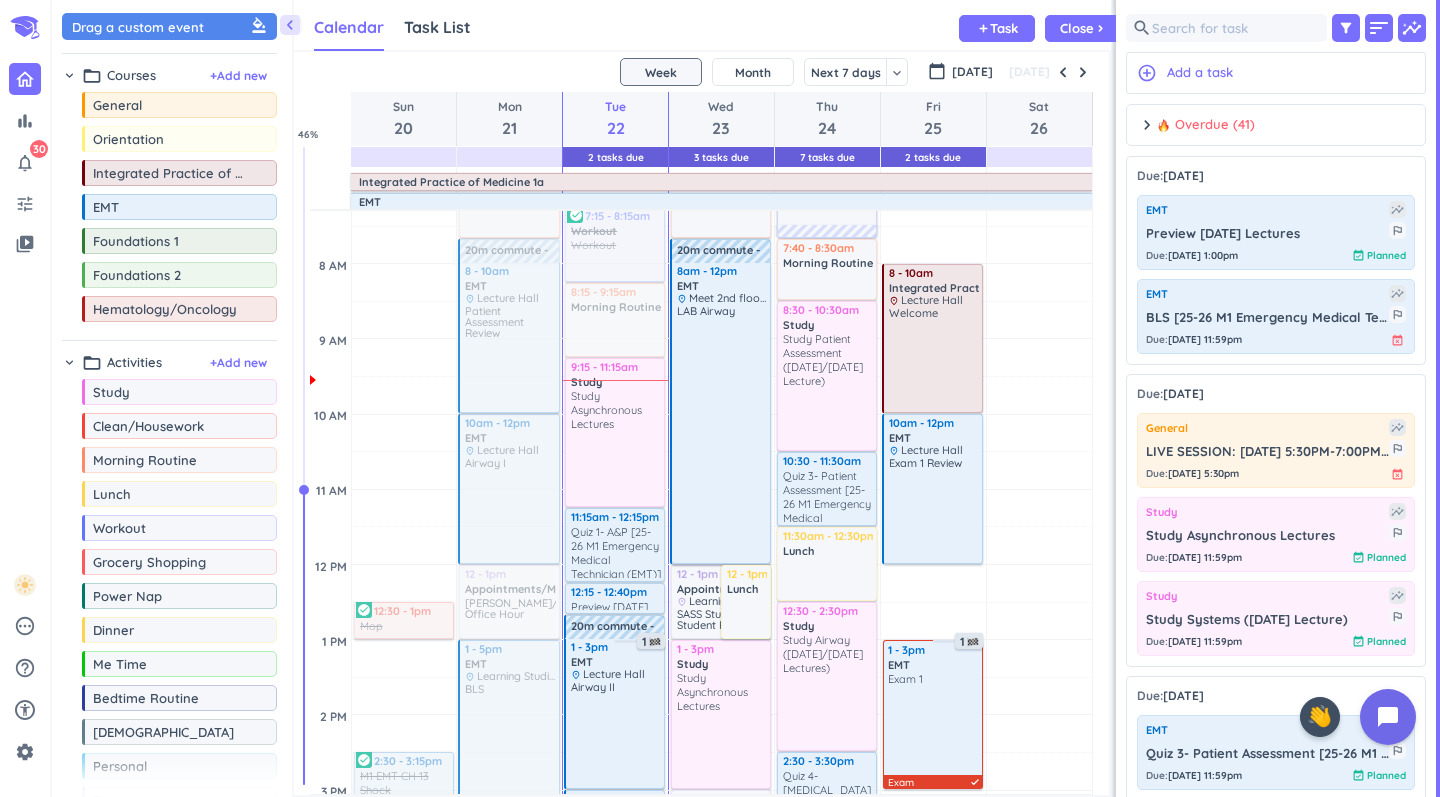 scroll, scrollTop: 249, scrollLeft: 0, axis: vertical 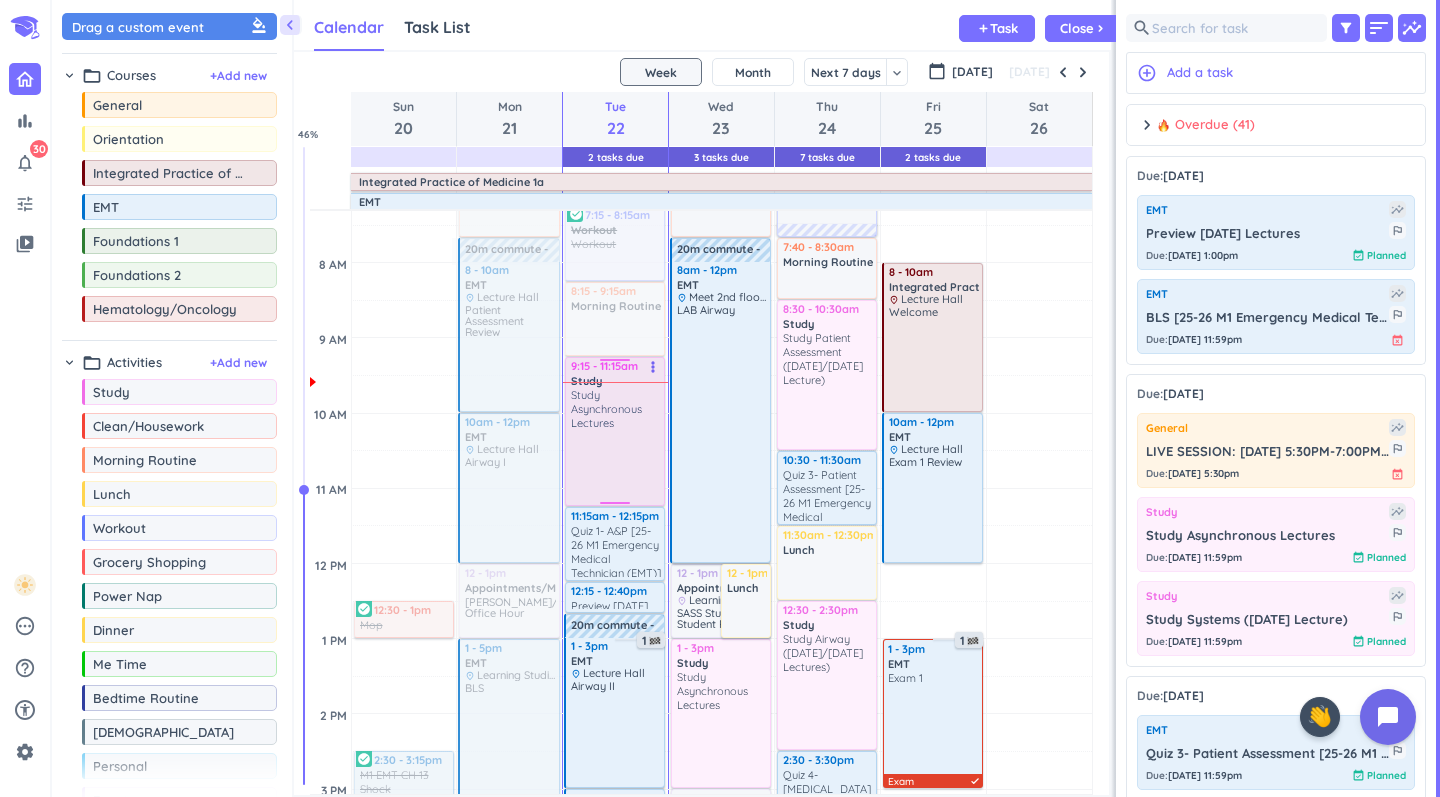 click at bounding box center (616, 466) 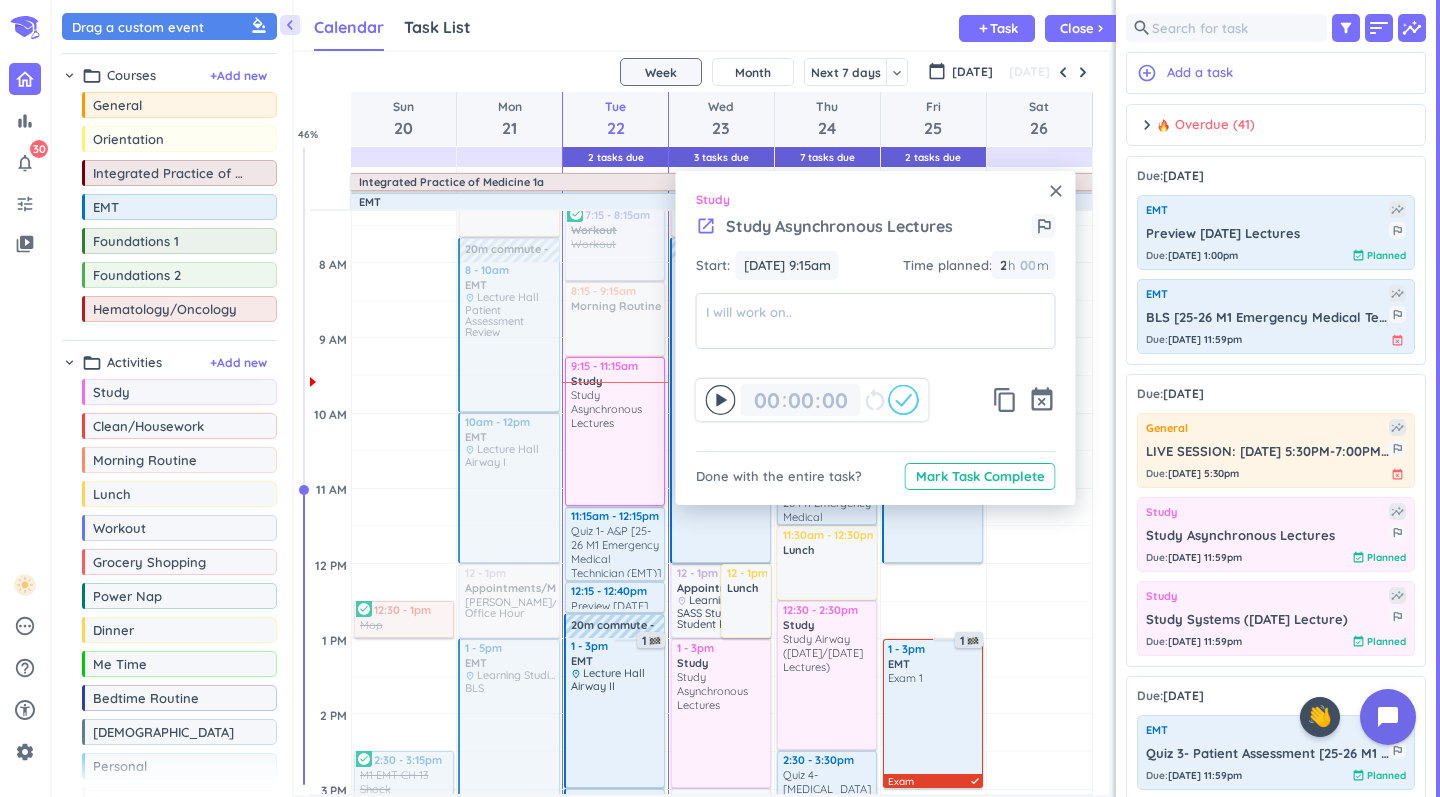 click on "00 00 : 00 restart_alt" at bounding box center (812, 400) 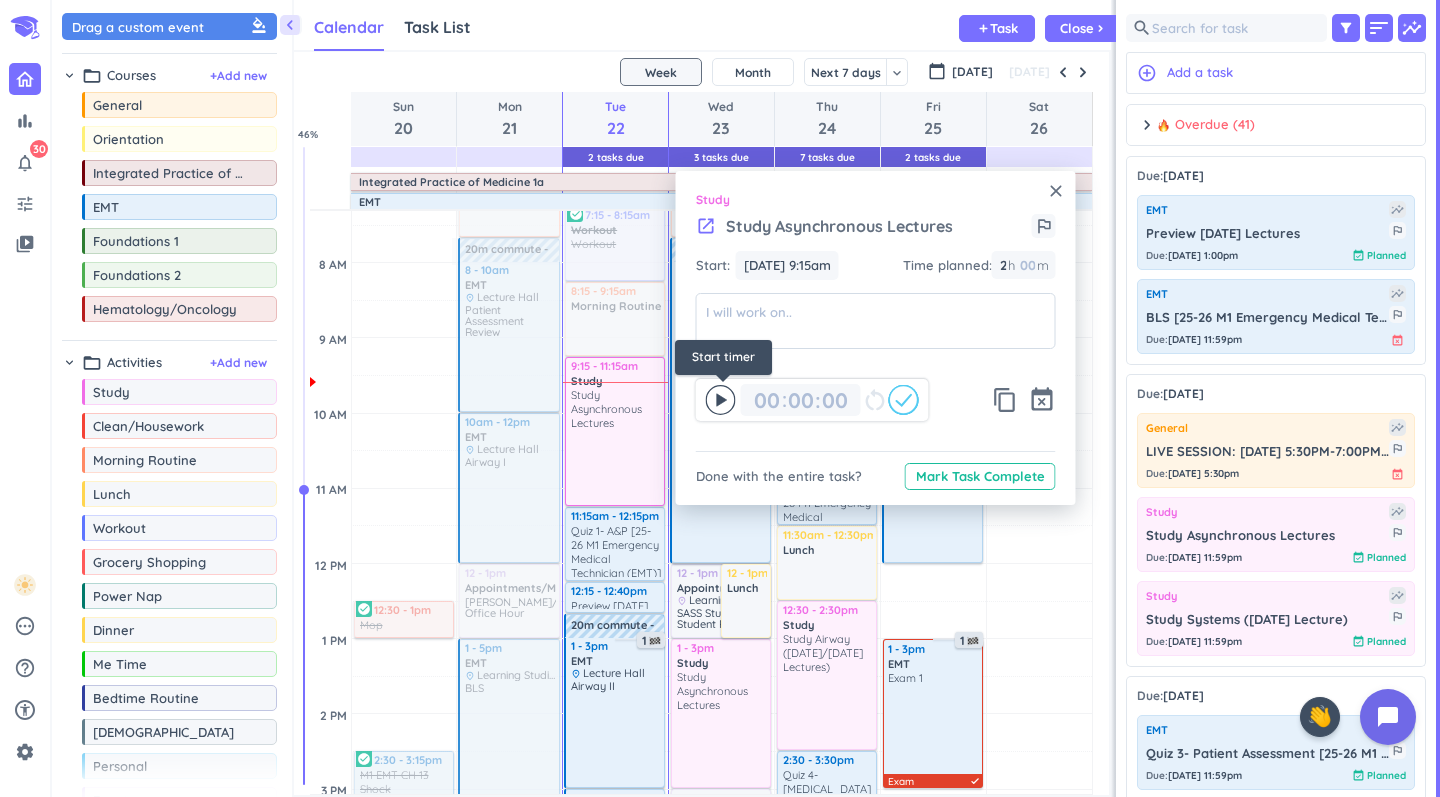 click 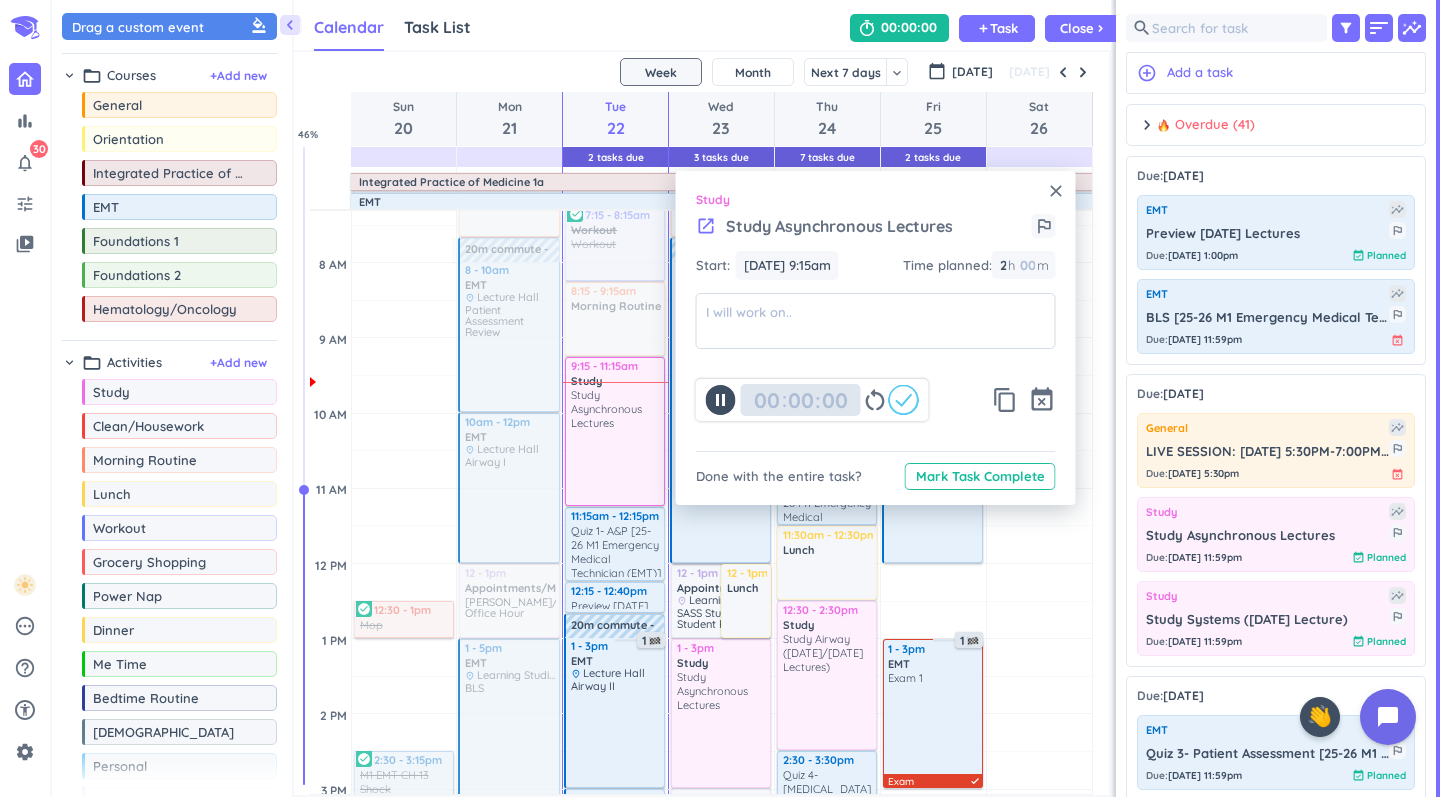 click at bounding box center [798, 400] 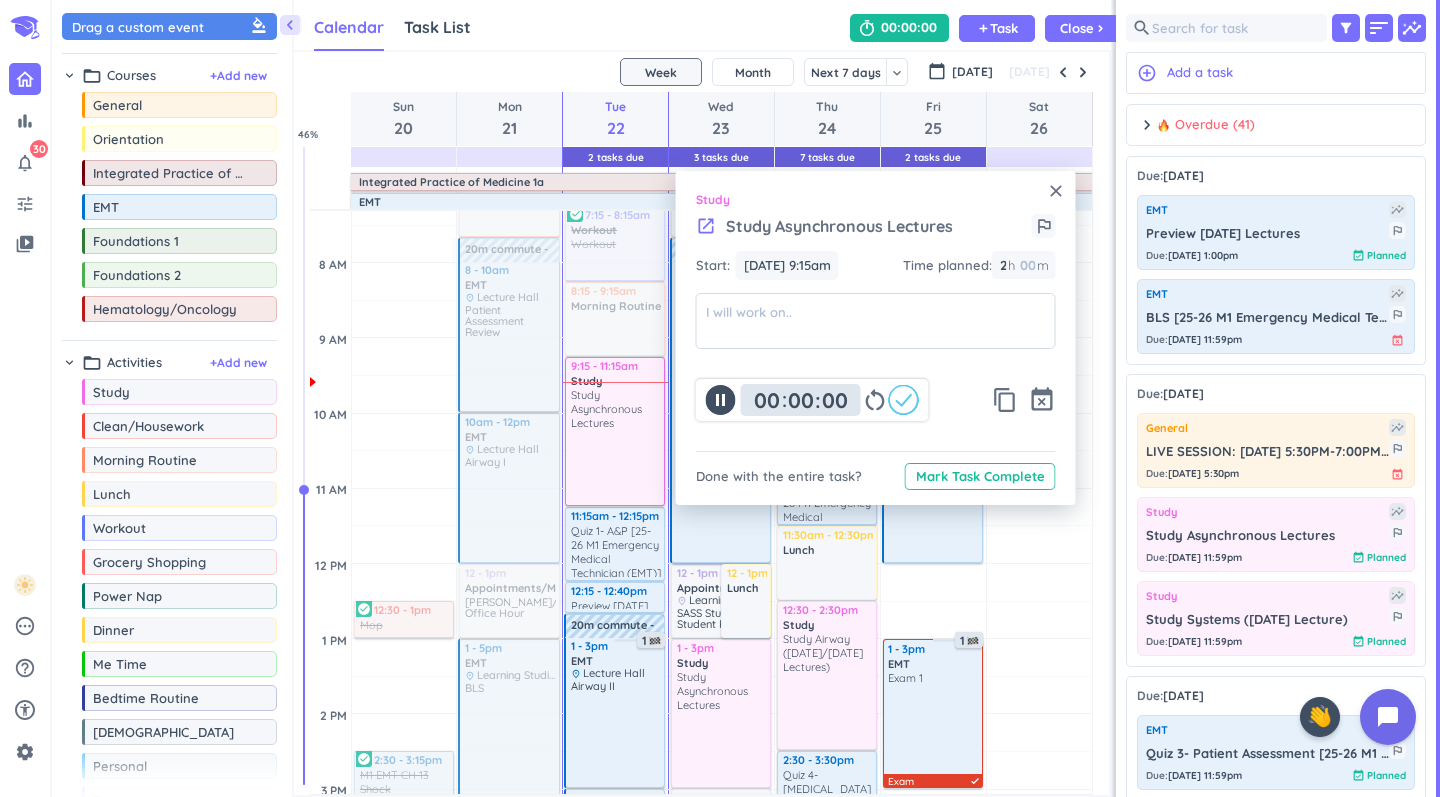 type on "00" 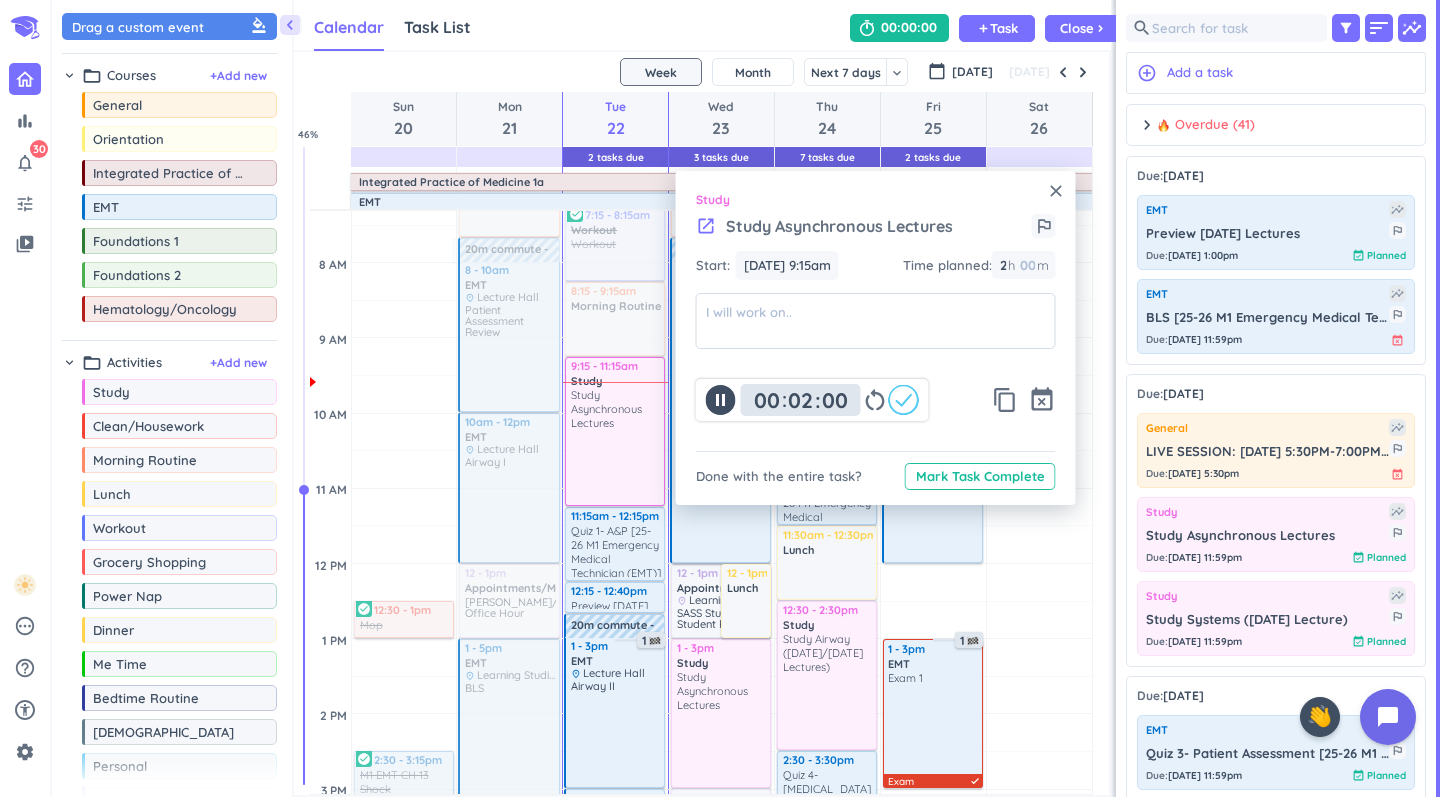 type 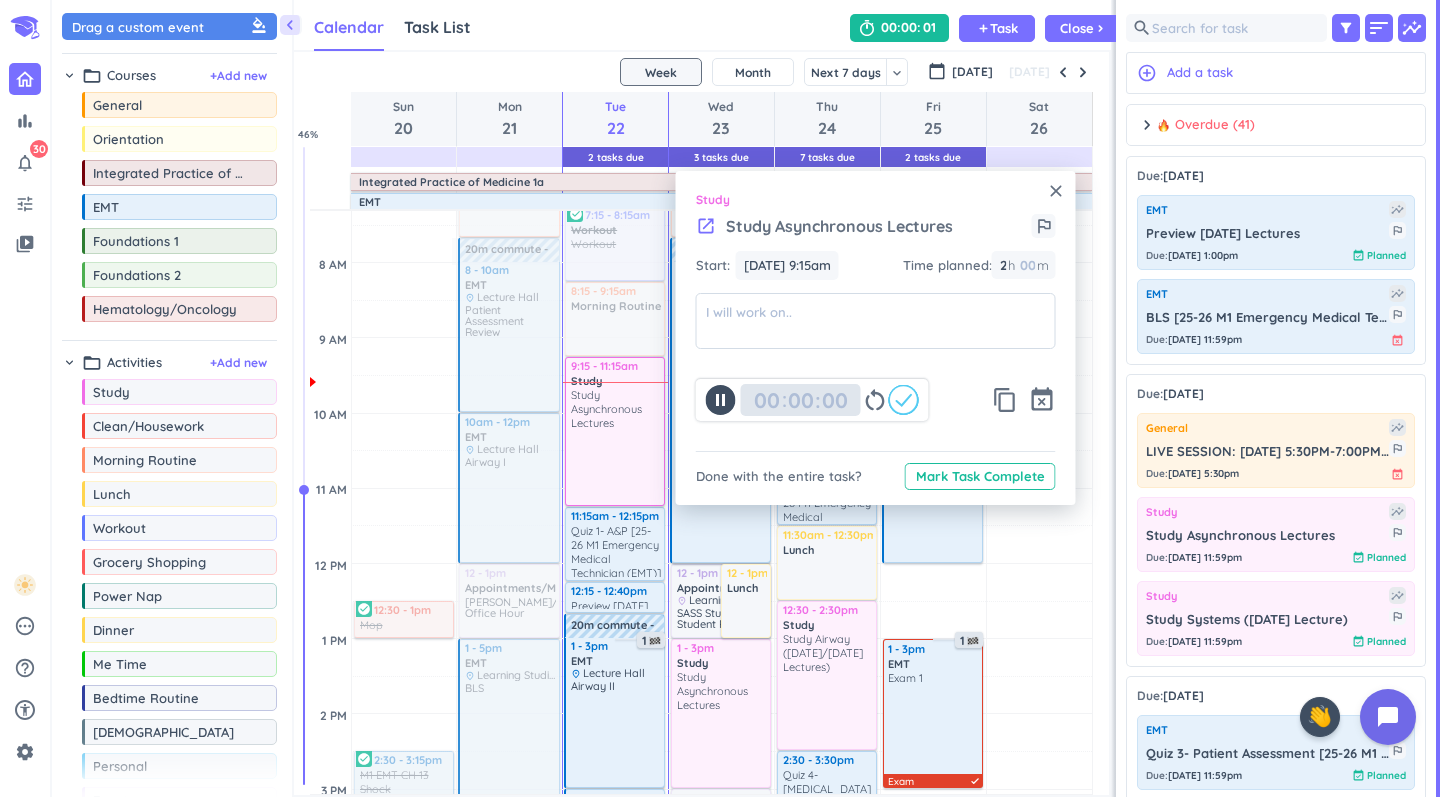 type on "00" 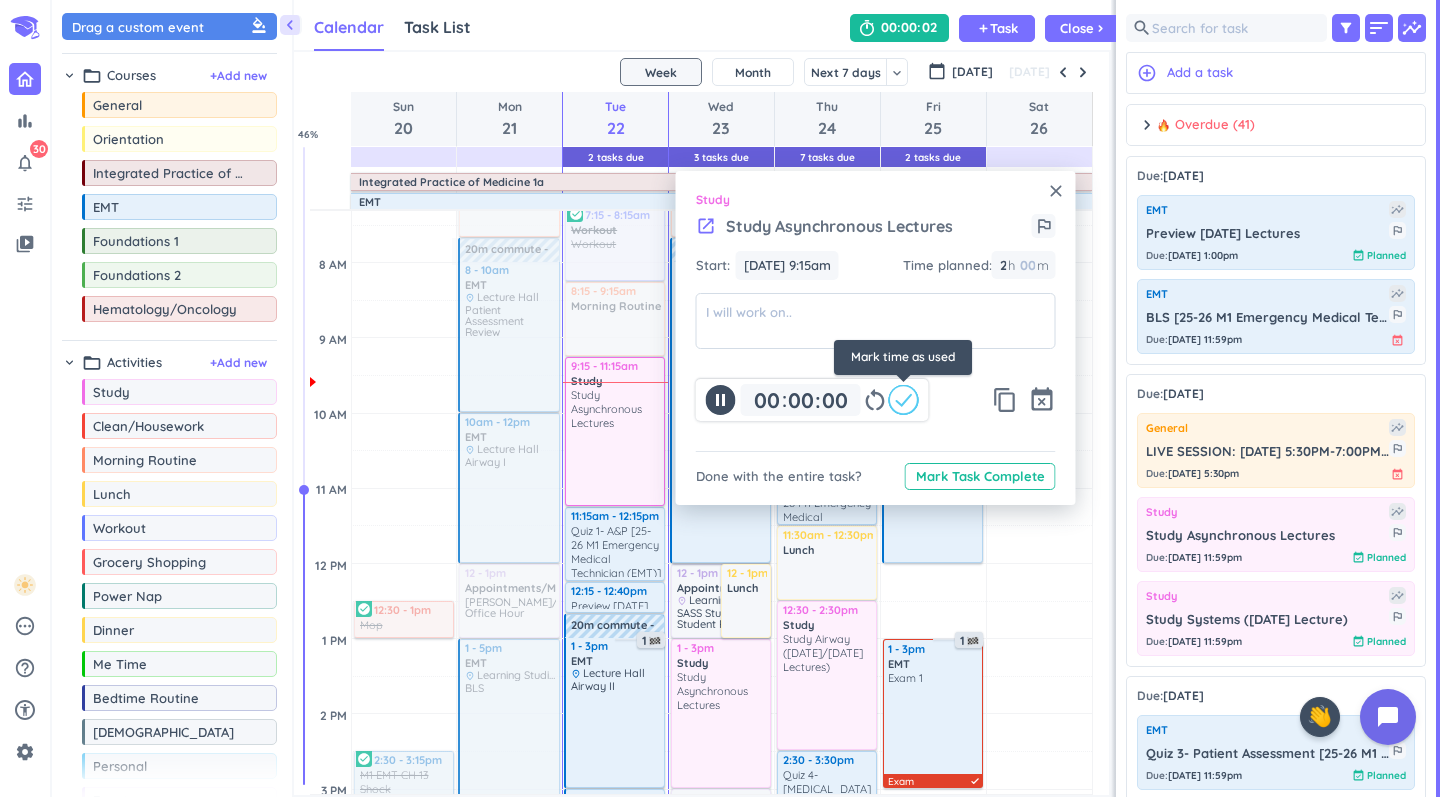 click on "close Study launch Study Asynchronous Lectures outlined_flag Start: Jul 22, 9:15am Jul 22, 9:15am Time planned : 2 2 00 h 00 m 00 00 00 00 15 00 : 00 restart_alt content_copy event_busy Done with the entire task? Mark Task Complete" at bounding box center [876, 338] 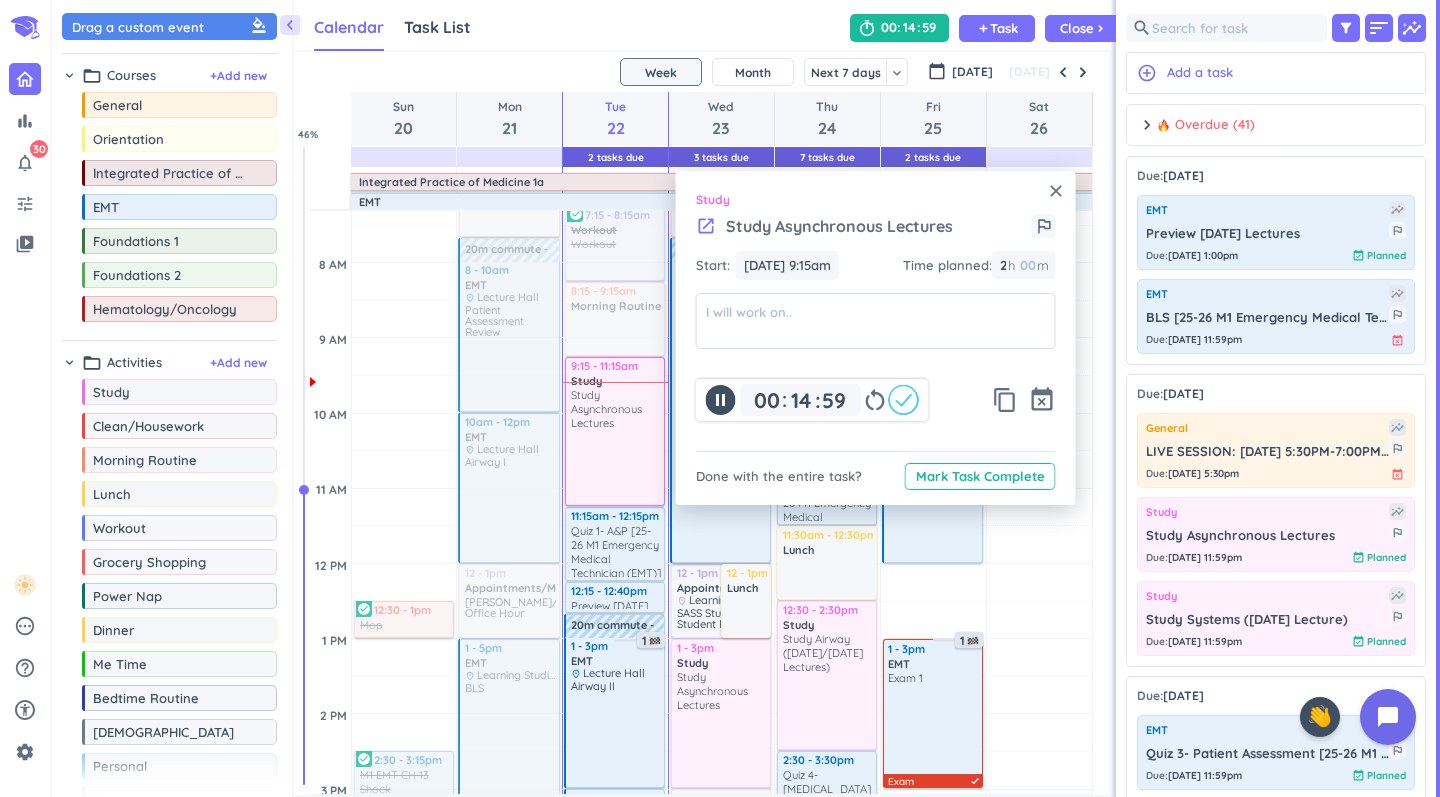 type on "15" 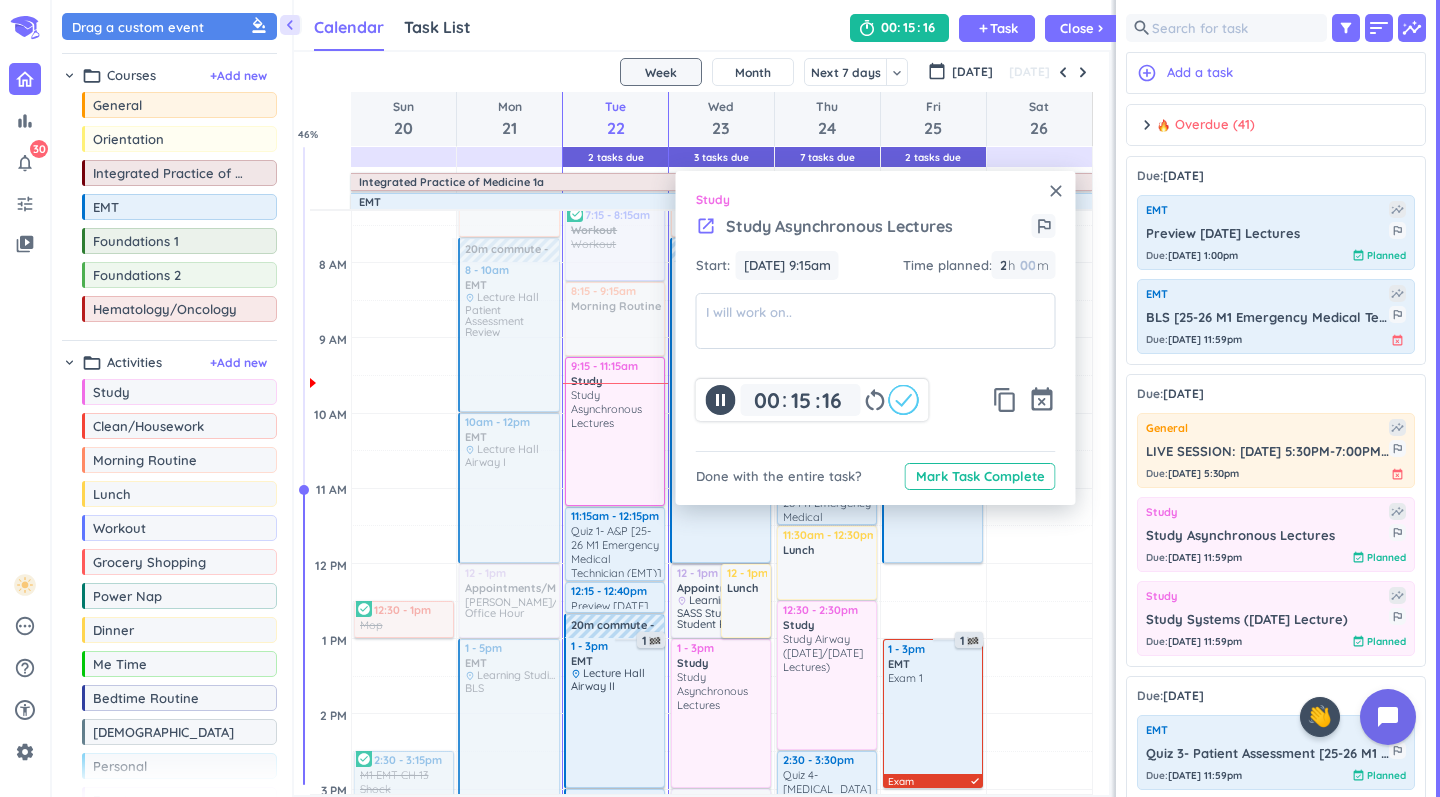 click on "launch" at bounding box center (706, 226) 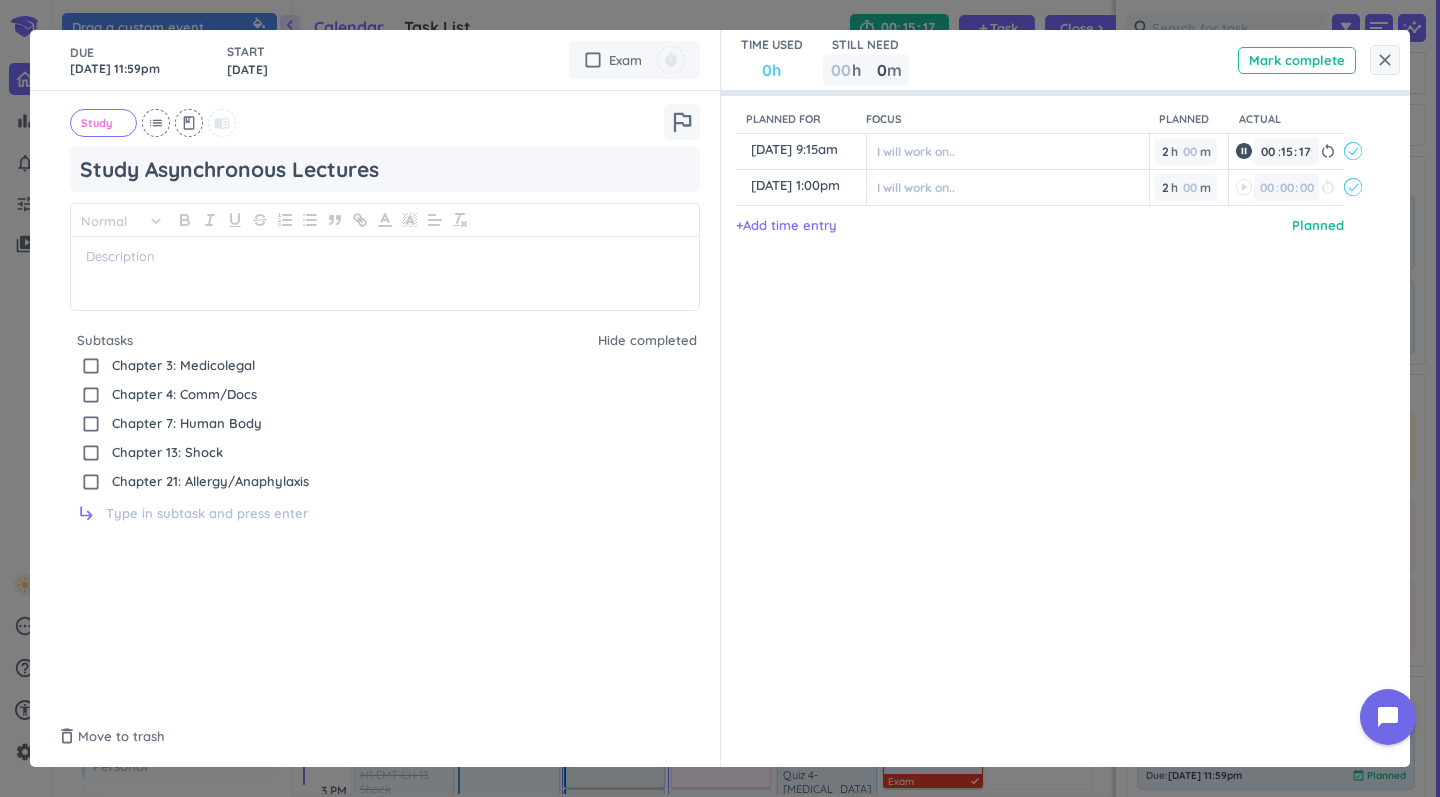 type on "x" 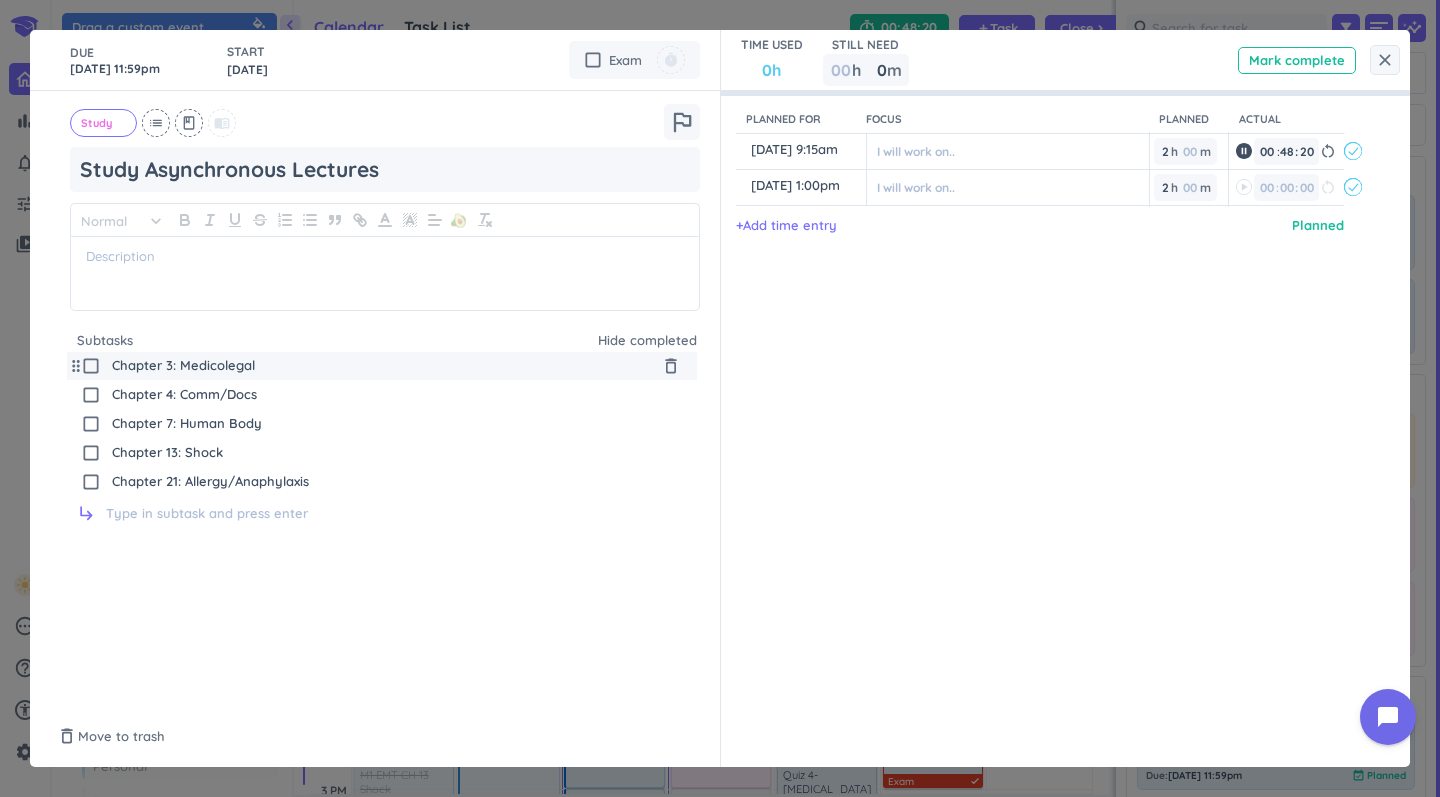 click on "check_box_outline_blank" at bounding box center (91, 366) 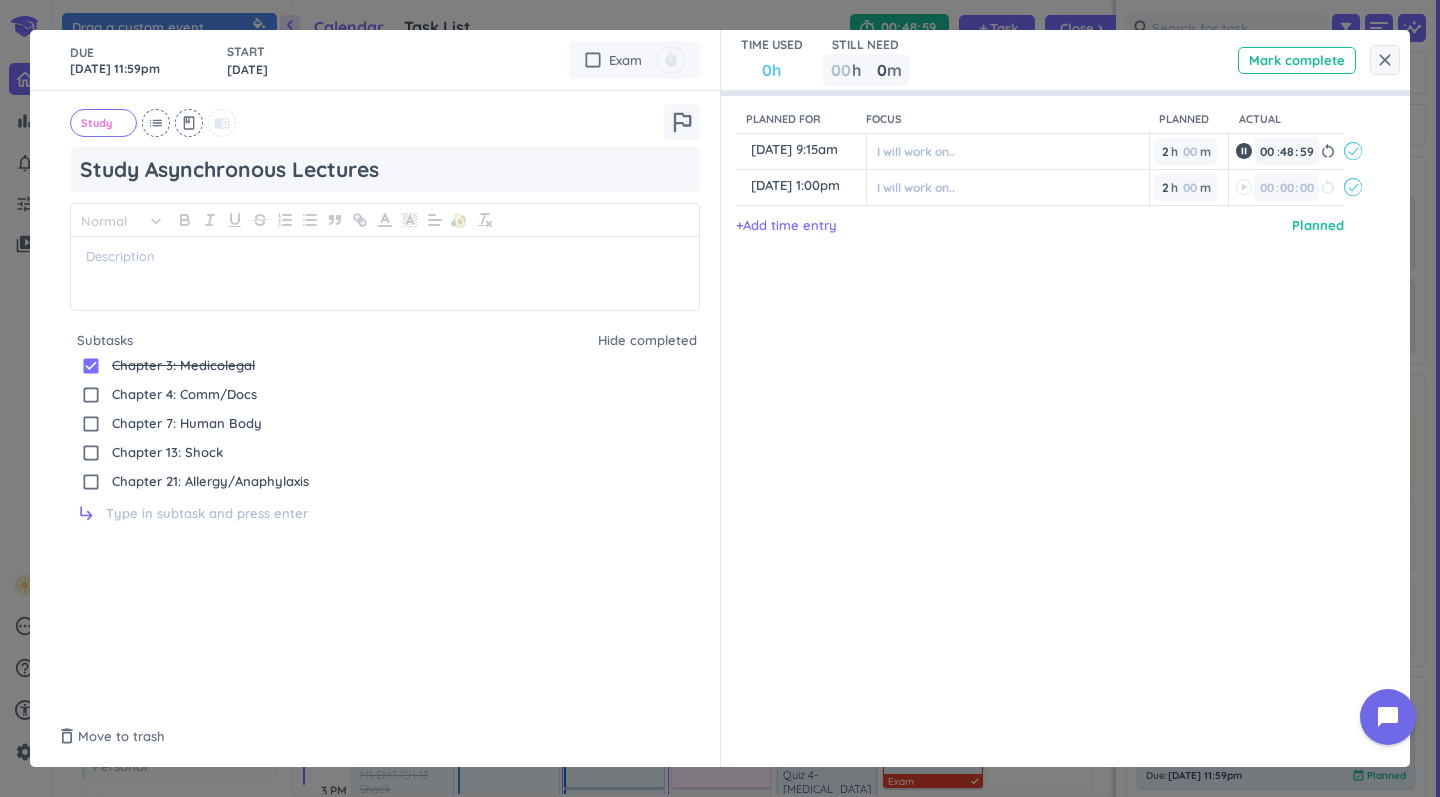 type on "49" 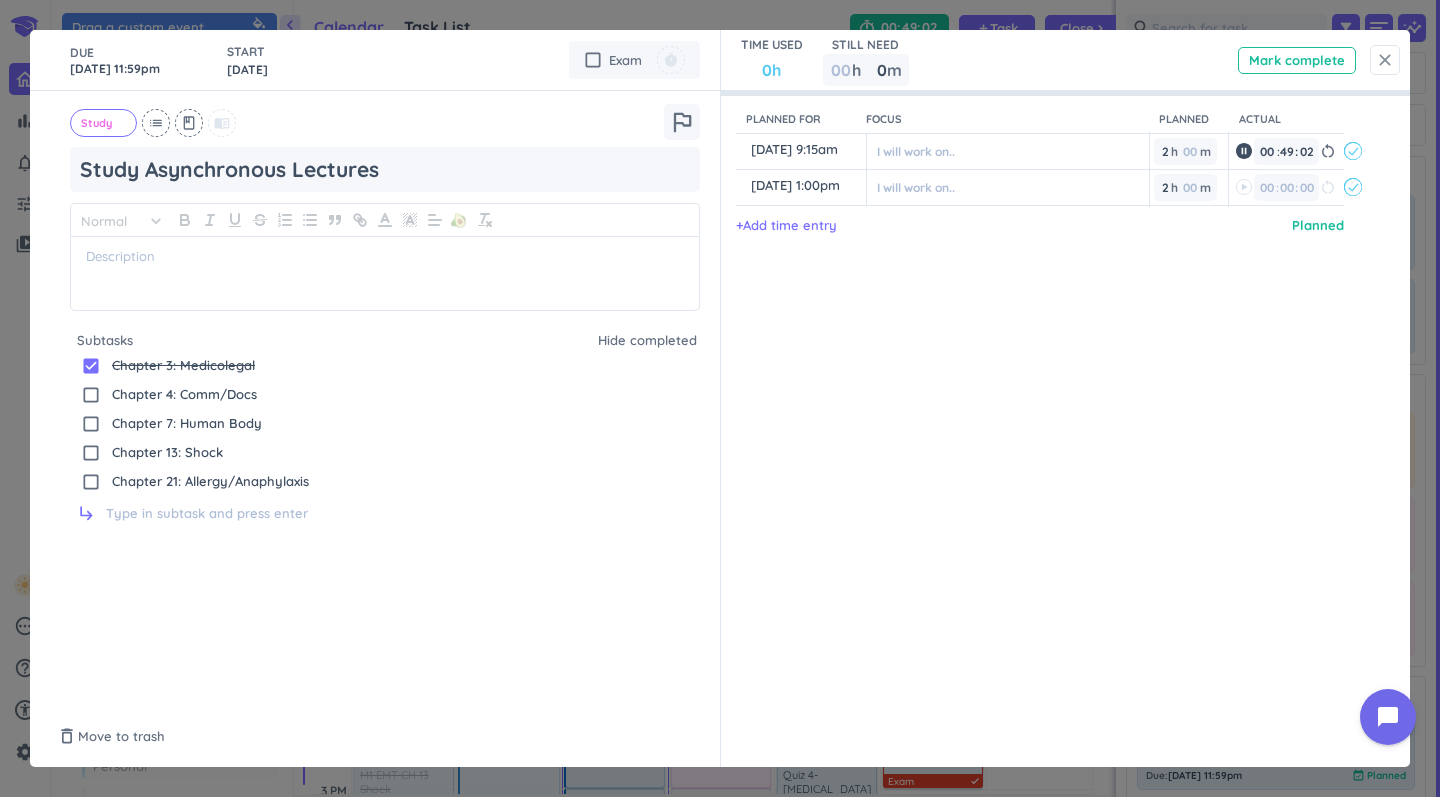 click on "close" at bounding box center [1385, 60] 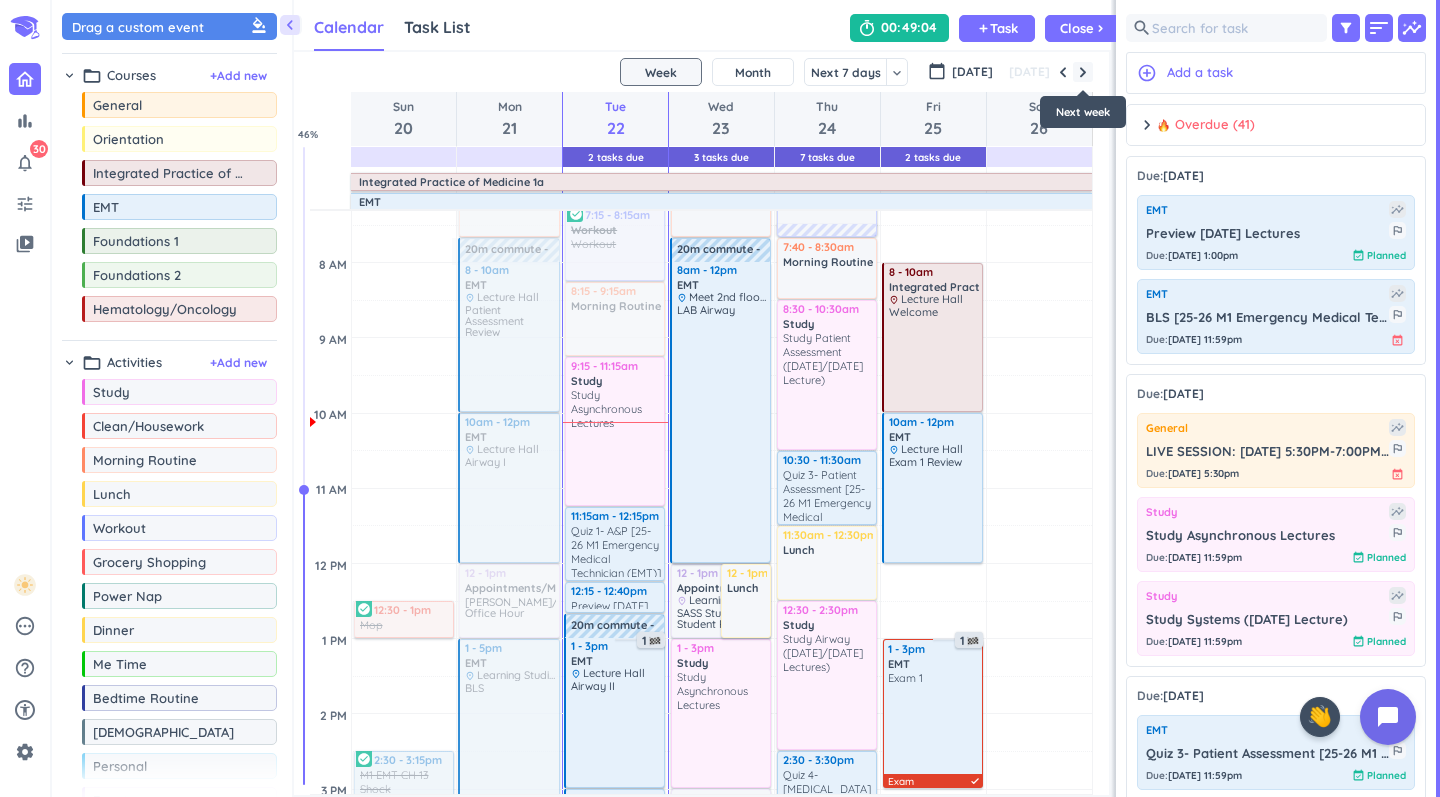 click at bounding box center [1083, 72] 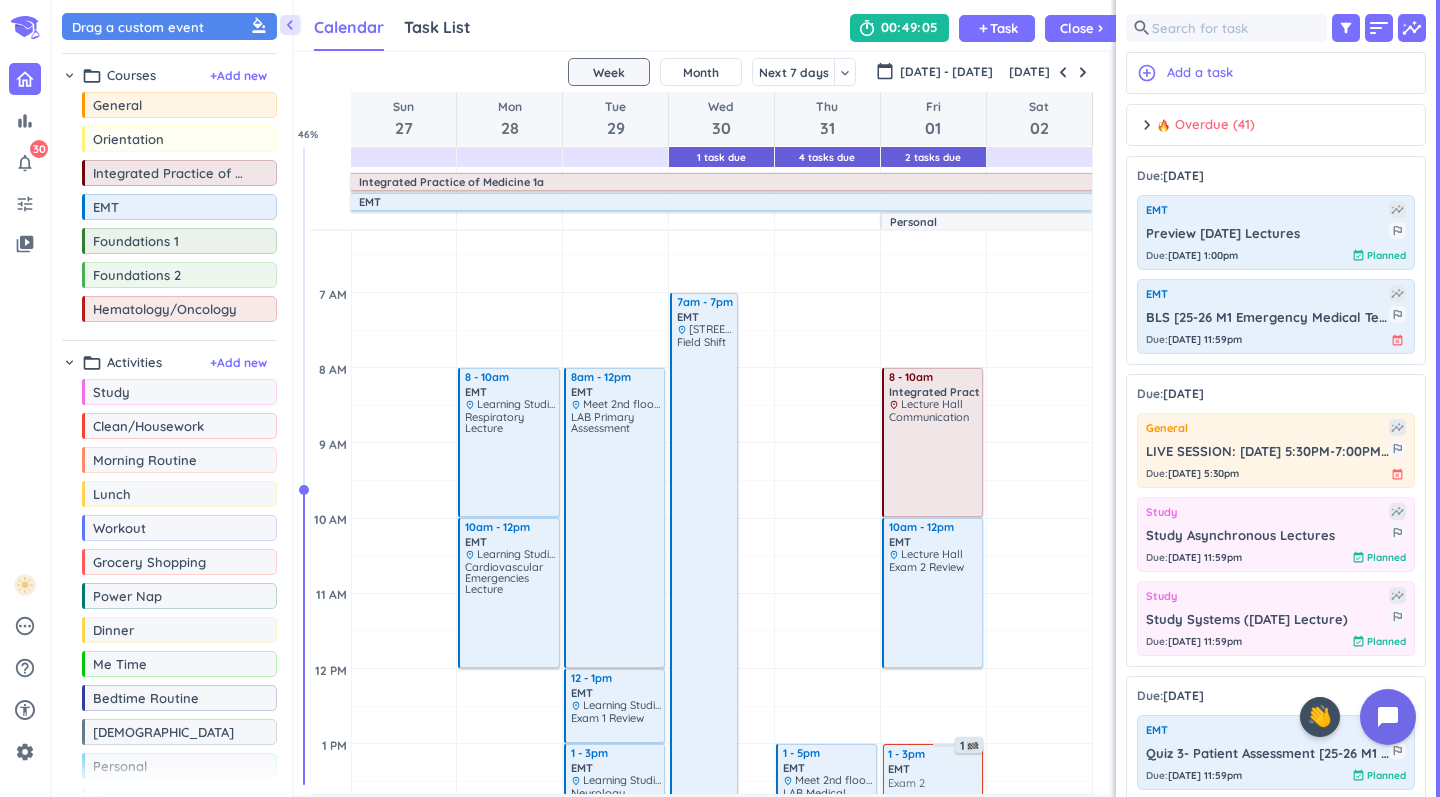 scroll, scrollTop: 176, scrollLeft: 0, axis: vertical 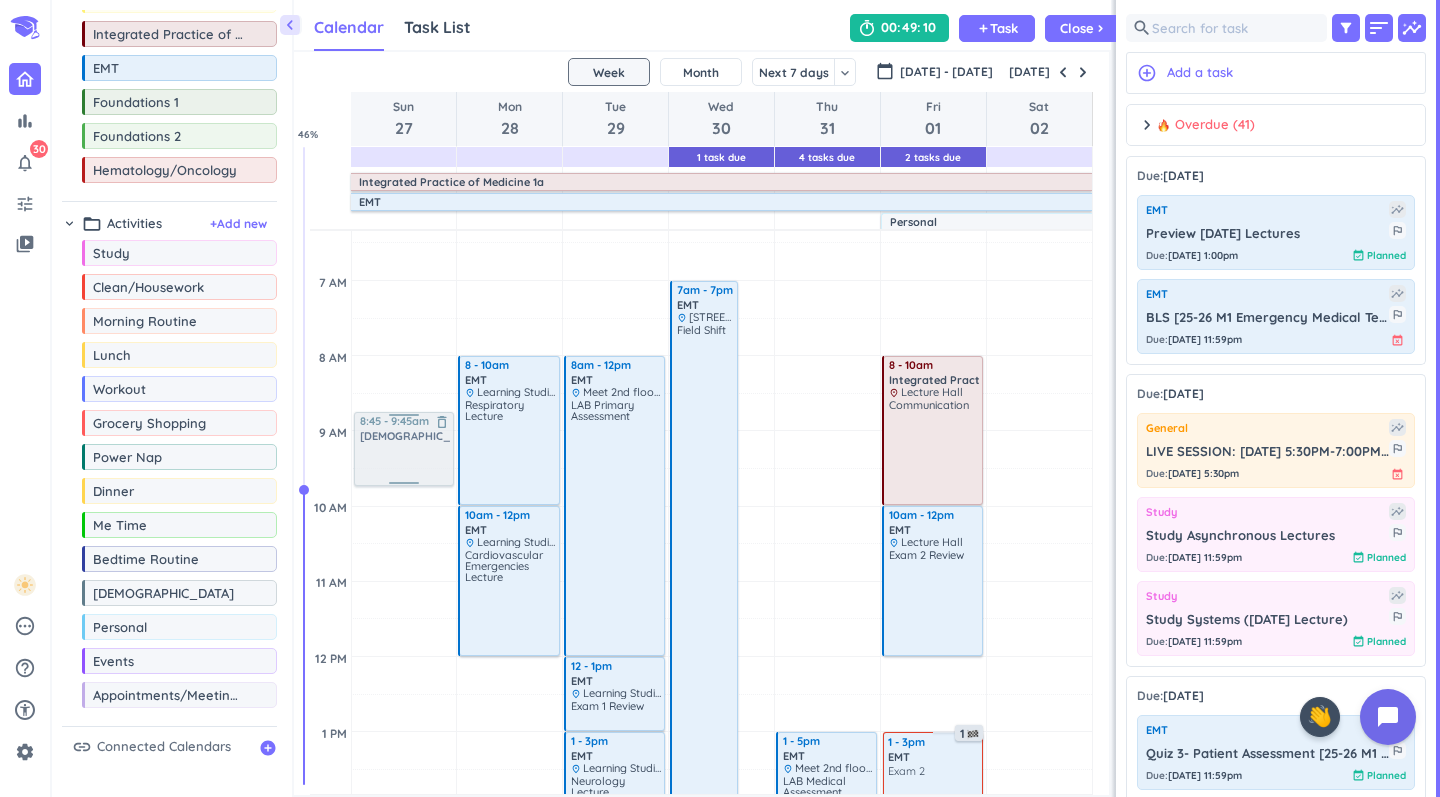 drag, startPoint x: 162, startPoint y: 601, endPoint x: 436, endPoint y: 415, distance: 331.16763 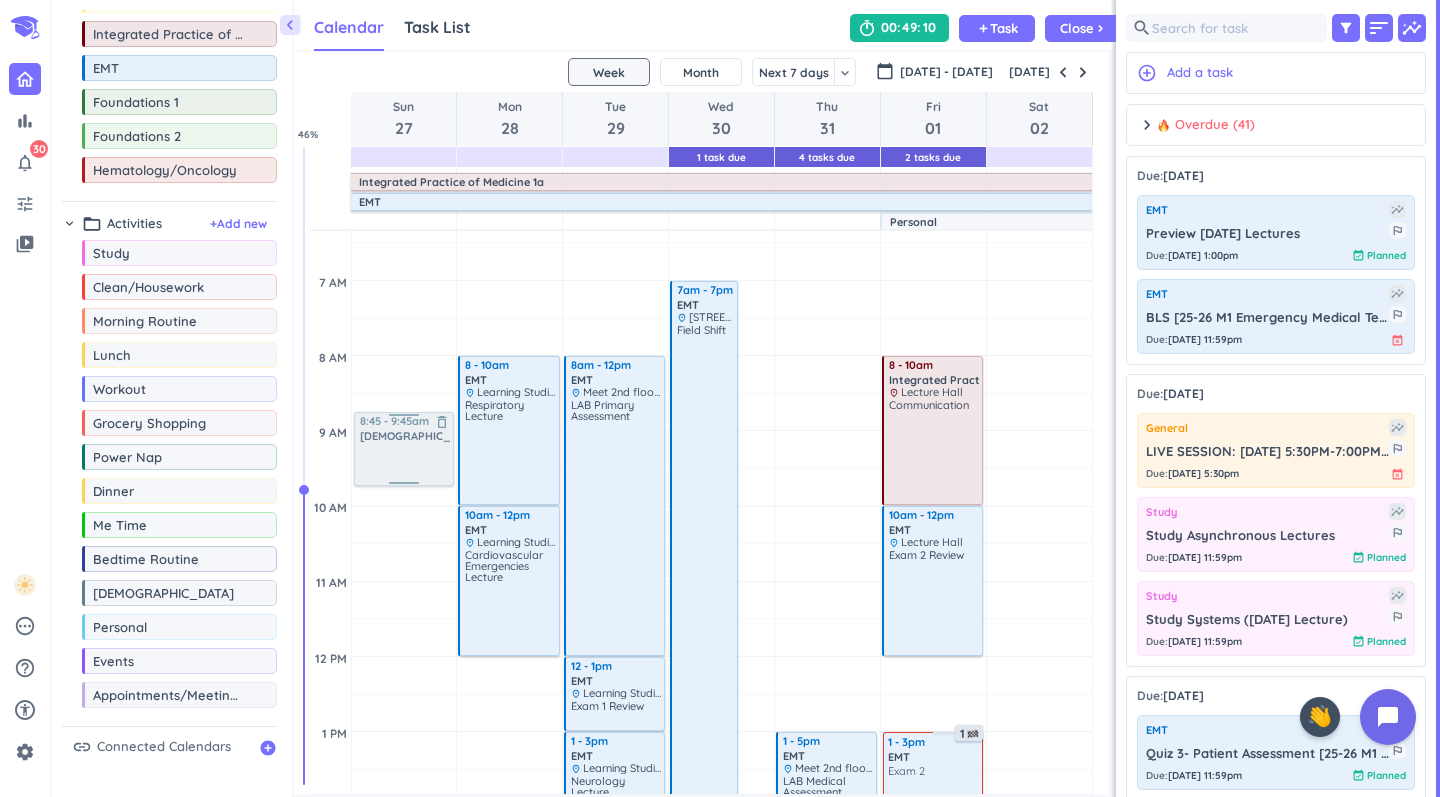 click on "chevron_left Drag a custom event format_color_fill chevron_right folder_open Courses   +  Add new drag_indicator General more_horiz drag_indicator Orientation more_horiz drag_indicator Integrated Practice of Medicine 1a more_horiz drag_indicator EMT more_horiz drag_indicator Foundations 1 more_horiz drag_indicator Foundations 2 more_horiz drag_indicator Hematology/Oncology more_horiz chevron_right folder_open Activities   +  Add new drag_indicator Study more_horiz drag_indicator Clean/Housework more_horiz drag_indicator Morning Routine more_horiz drag_indicator Lunch more_horiz drag_indicator Workout more_horiz drag_indicator Grocery Shopping more_horiz drag_indicator Power Nap more_horiz drag_indicator Dinner more_horiz drag_indicator Me Time more_horiz drag_indicator Bedtime Routine more_horiz drag_indicator Church more_horiz drag_indicator Personal more_horiz drag_indicator Events more_horiz drag_indicator Appointments/Meetings/Lunch & Learns more_horiz link Connected Calendars add_circle Calendar Calendar" at bounding box center [746, 398] 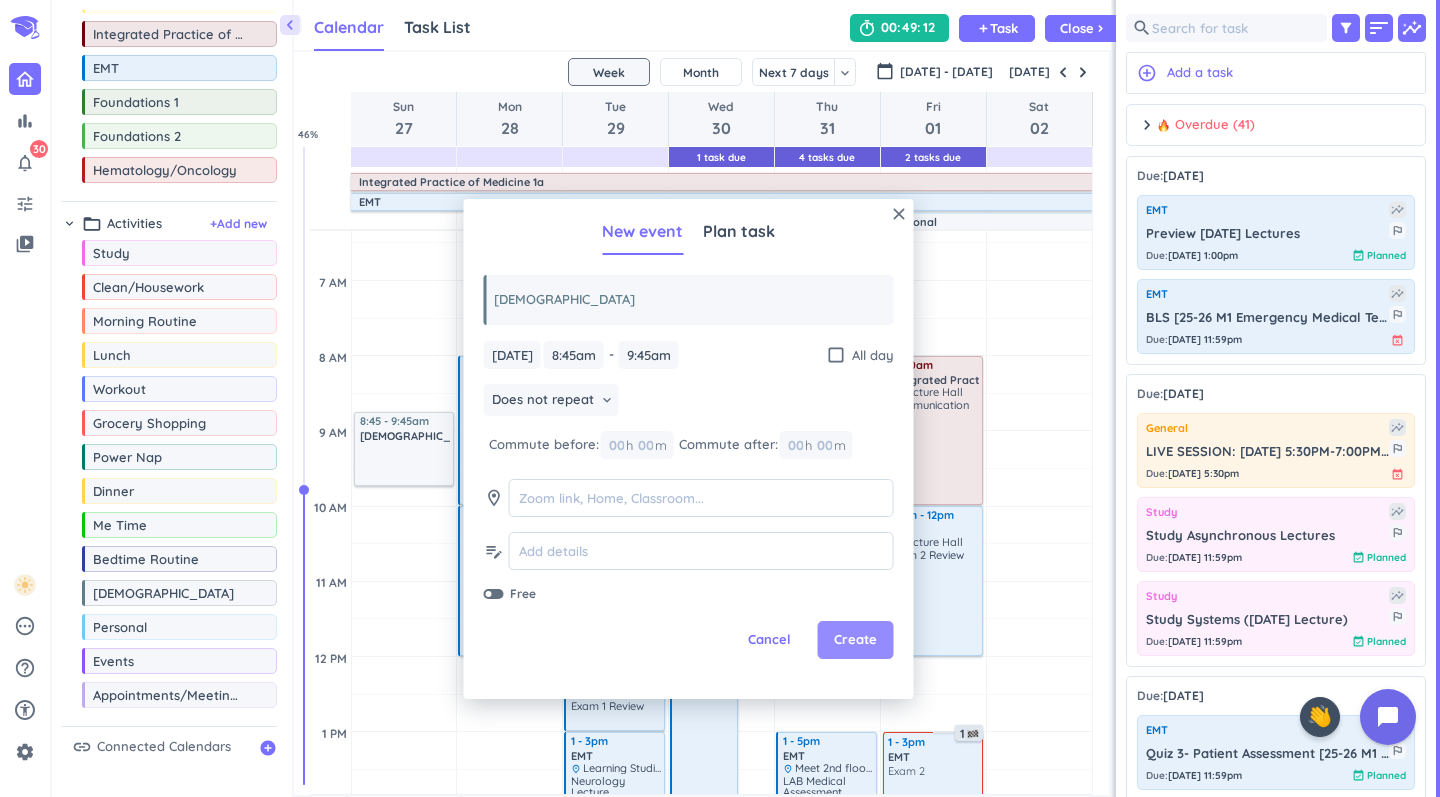 click on "Create" at bounding box center [855, 640] 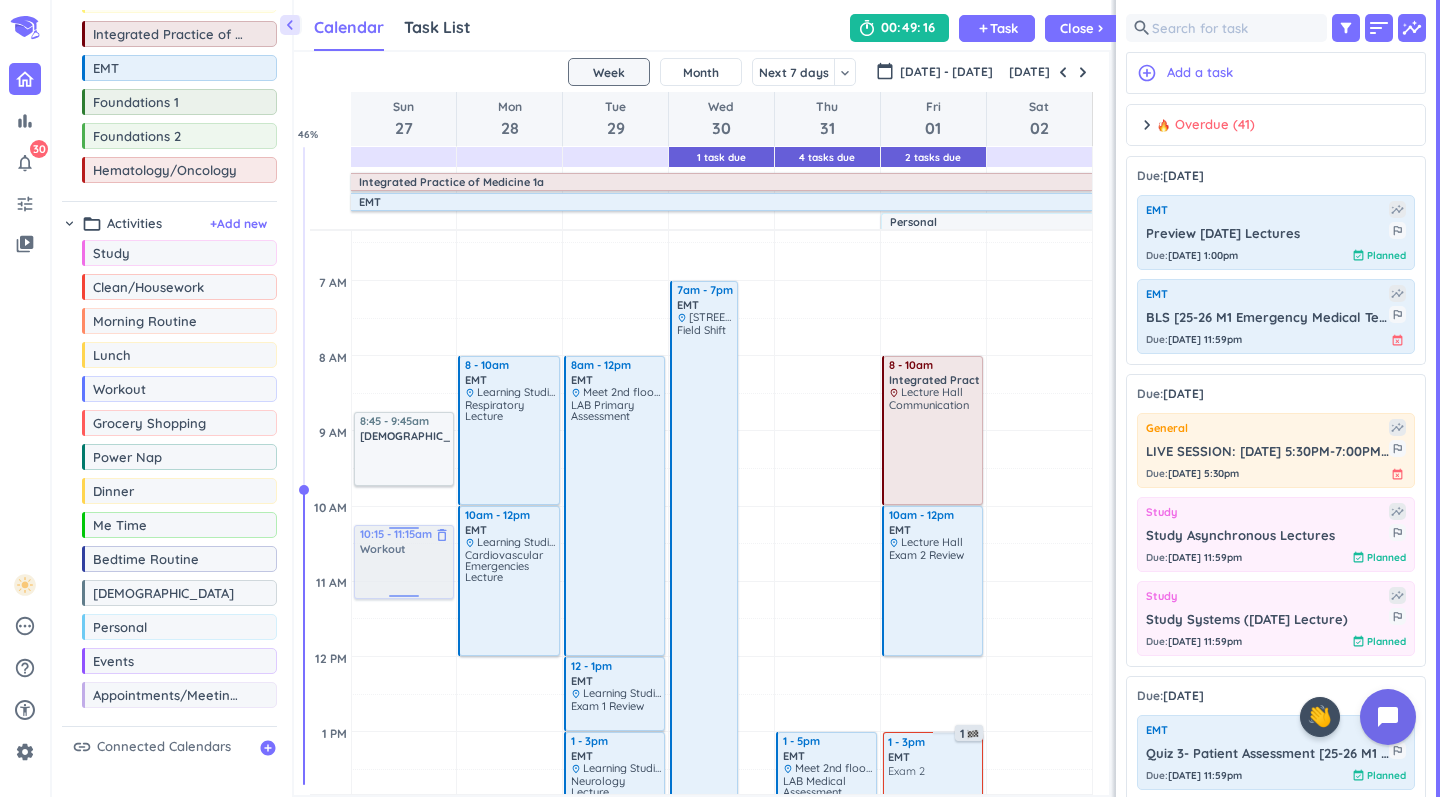 drag, startPoint x: 154, startPoint y: 394, endPoint x: 411, endPoint y: 526, distance: 288.91693 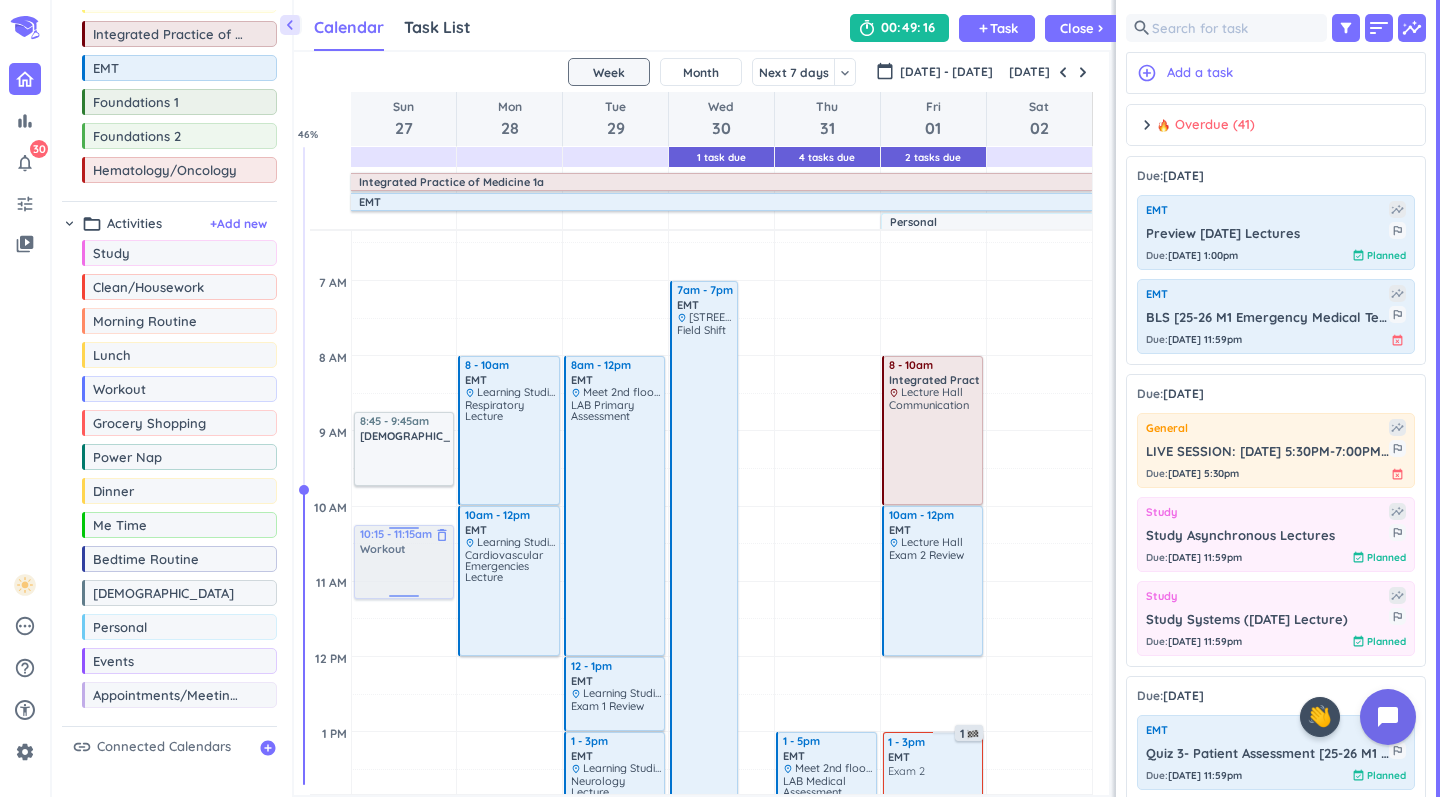 click on "chevron_left Drag a custom event format_color_fill chevron_right folder_open Courses   +  Add new drag_indicator General more_horiz drag_indicator Orientation more_horiz drag_indicator Integrated Practice of Medicine 1a more_horiz drag_indicator EMT more_horiz drag_indicator Foundations 1 more_horiz drag_indicator Foundations 2 more_horiz drag_indicator Hematology/Oncology more_horiz chevron_right folder_open Activities   +  Add new drag_indicator Study more_horiz drag_indicator Clean/Housework more_horiz drag_indicator Morning Routine more_horiz drag_indicator Lunch more_horiz drag_indicator Workout more_horiz drag_indicator Grocery Shopping more_horiz drag_indicator Power Nap more_horiz drag_indicator Dinner more_horiz drag_indicator Me Time more_horiz drag_indicator Bedtime Routine more_horiz drag_indicator Church more_horiz drag_indicator Personal more_horiz drag_indicator Events more_horiz drag_indicator Appointments/Meetings/Lunch & Learns more_horiz link Connected Calendars add_circle Calendar Calendar" at bounding box center [746, 398] 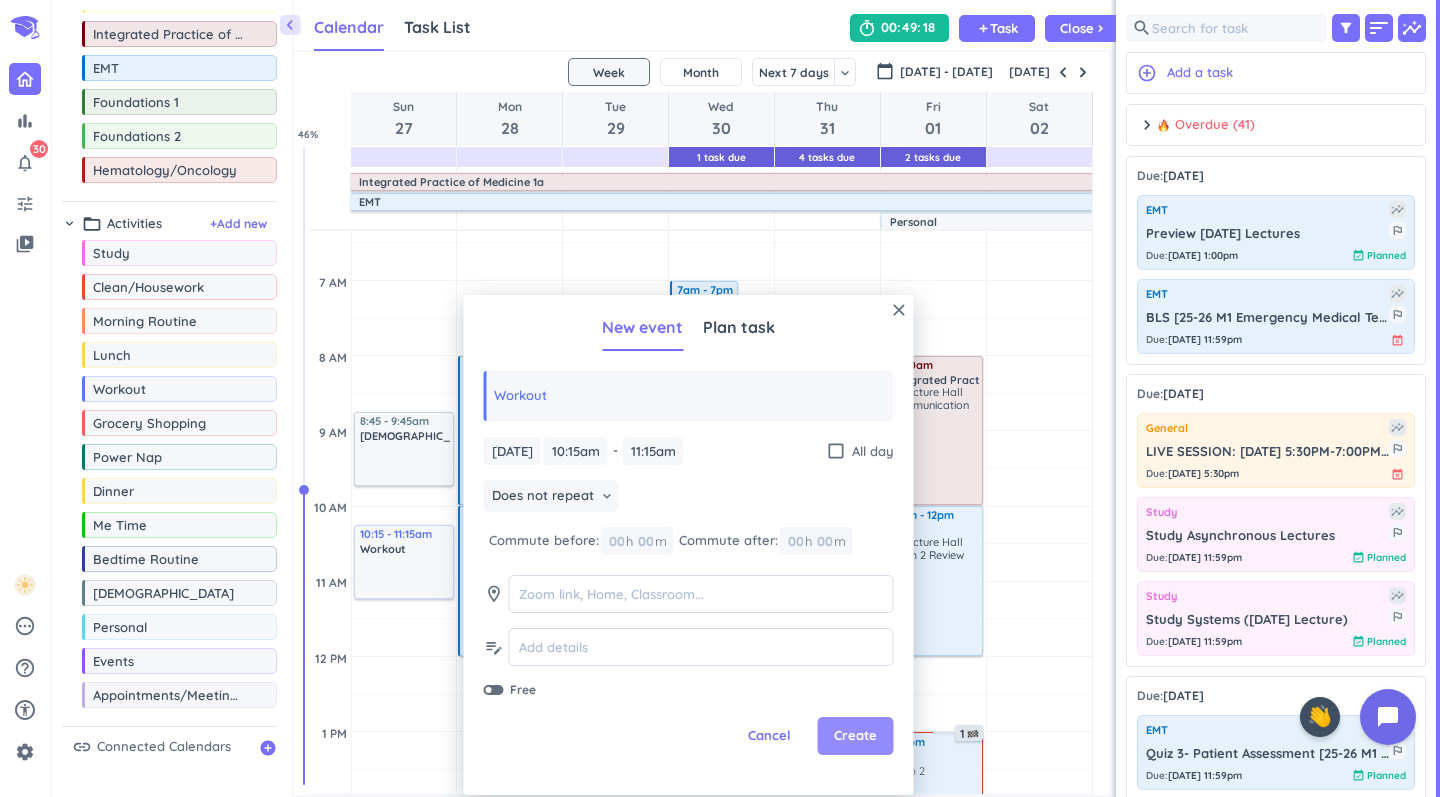 click on "Create" at bounding box center (855, 736) 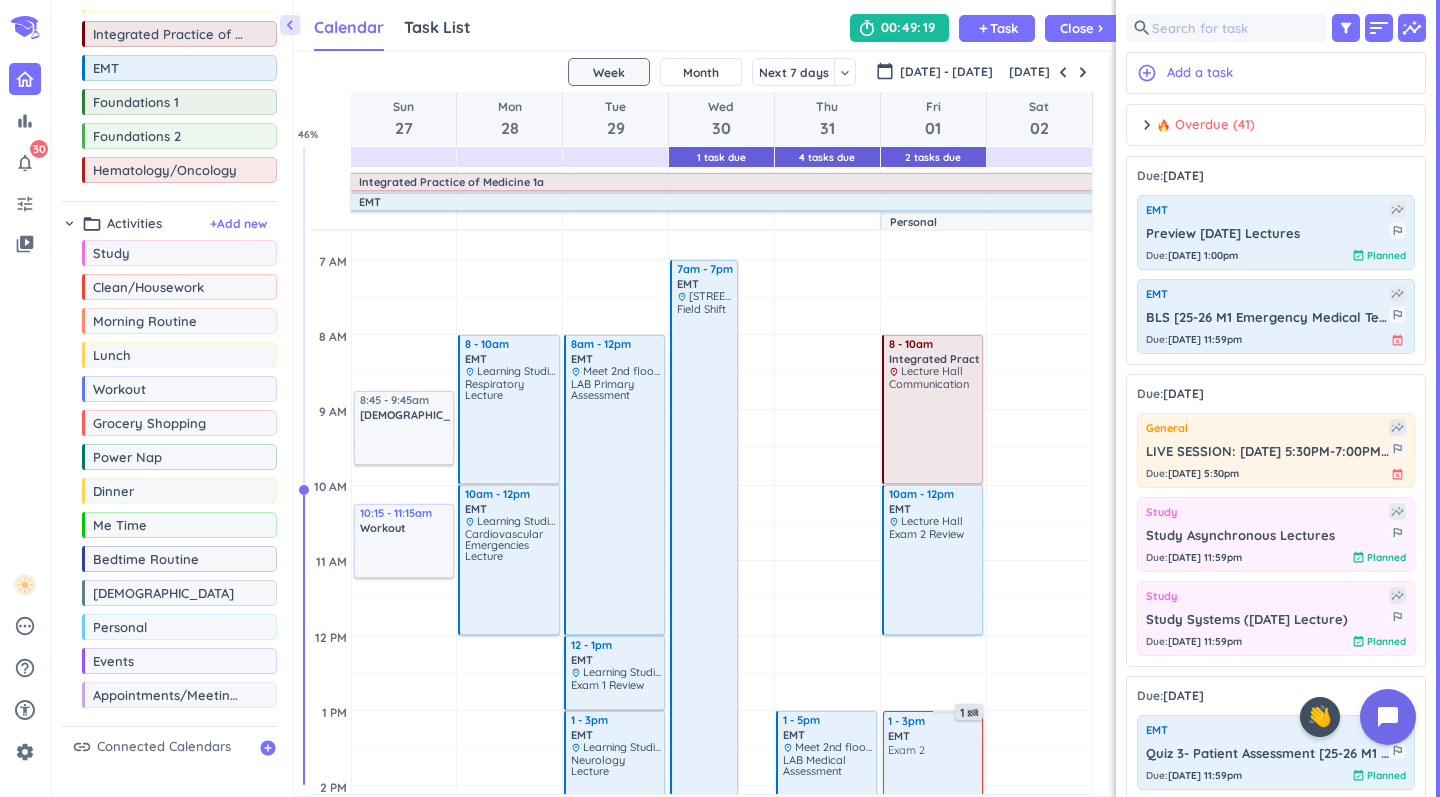 scroll, scrollTop: 199, scrollLeft: 0, axis: vertical 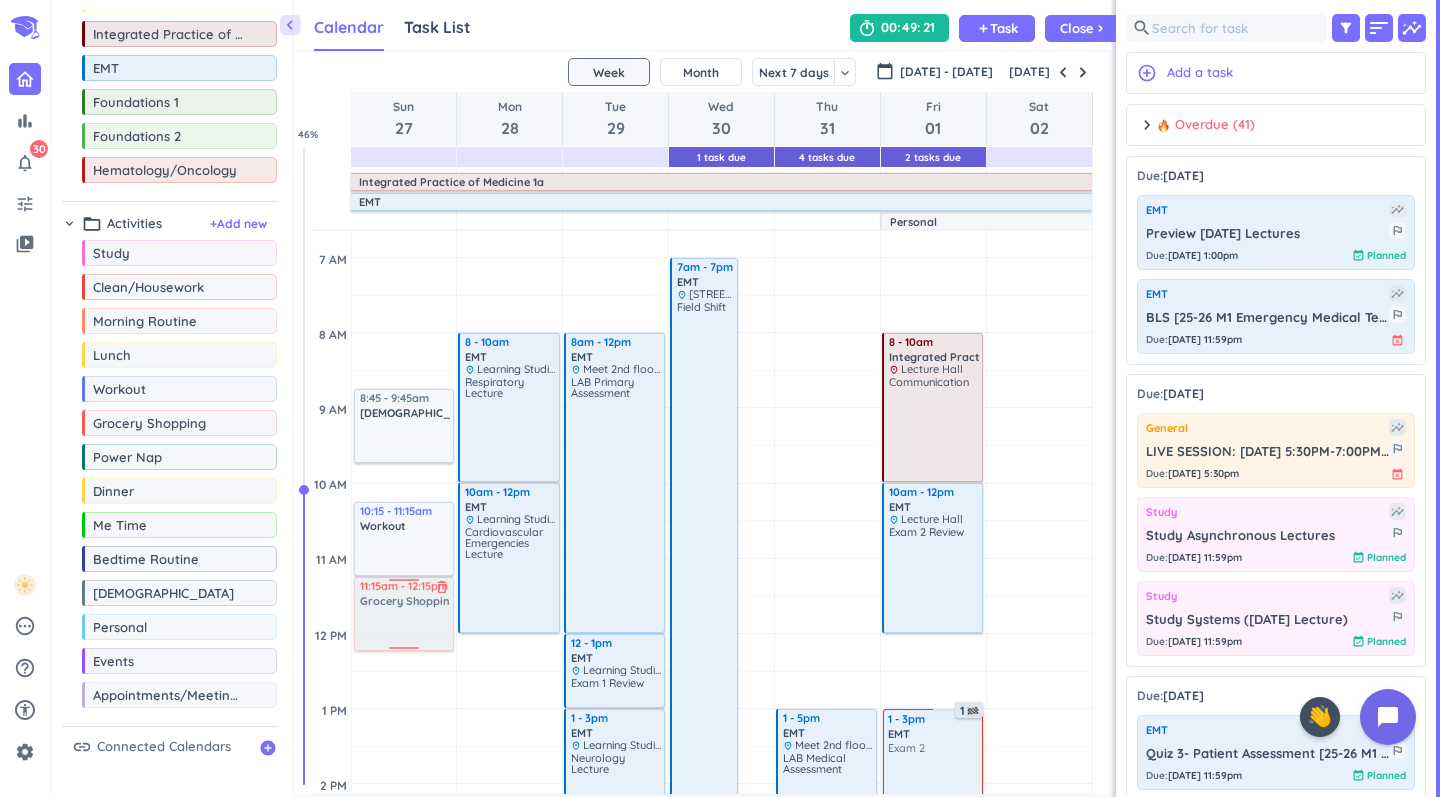 drag, startPoint x: 192, startPoint y: 428, endPoint x: 409, endPoint y: 580, distance: 264.9396 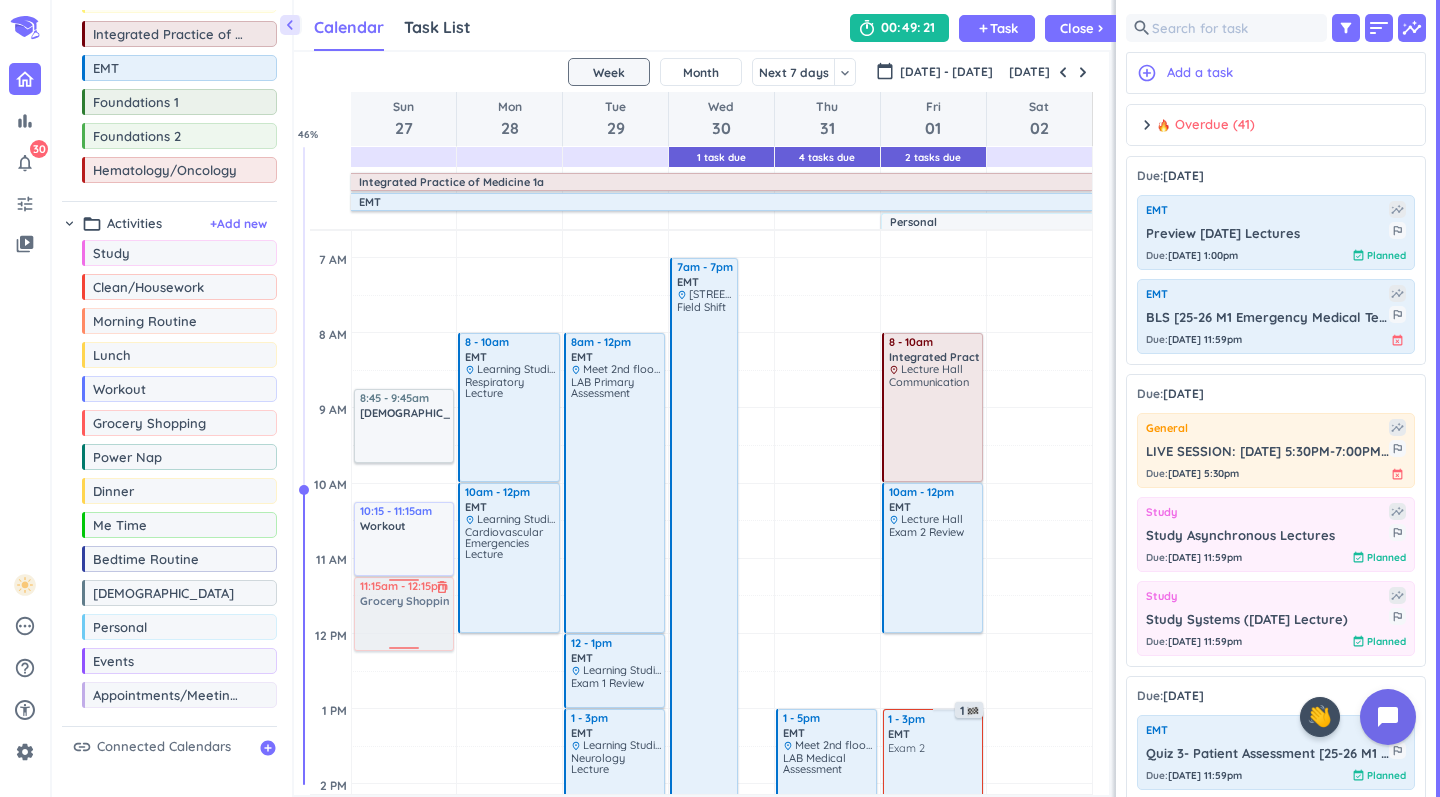 click on "chevron_left Drag a custom event format_color_fill chevron_right folder_open Courses   +  Add new drag_indicator General more_horiz drag_indicator Orientation more_horiz drag_indicator Integrated Practice of Medicine 1a more_horiz drag_indicator EMT more_horiz drag_indicator Foundations 1 more_horiz drag_indicator Foundations 2 more_horiz drag_indicator Hematology/Oncology more_horiz chevron_right folder_open Activities   +  Add new drag_indicator Study more_horiz drag_indicator Clean/Housework more_horiz drag_indicator Morning Routine more_horiz drag_indicator Lunch more_horiz drag_indicator Workout more_horiz drag_indicator Grocery Shopping more_horiz drag_indicator Power Nap more_horiz drag_indicator Dinner more_horiz drag_indicator Me Time more_horiz drag_indicator Bedtime Routine more_horiz drag_indicator Church more_horiz drag_indicator Personal more_horiz drag_indicator Events more_horiz drag_indicator Appointments/Meetings/Lunch & Learns more_horiz link Connected Calendars add_circle Calendar Calendar" at bounding box center [746, 398] 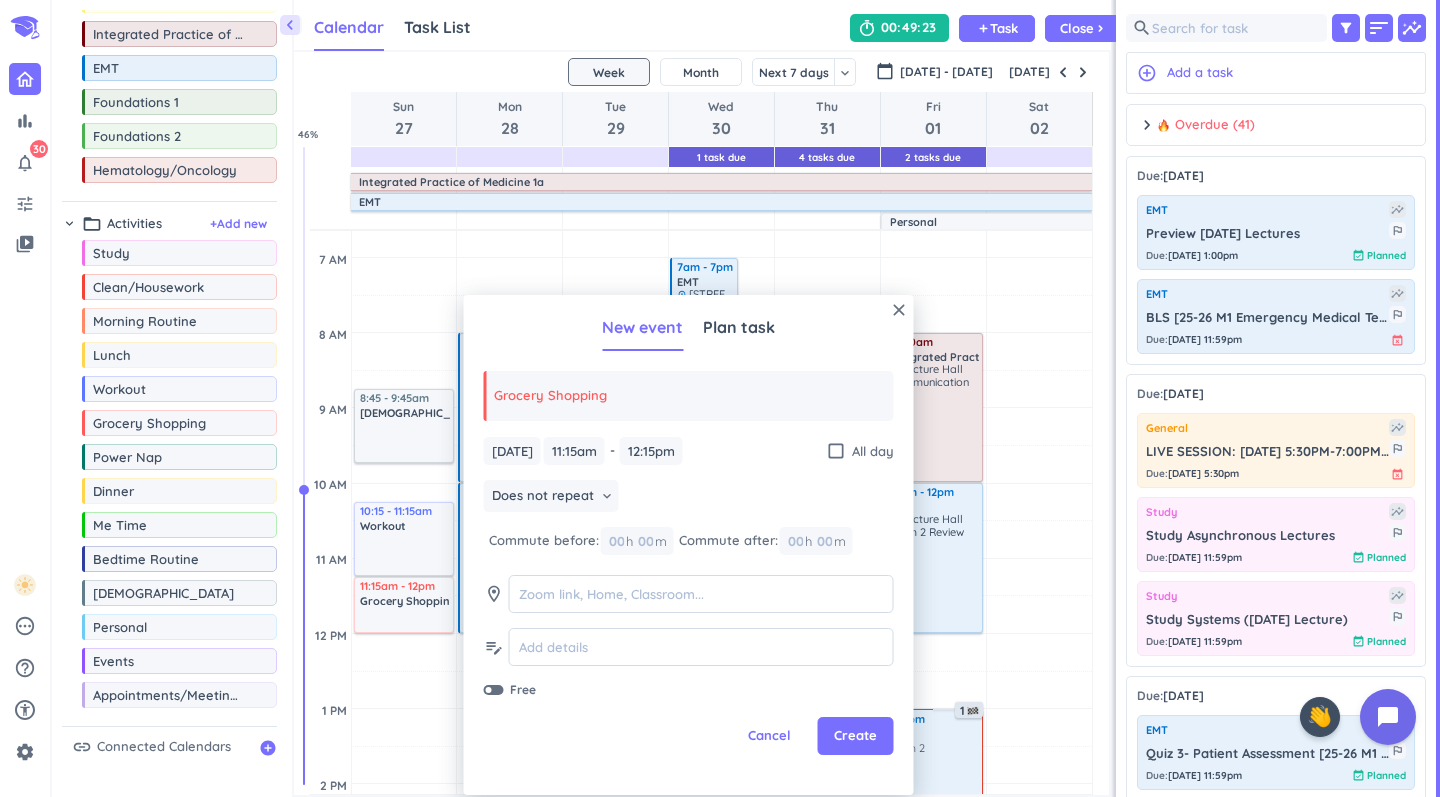 drag, startPoint x: 409, startPoint y: 654, endPoint x: 419, endPoint y: 639, distance: 18.027756 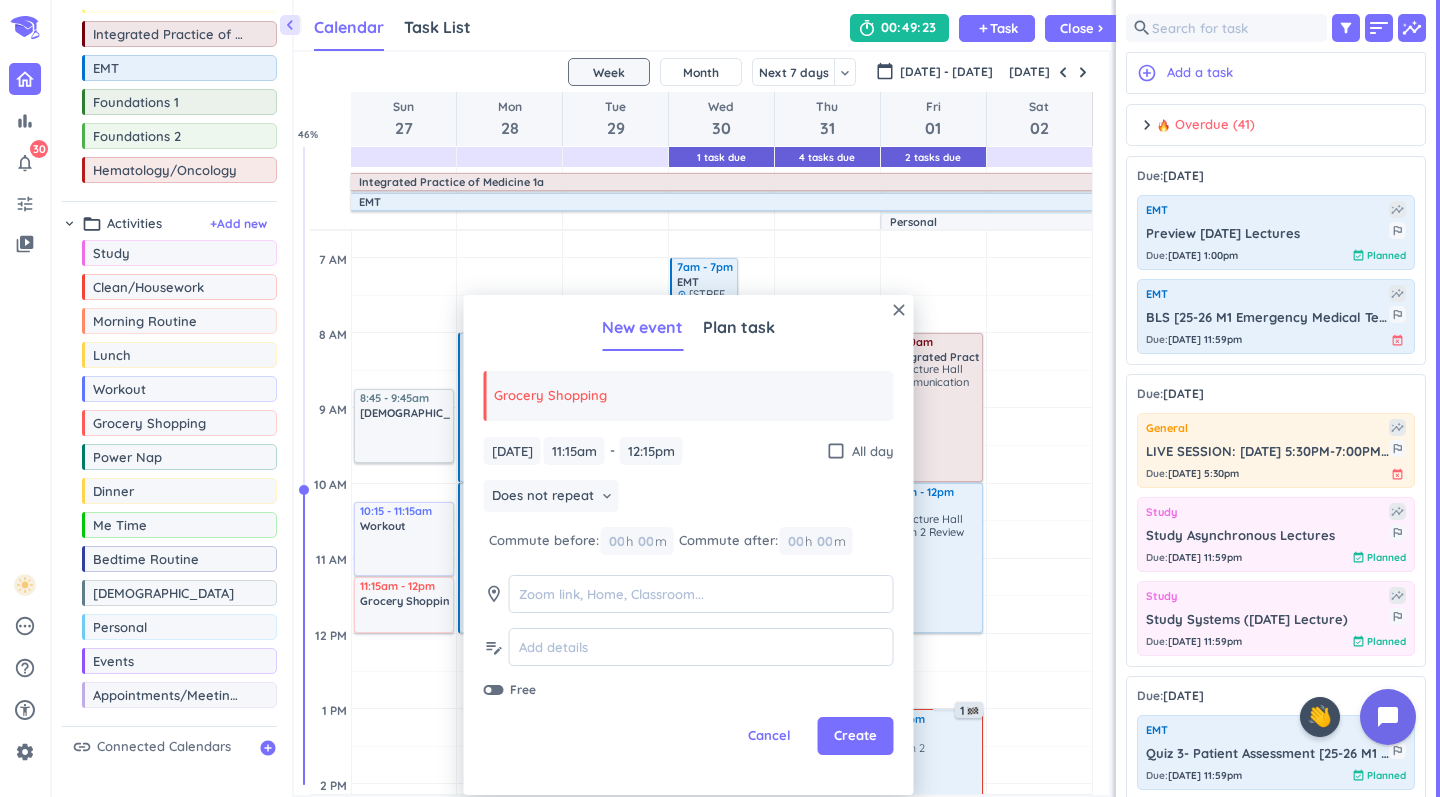 click on "4 AM 5 AM 6 AM 7 AM 8 AM 9 AM 10 AM 11 AM 12 PM 1 PM 2 PM 3 PM 4 PM 5 PM 6 PM 7 PM 8 PM 9 PM 10 PM 11 PM 12 AM 1 AM 2 AM 3 AM Adjust Awake Time Adjust Awake Time 8:45 - 9:45am Church delete_outline 10:15 - 11:15am Workout delete_outline 11:15am - 12:15pm Grocery Shopping delete_outline 11:15am - 12pm Grocery Shopping delete_outline Adjust Awake Time Adjust Awake Time 8 - 10am EMT delete_outline place Learning Studio Respiratory Lecture 10am - 12pm EMT delete_outline place Learning Studio Cardiovascular Emergencies Lecture Adjust Awake Time Adjust Awake Time 8am - 12pm EMT delete_outline place Meet 2nd floor Rotunda, move to Clemson Sim Center LAB Primary Assessment 12 - 1pm EMT delete_outline place Learning Studio Exam 1 Review 1 - 3pm EMT delete_outline place Learning Studio Neurology Lecture 3 - 5pm EMT delete_outline place Learning Studio Behavioral Lecture 5 - 6:30pm Appointments/Meetings/Lunch & Learns delete_outline place Learning Studio SASS How to use Third Party Resources w Austin D'Addario 7am - 7pm" at bounding box center (701, 934) 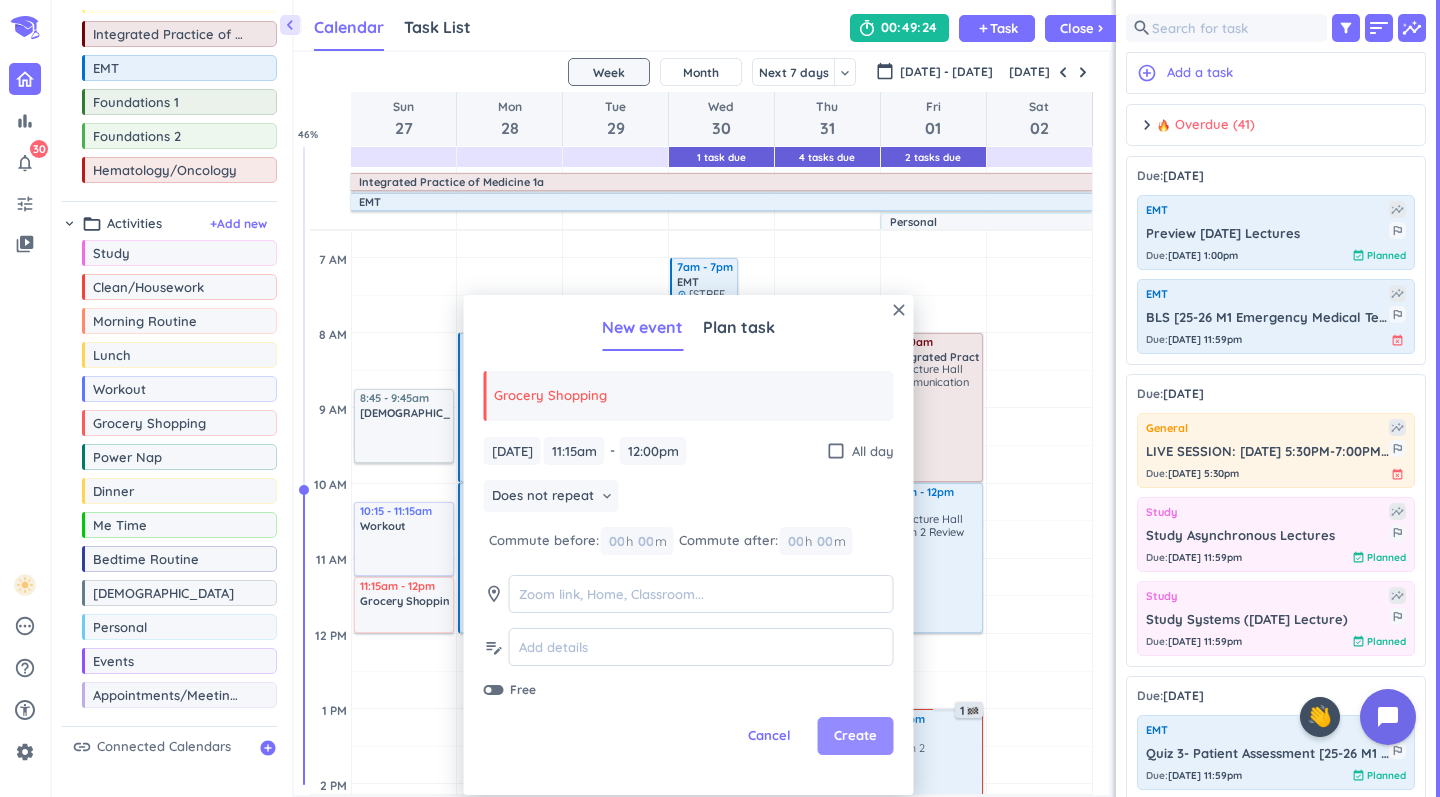 click on "Create" at bounding box center [855, 736] 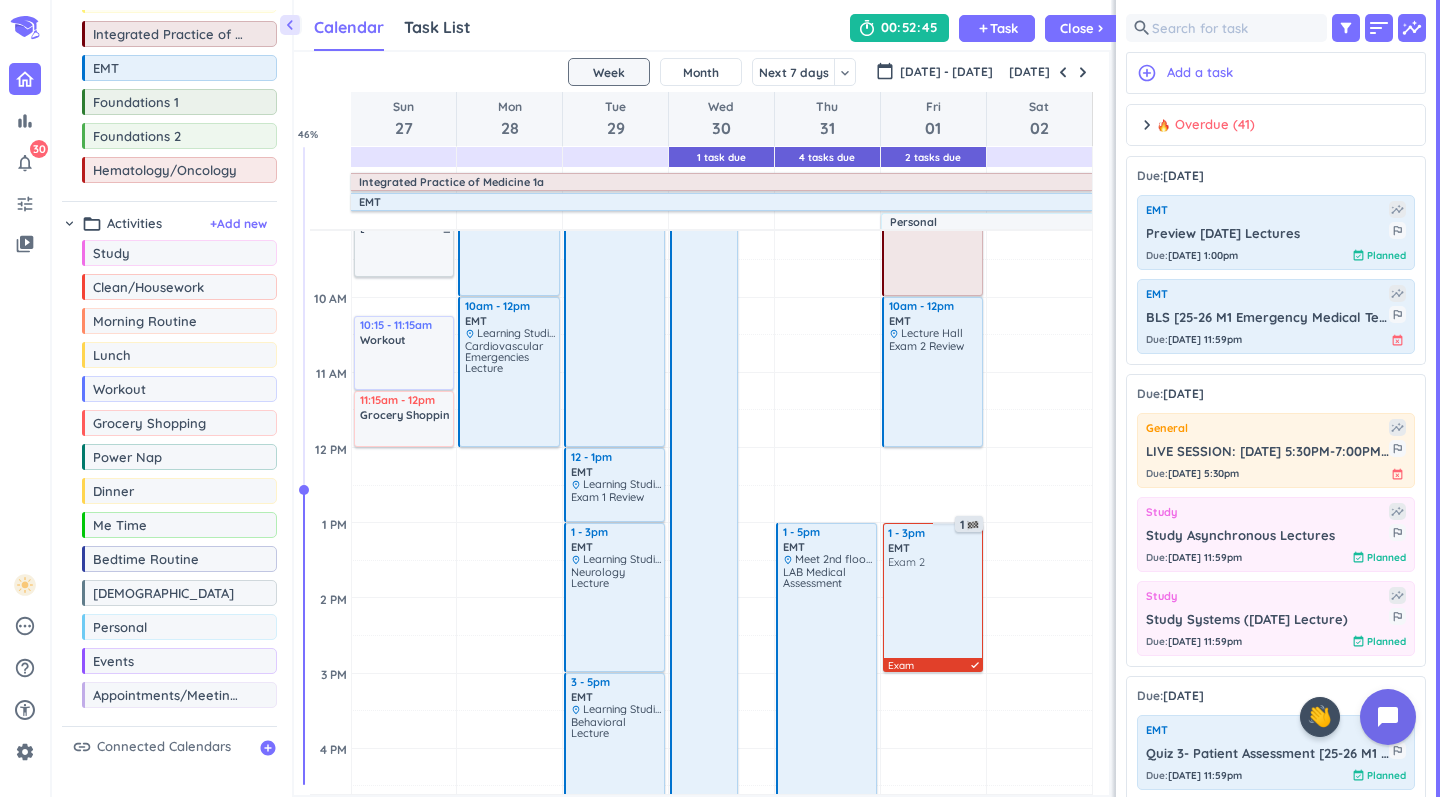 scroll, scrollTop: 422, scrollLeft: 0, axis: vertical 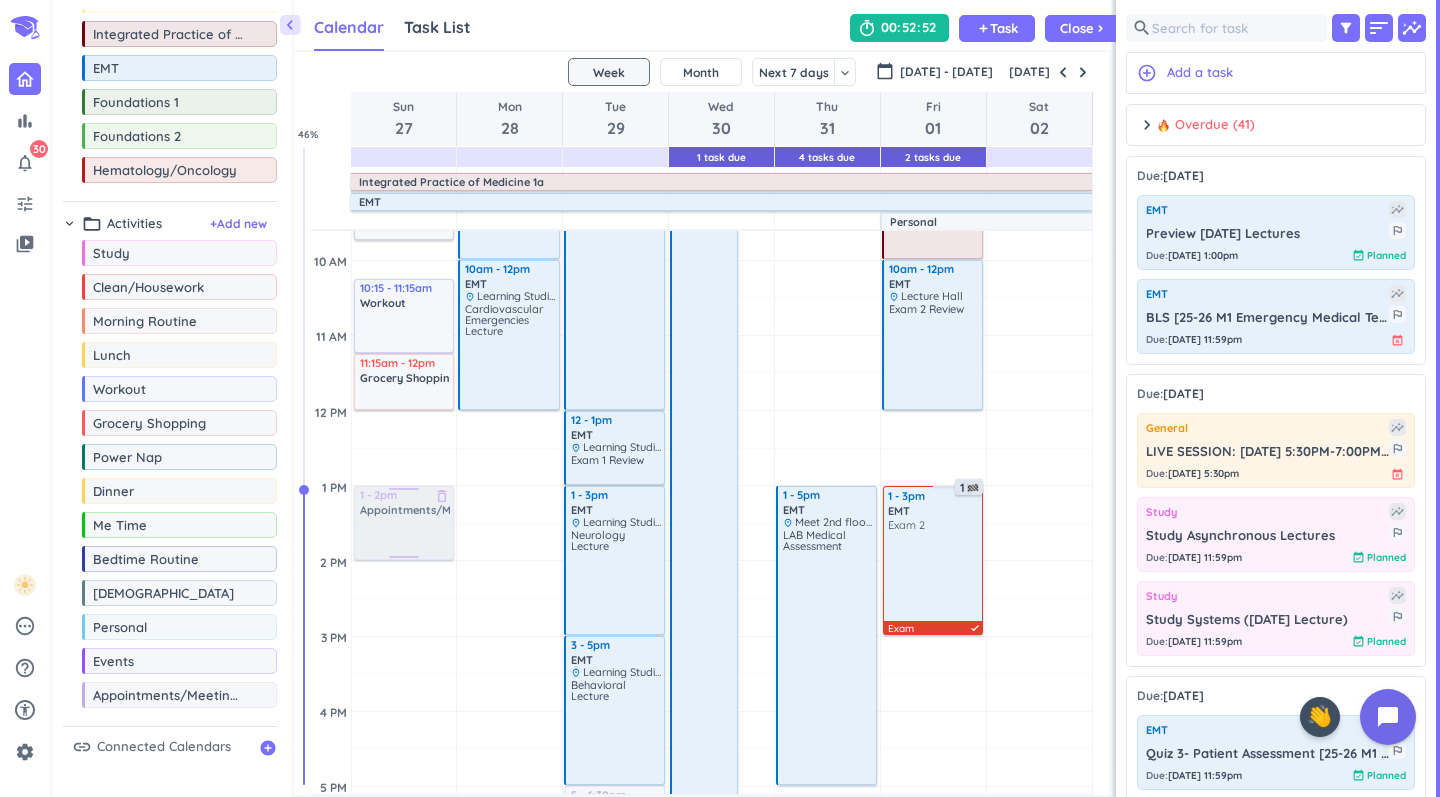drag, startPoint x: 150, startPoint y: 699, endPoint x: 395, endPoint y: 490, distance: 322.03415 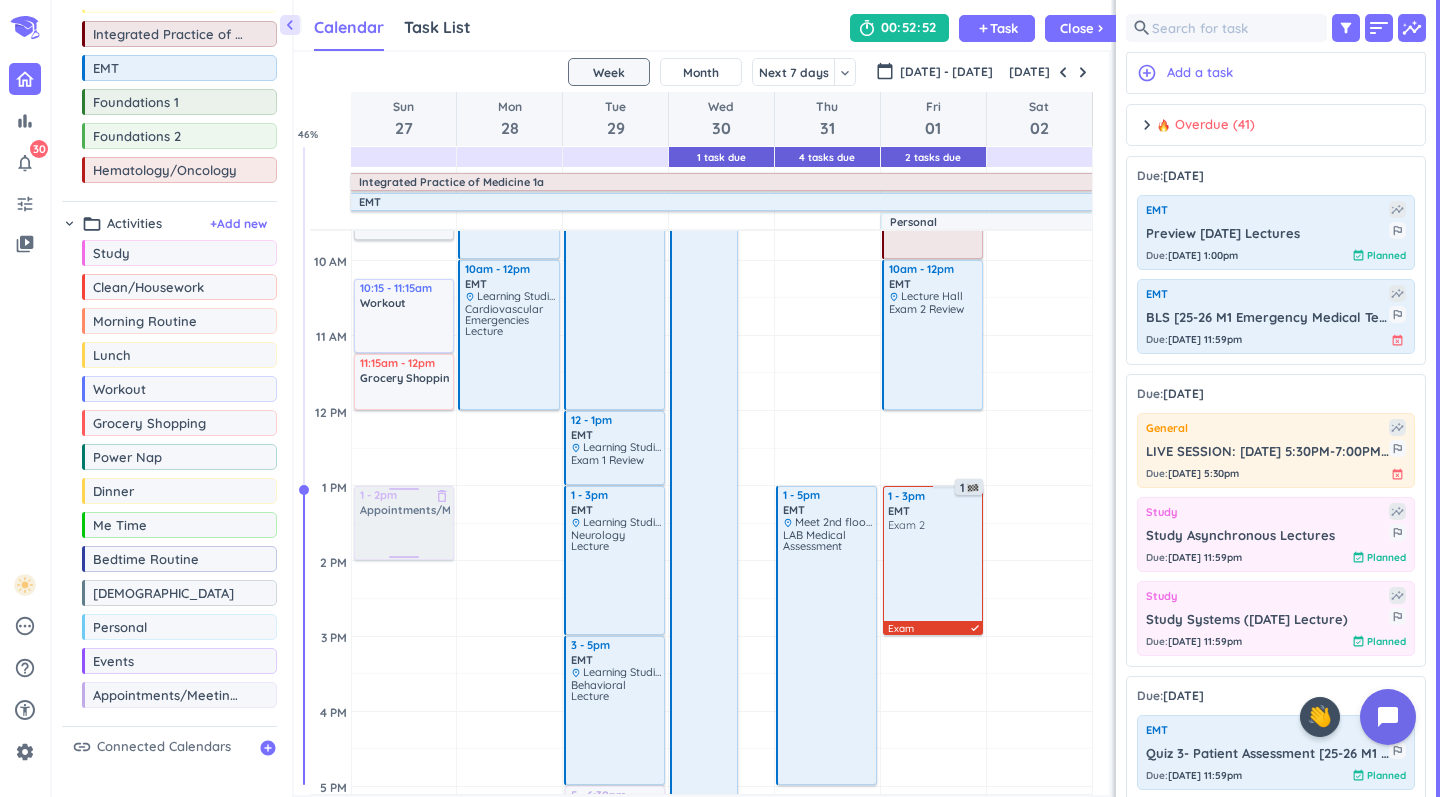 click on "chevron_left Drag a custom event format_color_fill chevron_right folder_open Courses   +  Add new drag_indicator General more_horiz drag_indicator Orientation more_horiz drag_indicator Integrated Practice of Medicine 1a more_horiz drag_indicator EMT more_horiz drag_indicator Foundations 1 more_horiz drag_indicator Foundations 2 more_horiz drag_indicator Hematology/Oncology more_horiz chevron_right folder_open Activities   +  Add new drag_indicator Study more_horiz drag_indicator Clean/Housework more_horiz drag_indicator Morning Routine more_horiz drag_indicator Lunch more_horiz drag_indicator Workout more_horiz drag_indicator Grocery Shopping more_horiz drag_indicator Power Nap more_horiz drag_indicator Dinner more_horiz drag_indicator Me Time more_horiz drag_indicator Bedtime Routine more_horiz drag_indicator Church more_horiz drag_indicator Personal more_horiz drag_indicator Events more_horiz drag_indicator Appointments/Meetings/Lunch & Learns more_horiz link Connected Calendars add_circle Calendar Calendar" at bounding box center (746, 398) 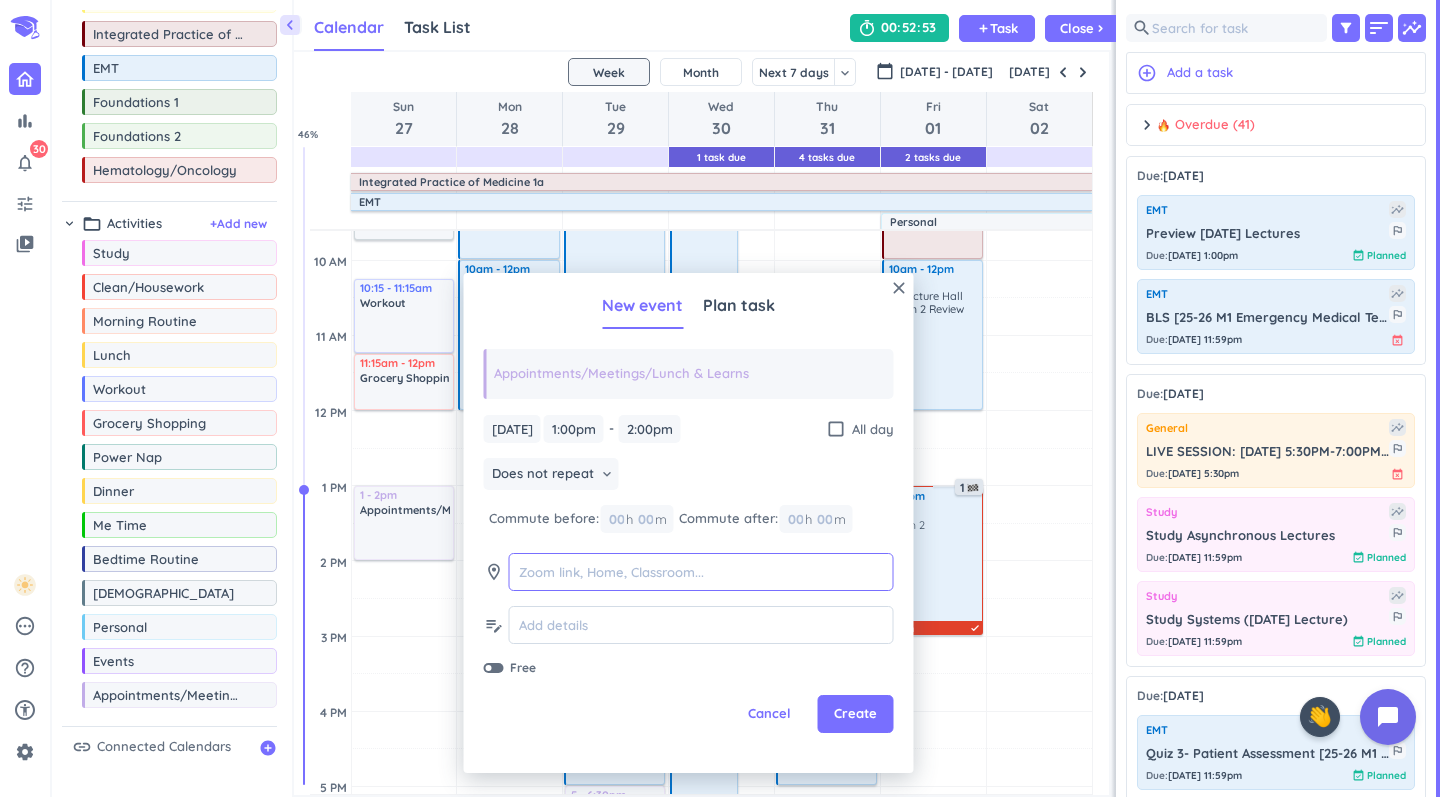click at bounding box center (701, 572) 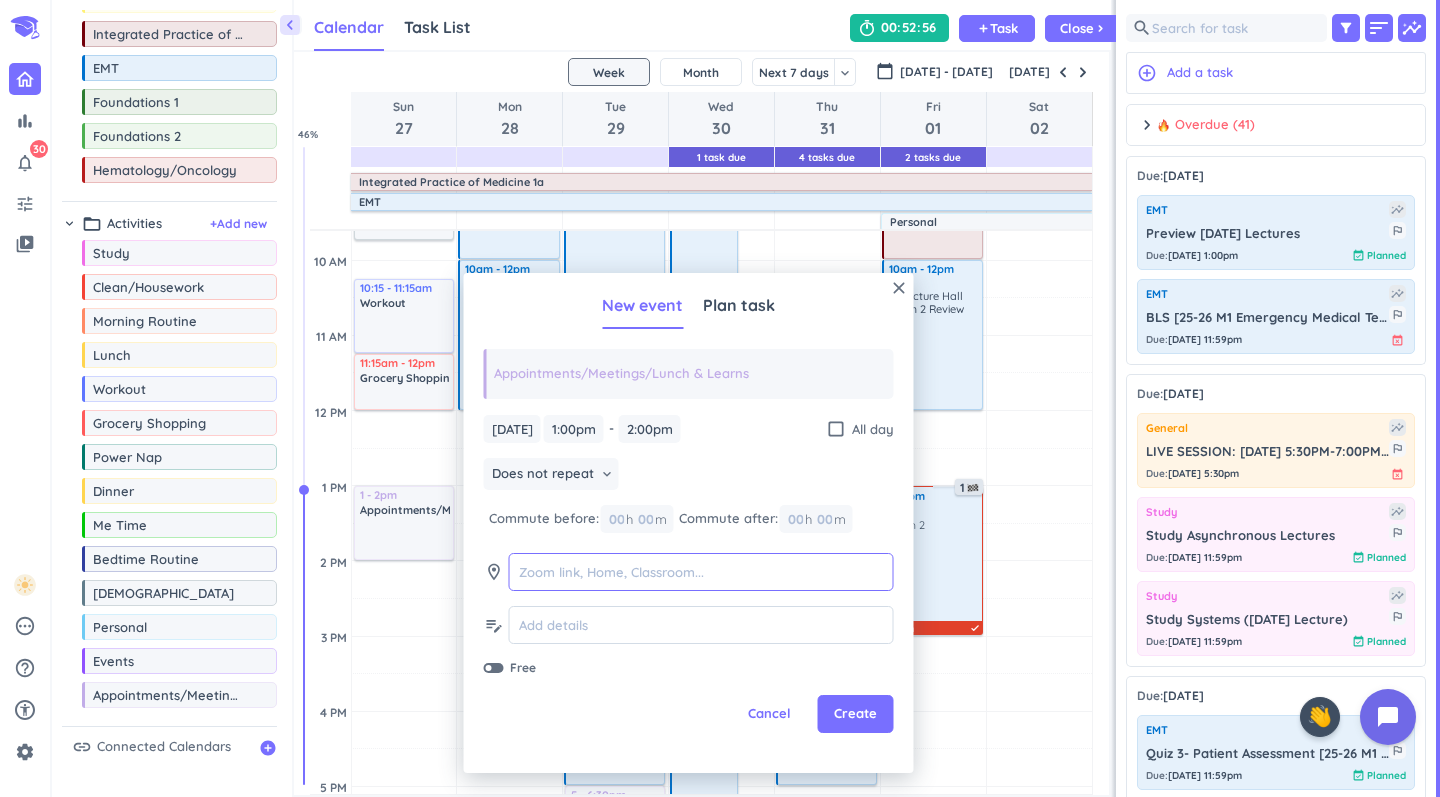 type on "t" 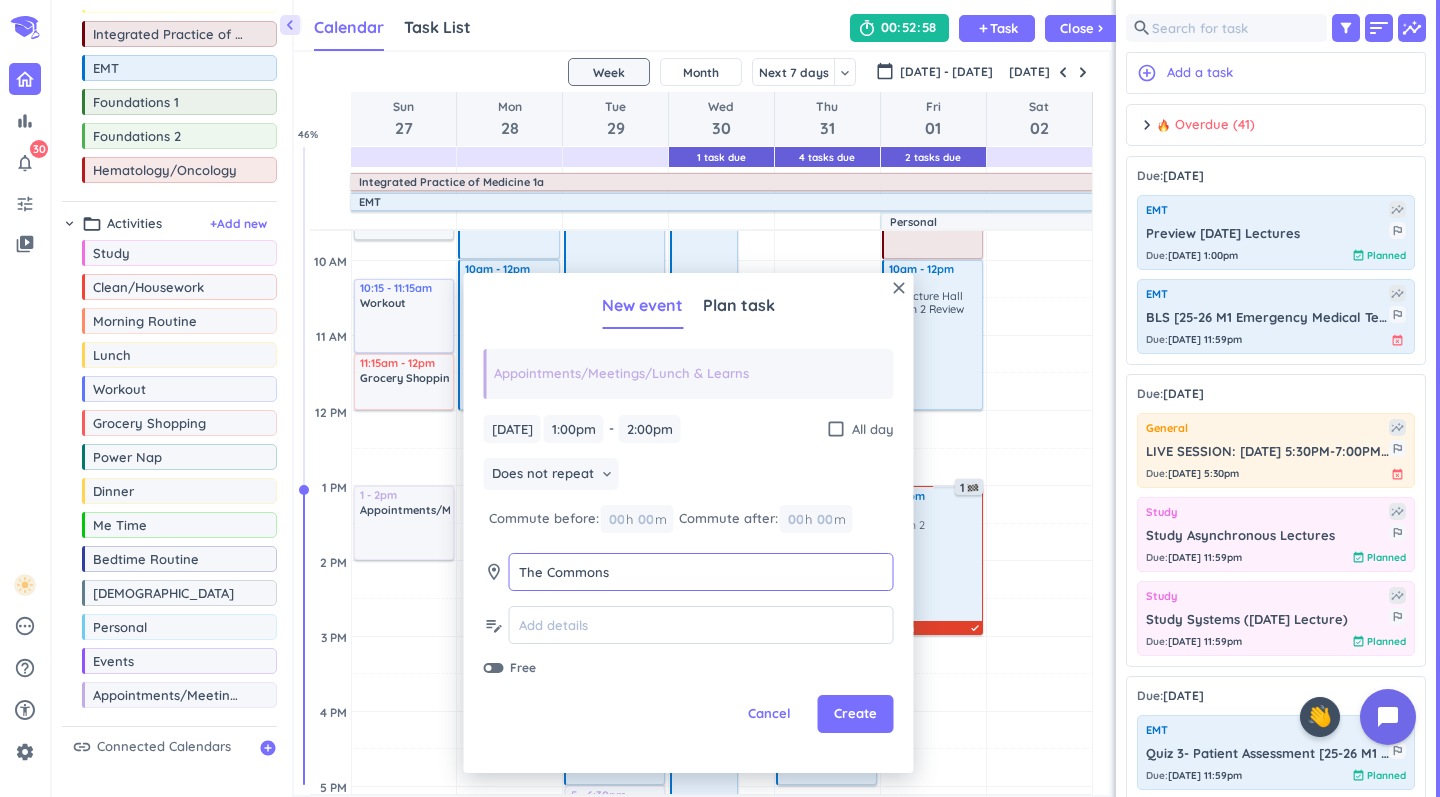 type on "The Commons" 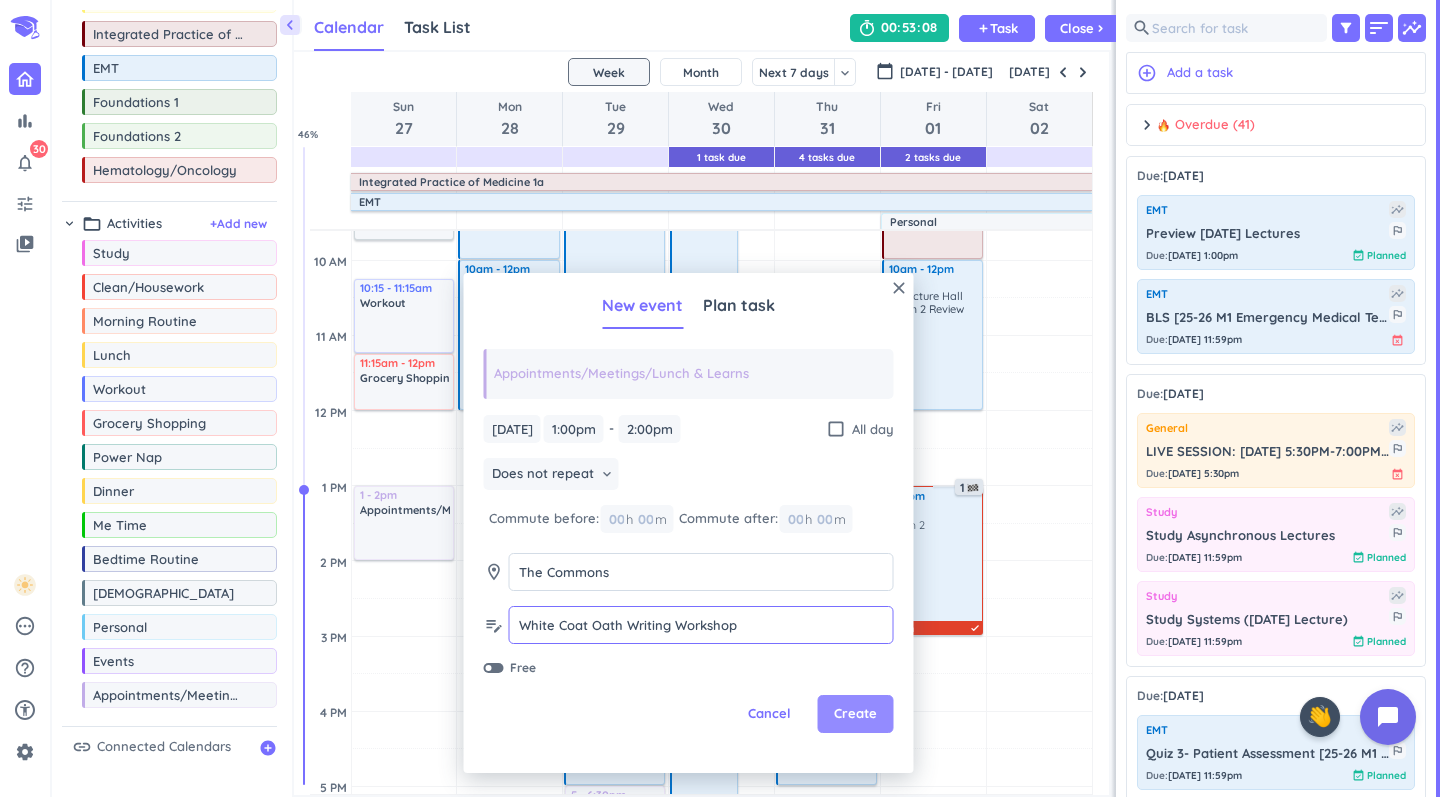 type on "White Coat Oath Writing Workshop" 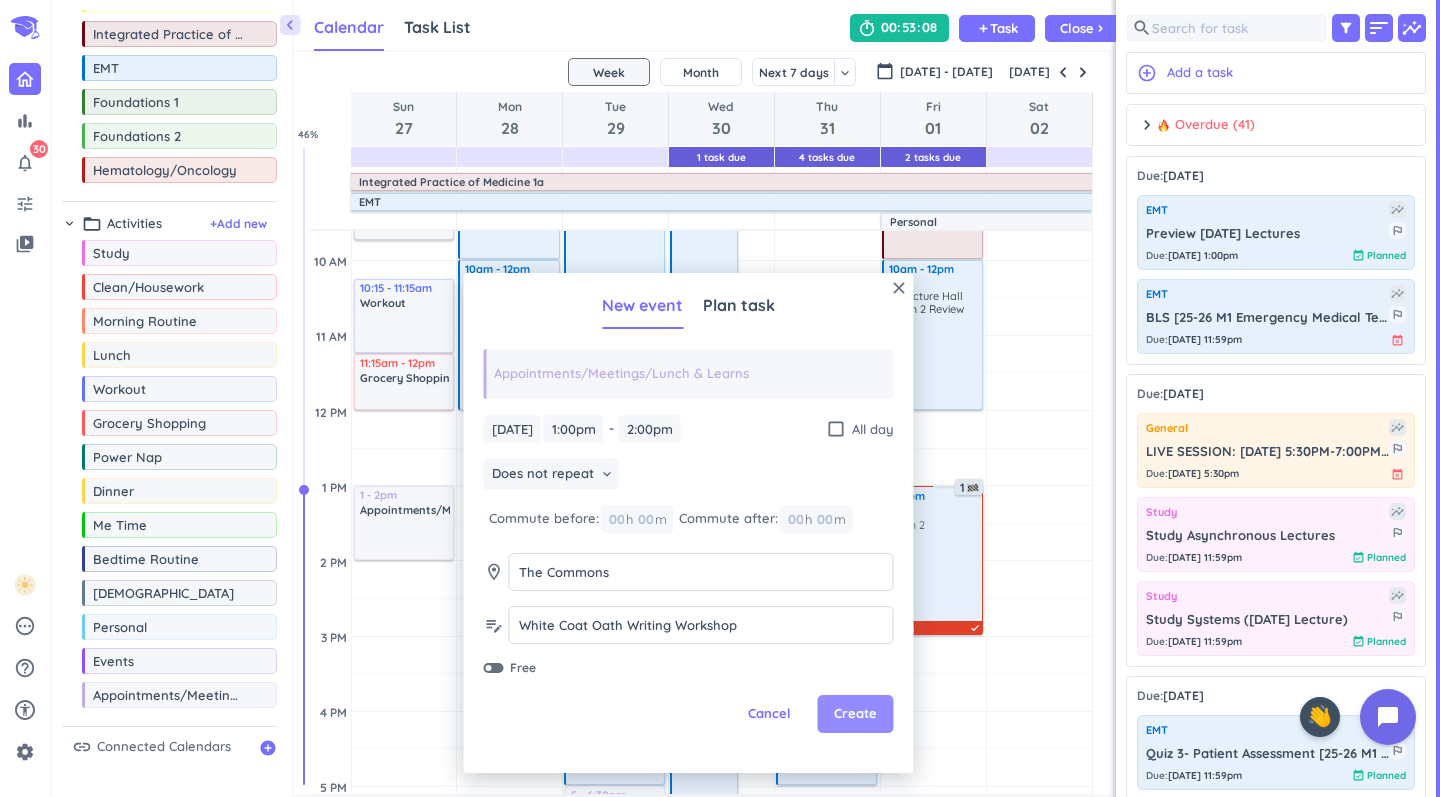 click on "Create" at bounding box center (855, 714) 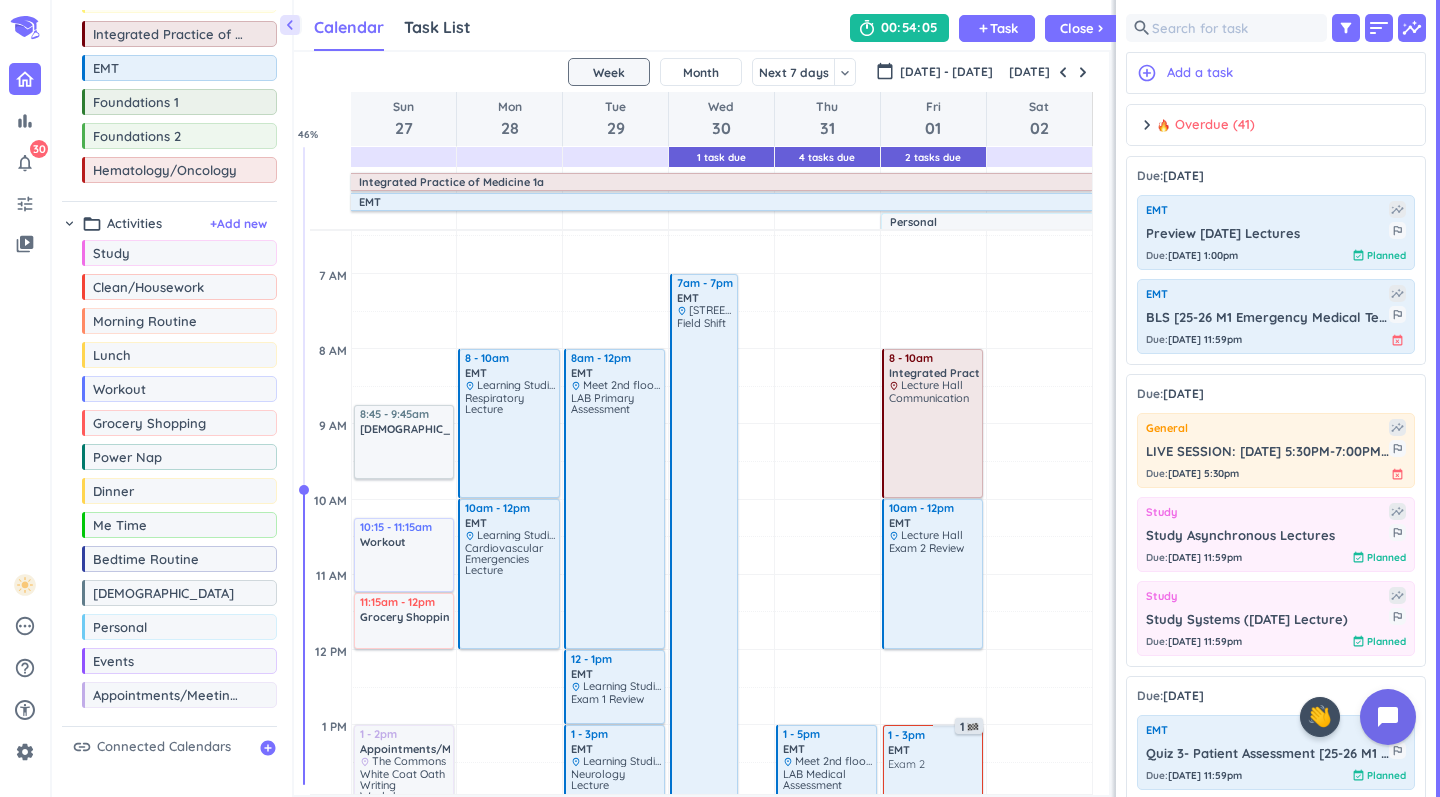 scroll, scrollTop: 179, scrollLeft: 0, axis: vertical 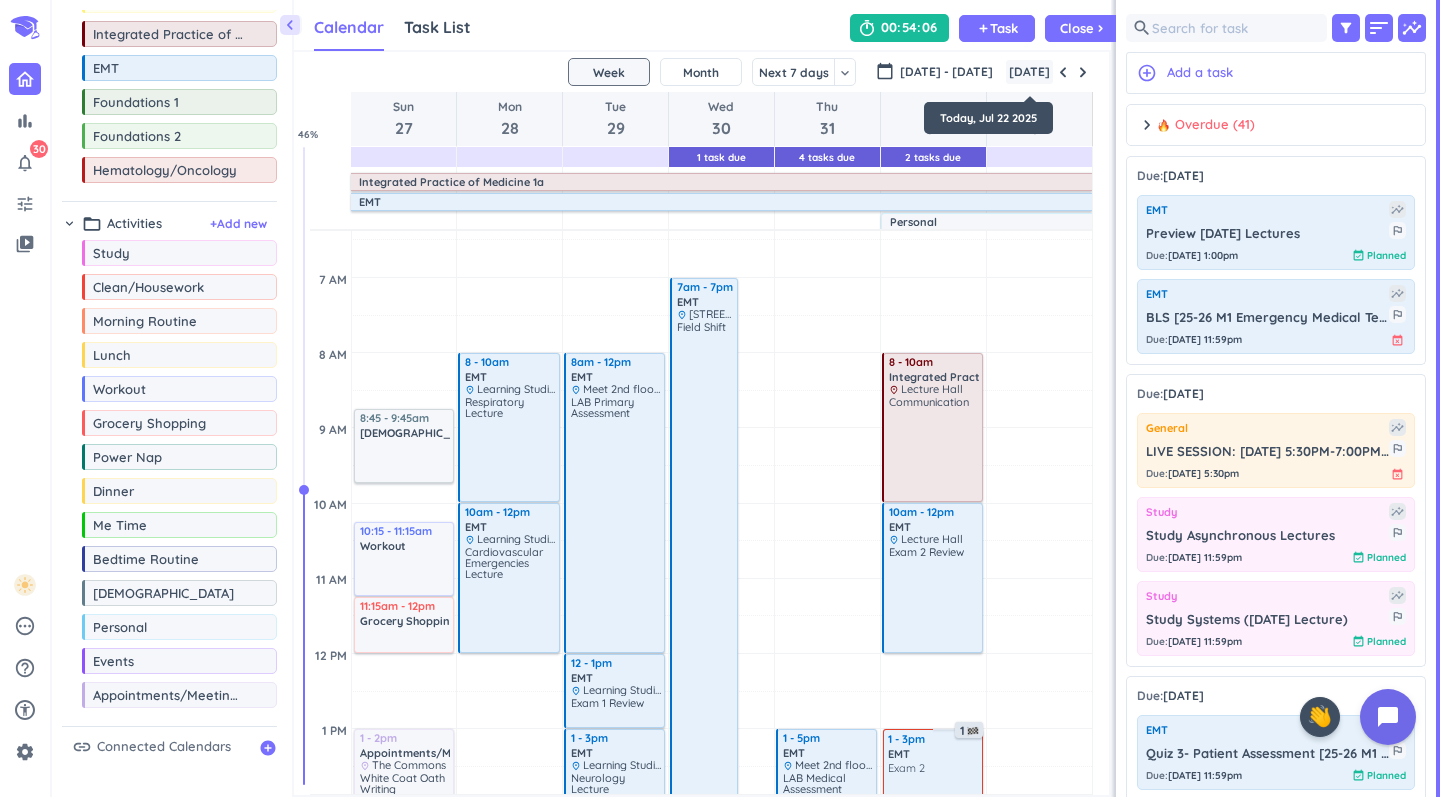 click on "[DATE]" at bounding box center (1029, 72) 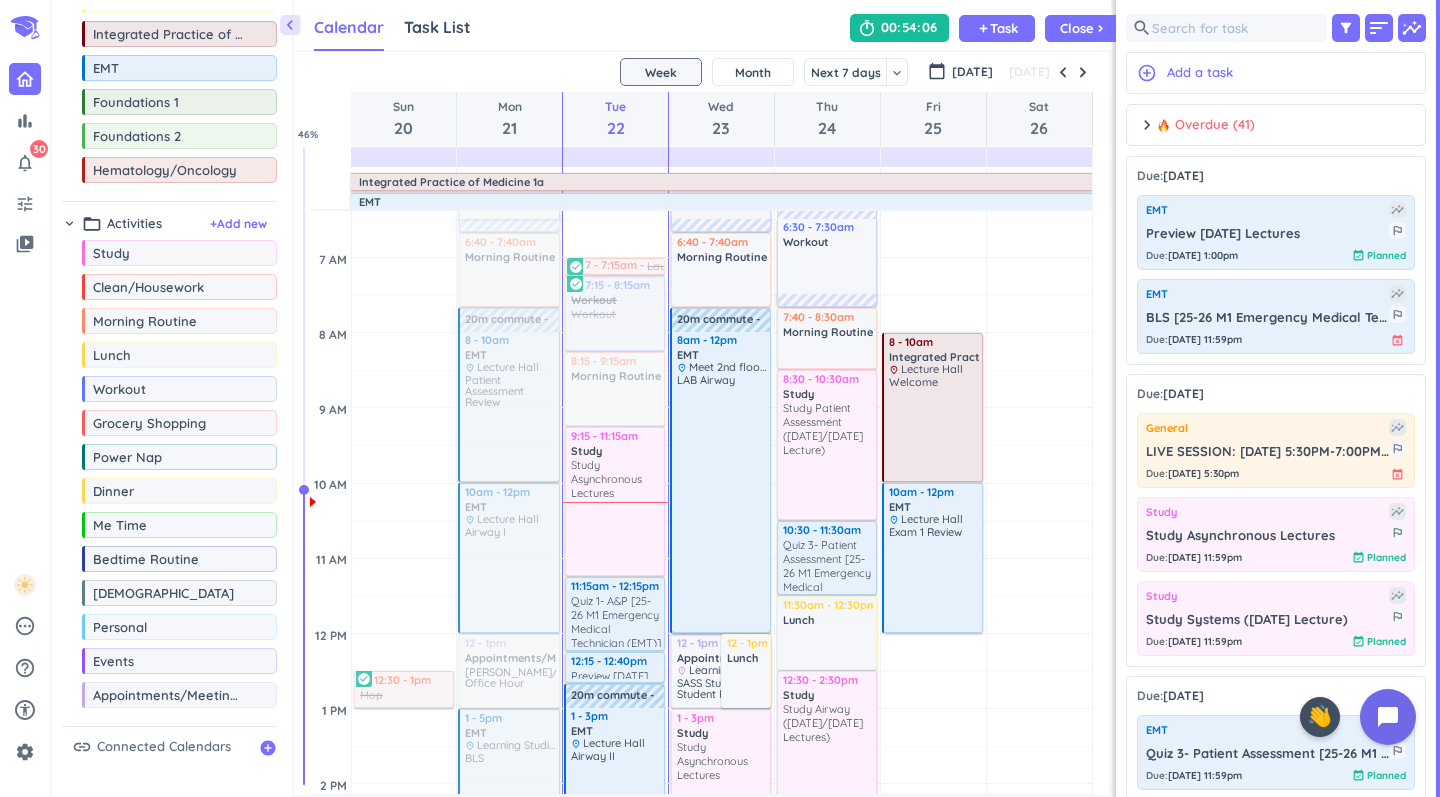 scroll, scrollTop: 114, scrollLeft: 0, axis: vertical 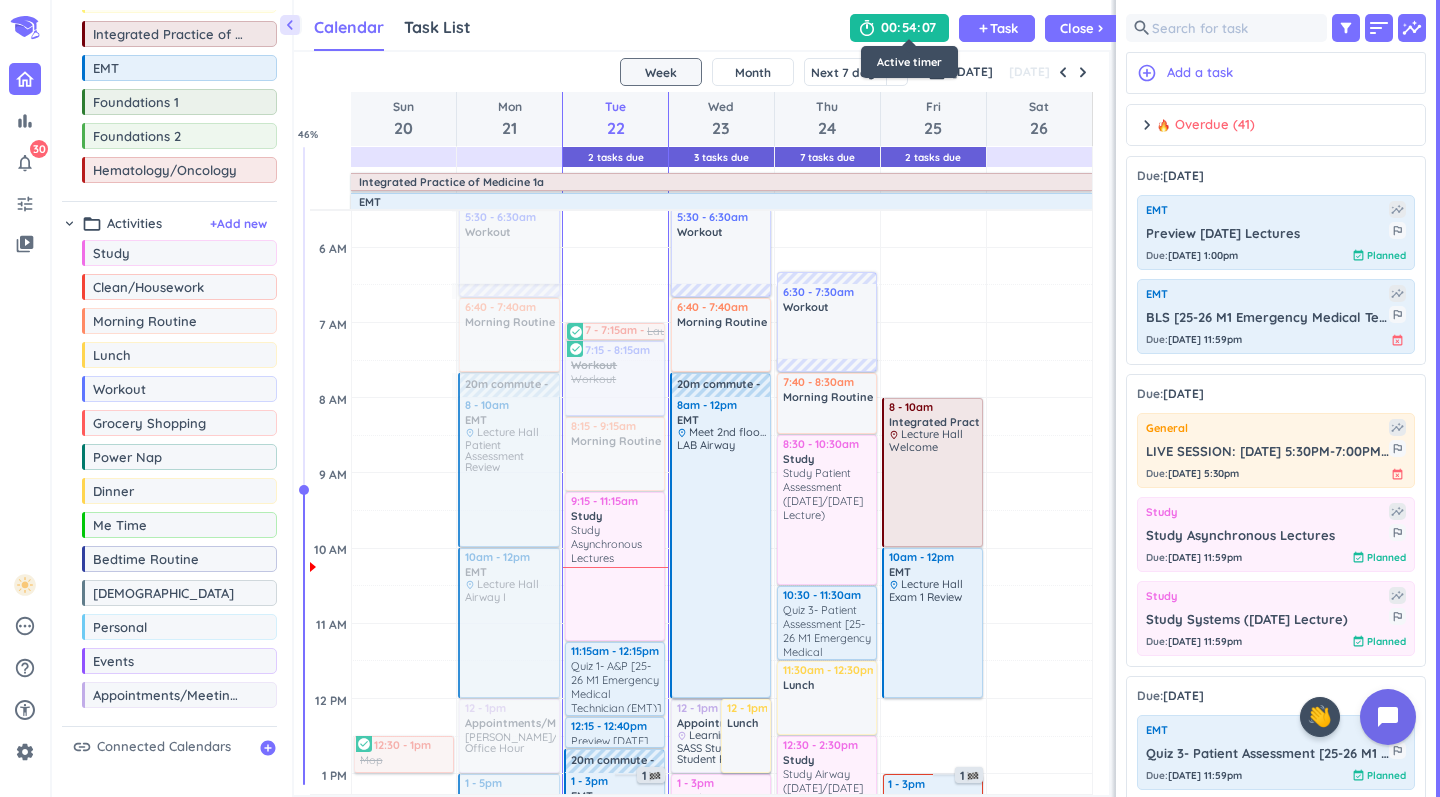 click on "00" at bounding box center [889, 28] 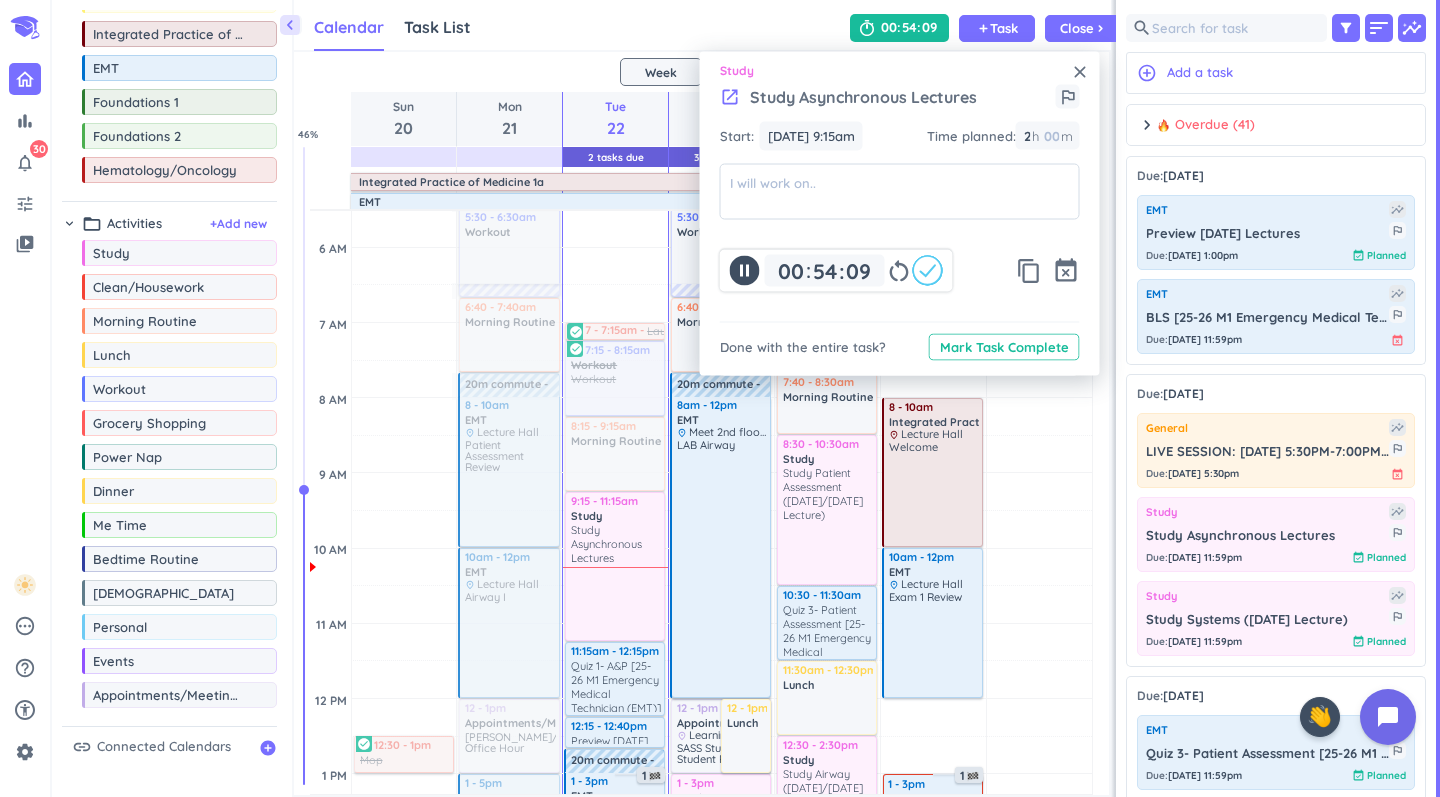 click on "launch" at bounding box center (730, 97) 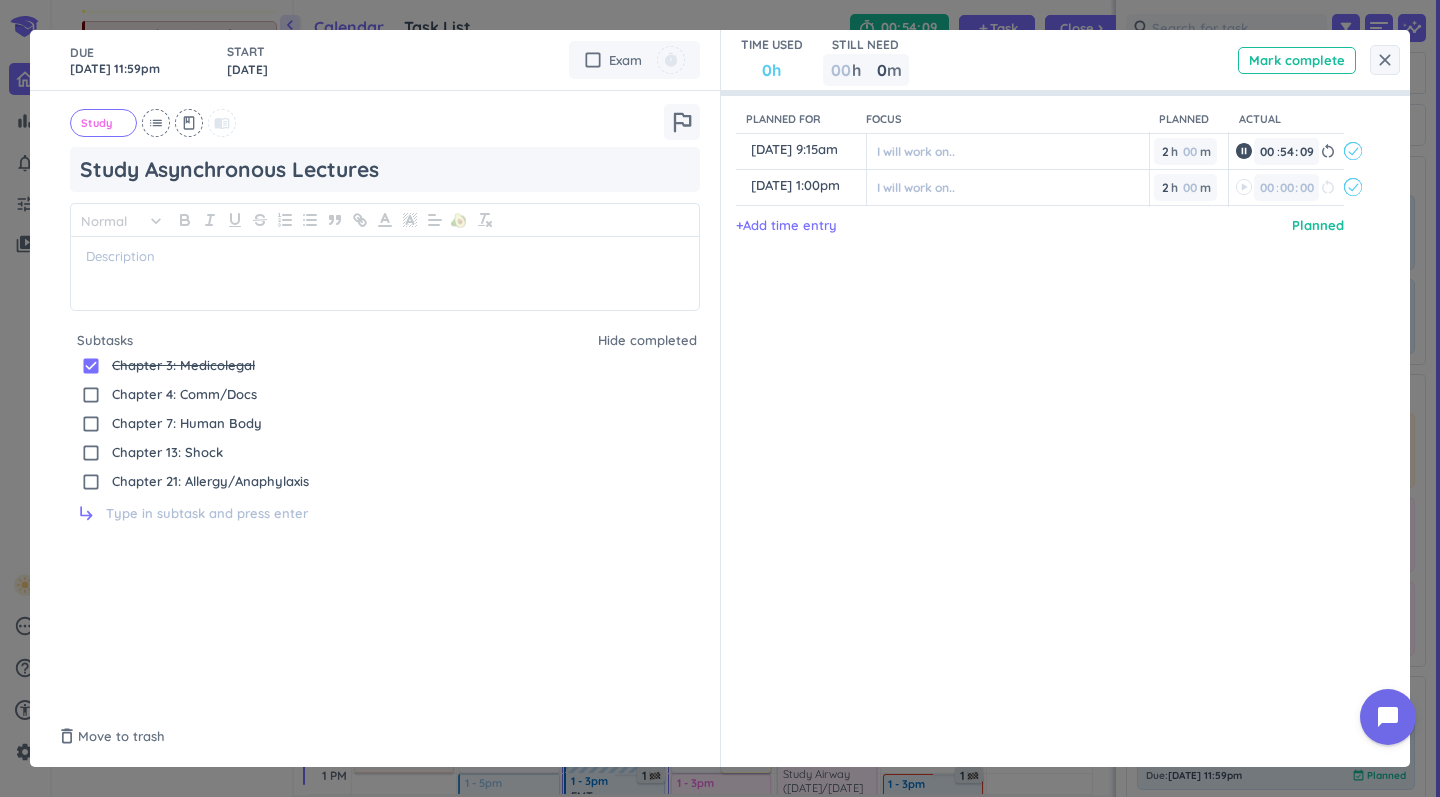 type on "x" 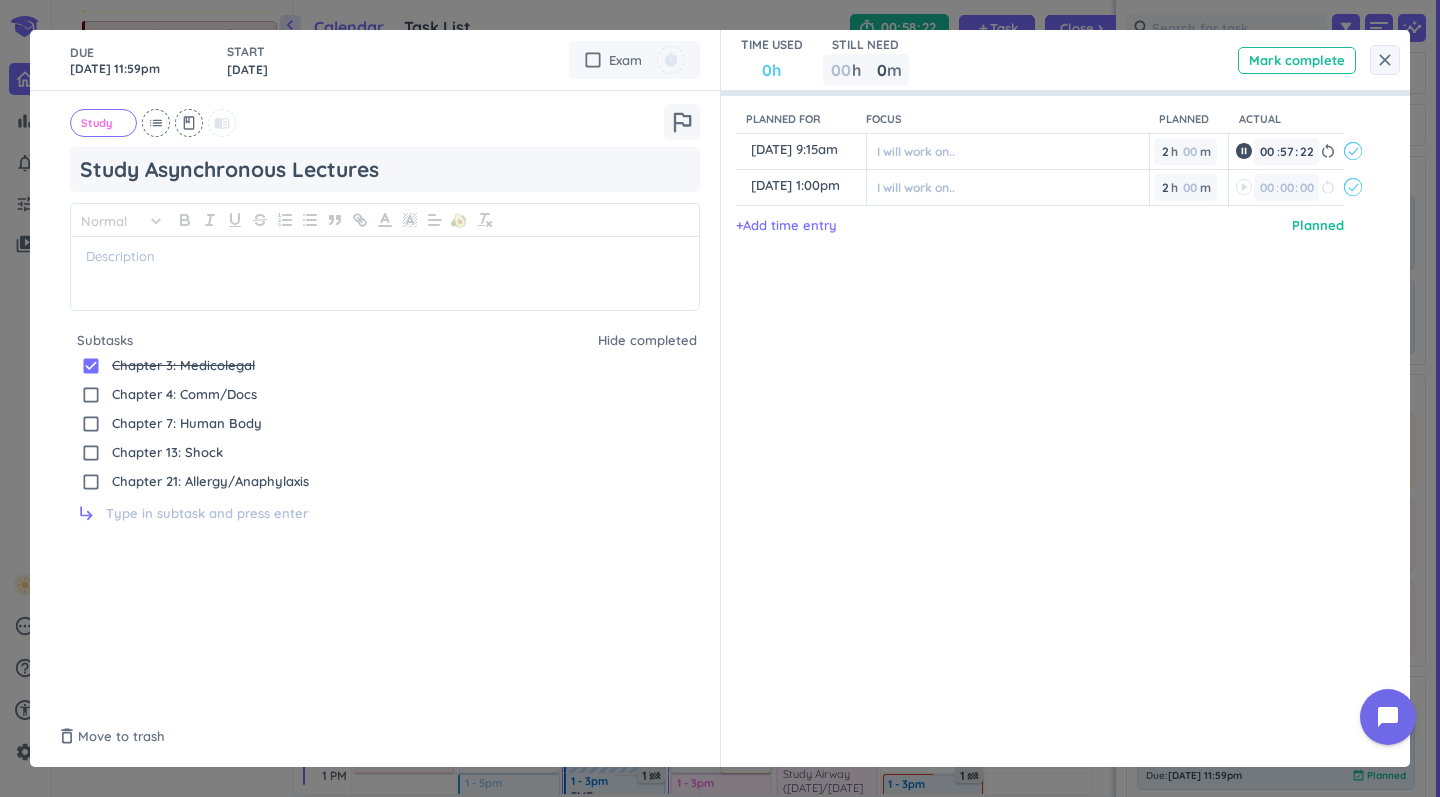 type on "59" 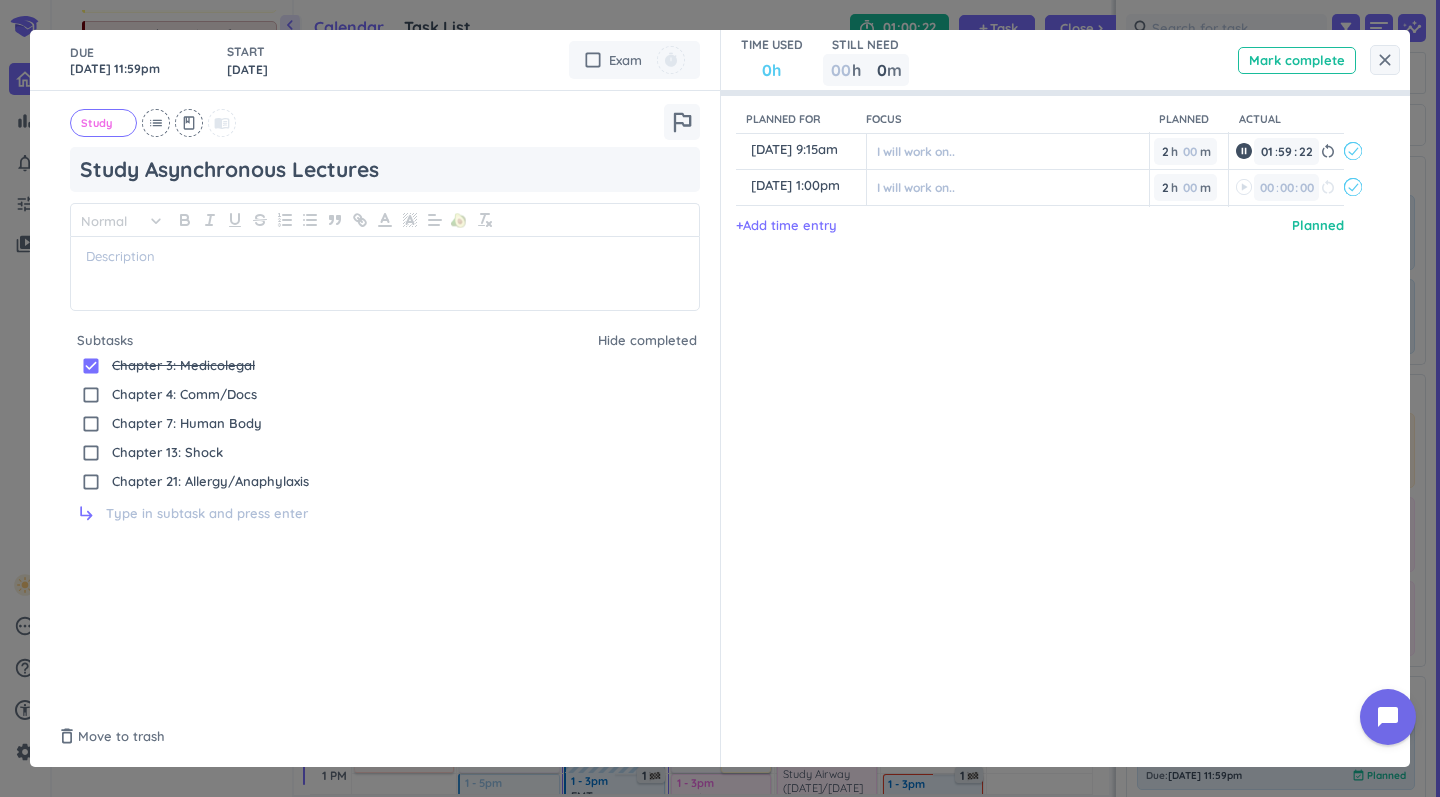 type on "01" 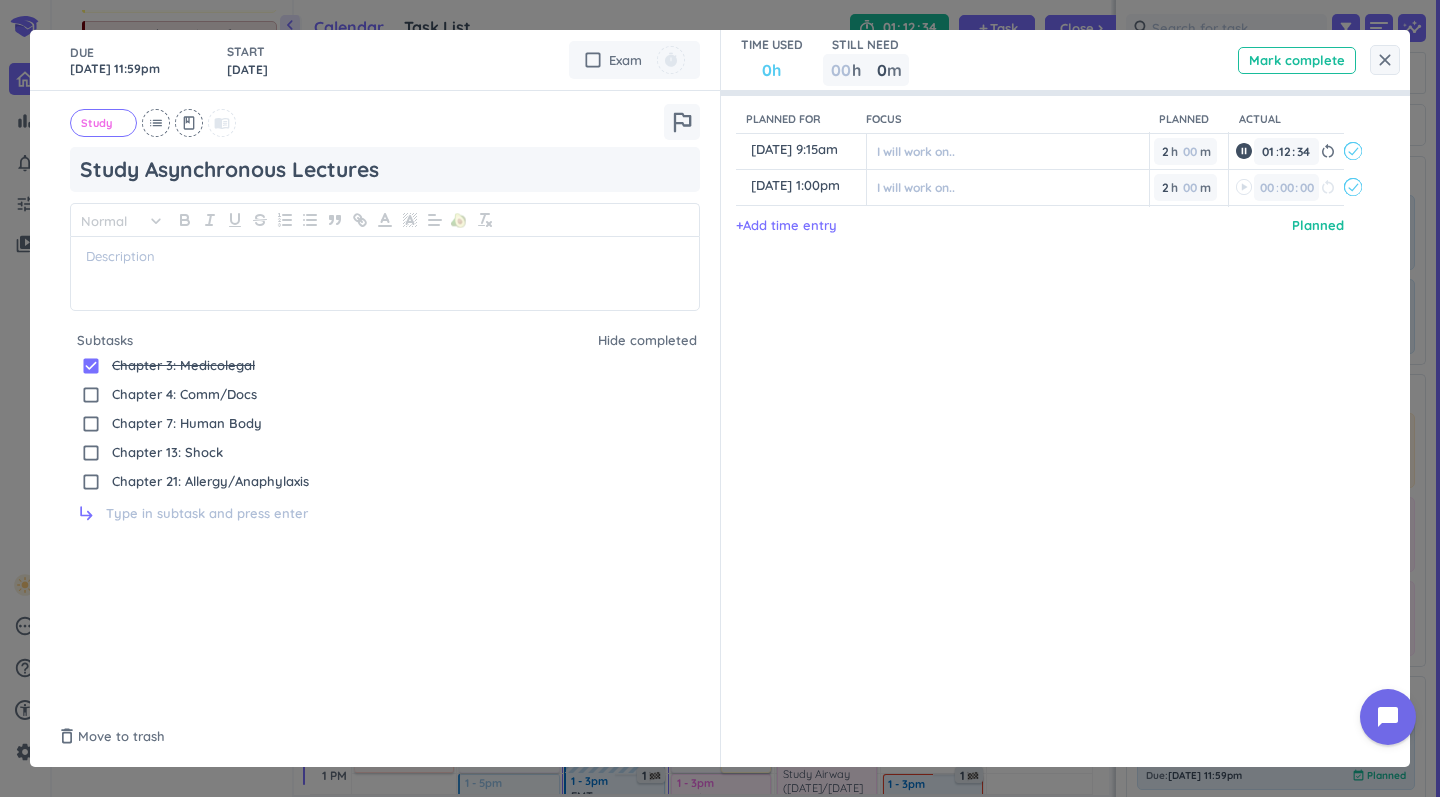 click on "close DUE Jul 23, 11:59pm START in 1 day cancel check_box_outline_blank Exam timer Study cancel list class menu_book outlined_flag Study Asynchronous Lectures Normal keyboard_arrow_down                                                                             🥑             Subtasks Hide completed drag_indicator check_box Chapter 3: Medicolegal delete_outline drag_indicator check_box_outline_blank Chapter 4: Comm/Docs delete_outline drag_indicator check_box_outline_blank Chapter 7: Human Body delete_outline drag_indicator check_box_outline_blank Chapter 13: Shock delete_outline drag_indicator check_box_outline_blank Chapter 21: Allergy/Anaphylaxis delete_outline subdirectory_arrow_right TIME USED 0h STILL NEED 00 h 0 0 00 m Mark complete Planned for Focus Planned Actual content_copy Jul 22, 9:15am ️ I will work on.. 2 2 00 h 00 m 01 01 00 12 12 00 : 34 restart_alt event_busy content_copy Jul 23, 1:00pm ️ I will work on.. 2 2 00 h 00 m 00 00 : 00 restart_alt event_busy +  Add time entry Planned Saved" at bounding box center (720, 398) 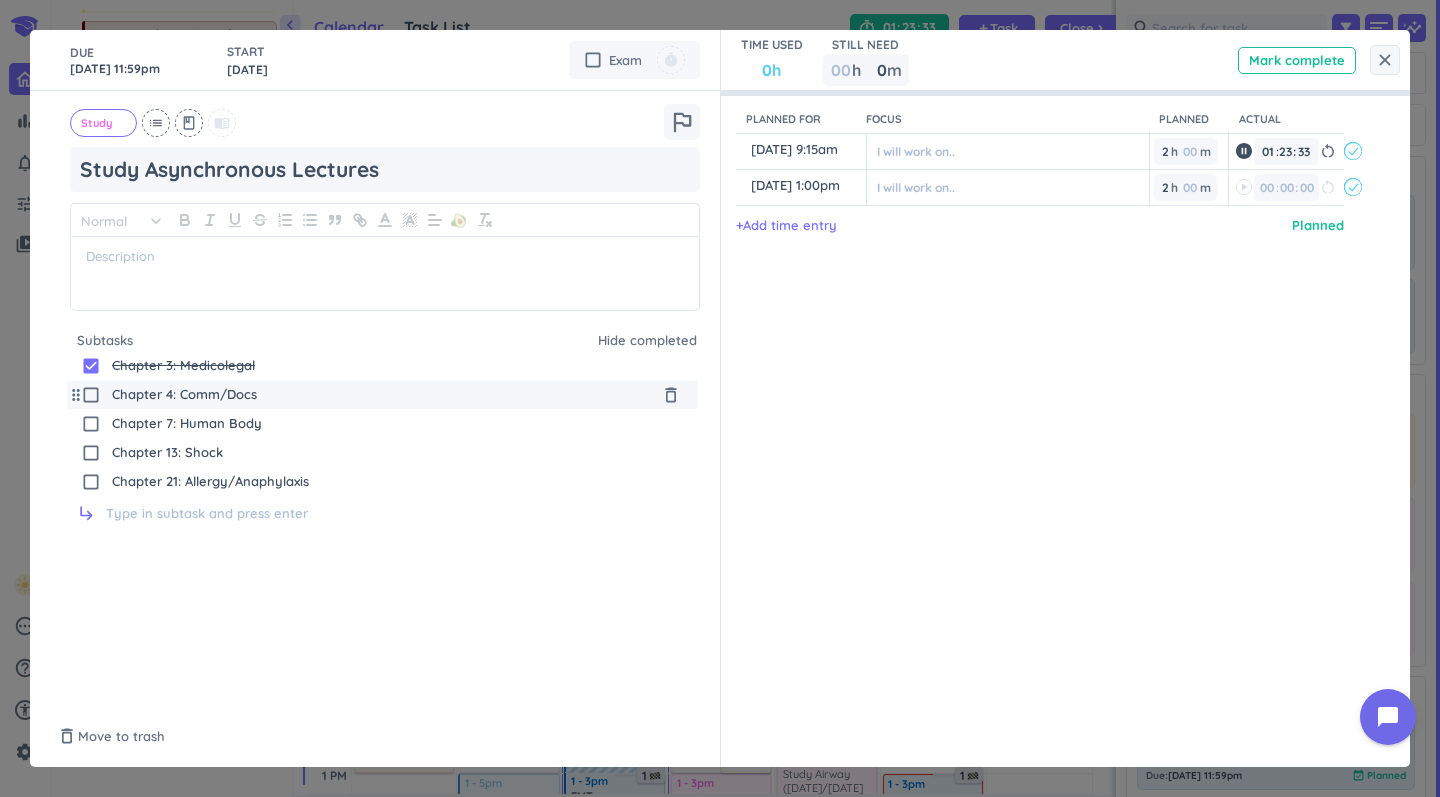 click on "check_box_outline_blank" at bounding box center (91, 395) 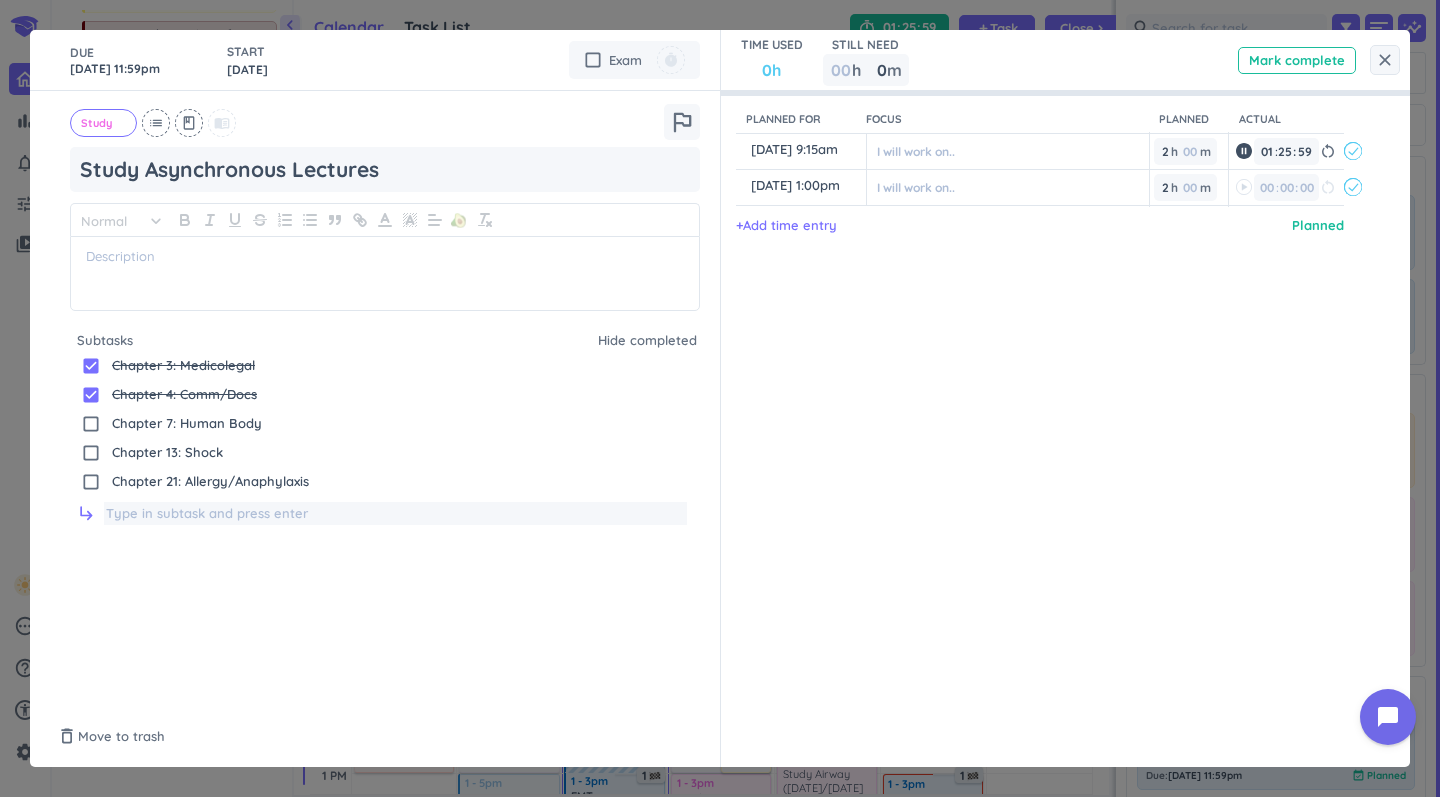 type on "26" 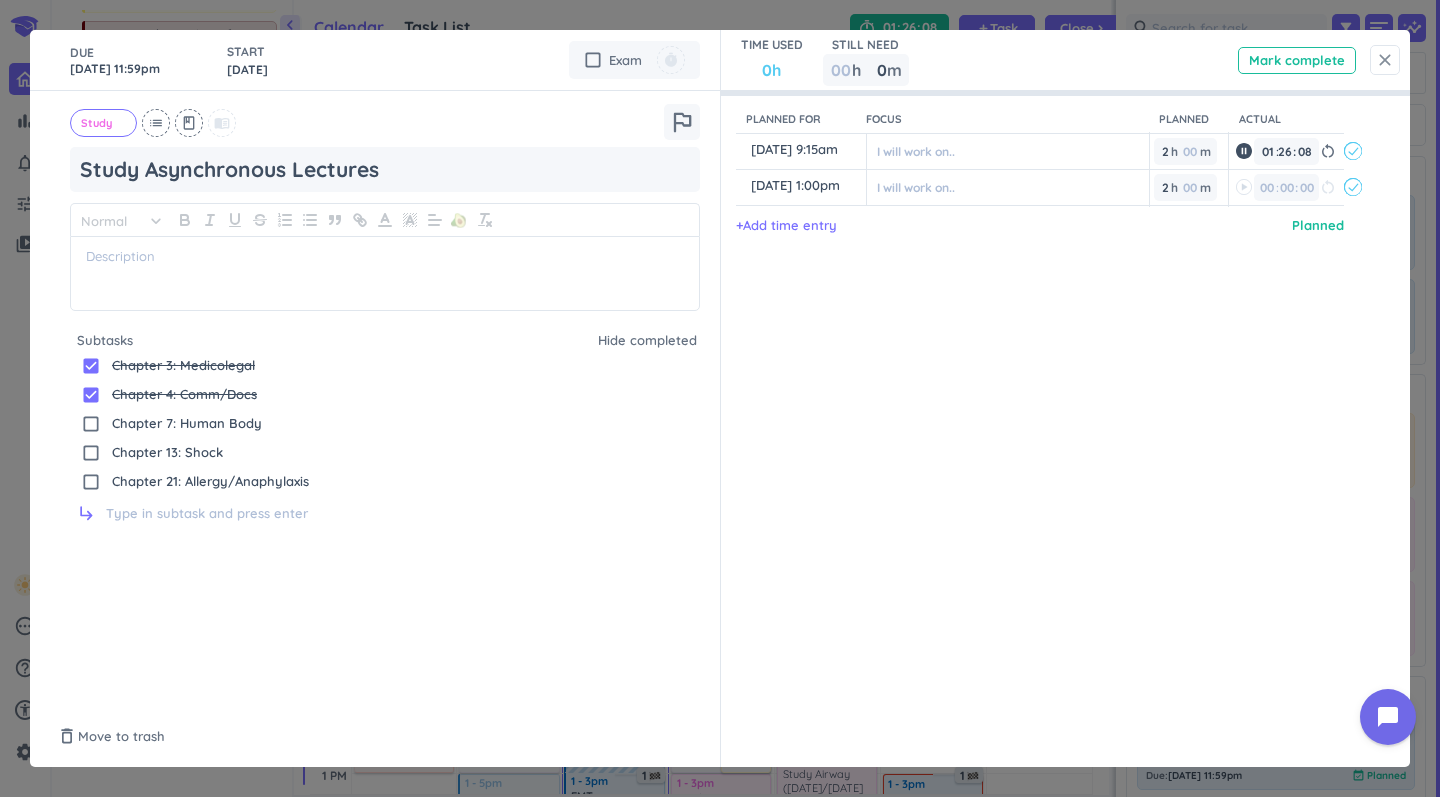 click on "close" at bounding box center (1385, 60) 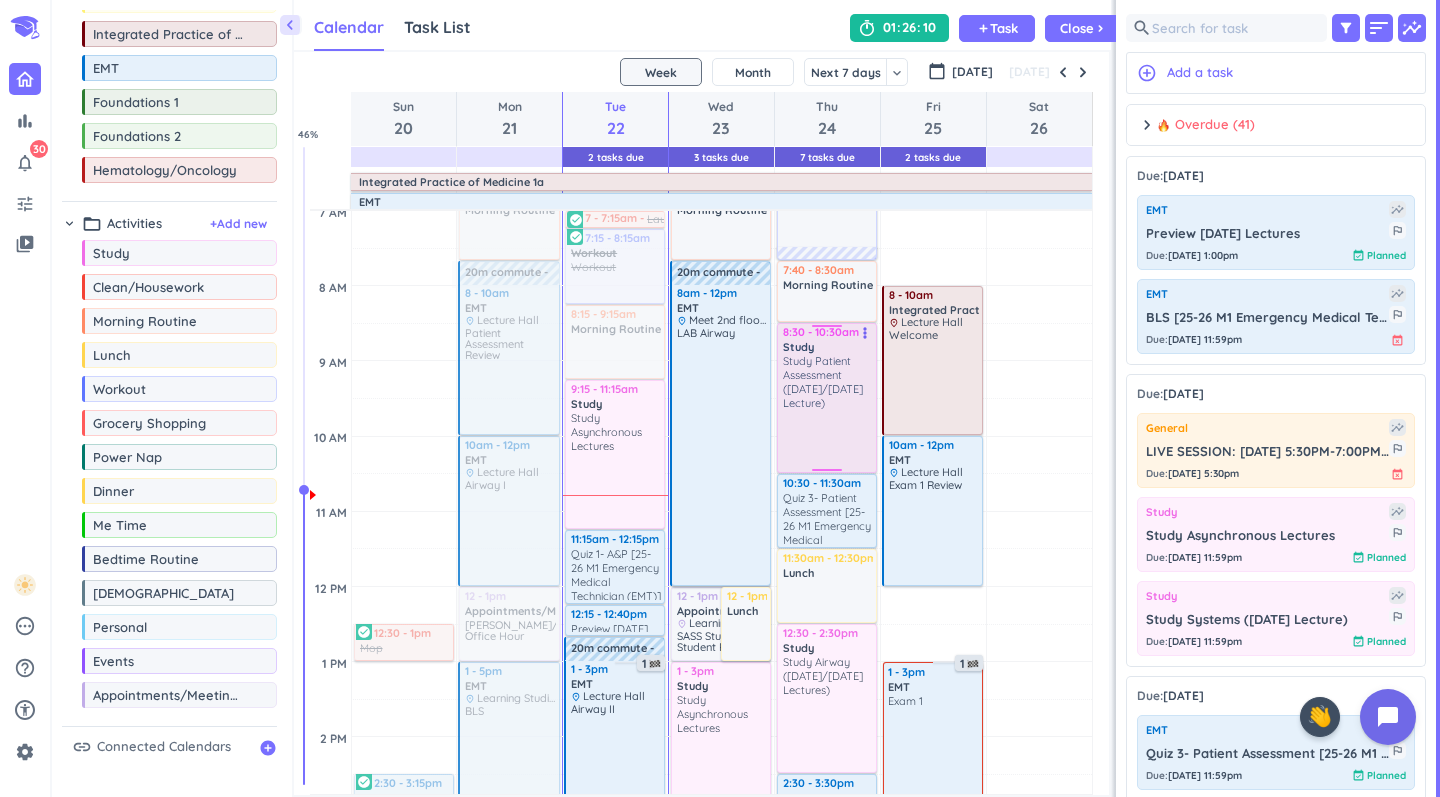 scroll, scrollTop: 228, scrollLeft: 0, axis: vertical 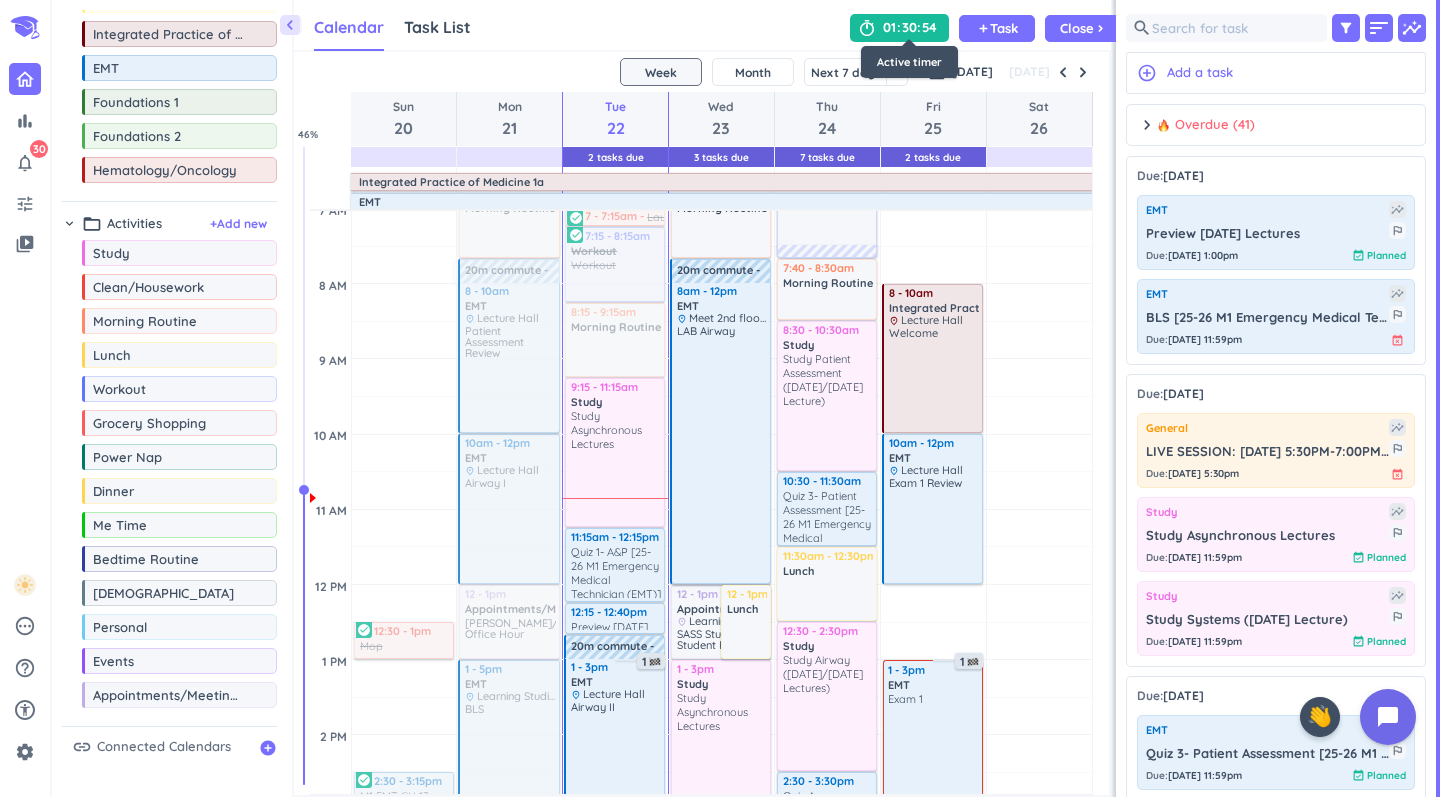 click on "30" at bounding box center [909, 28] 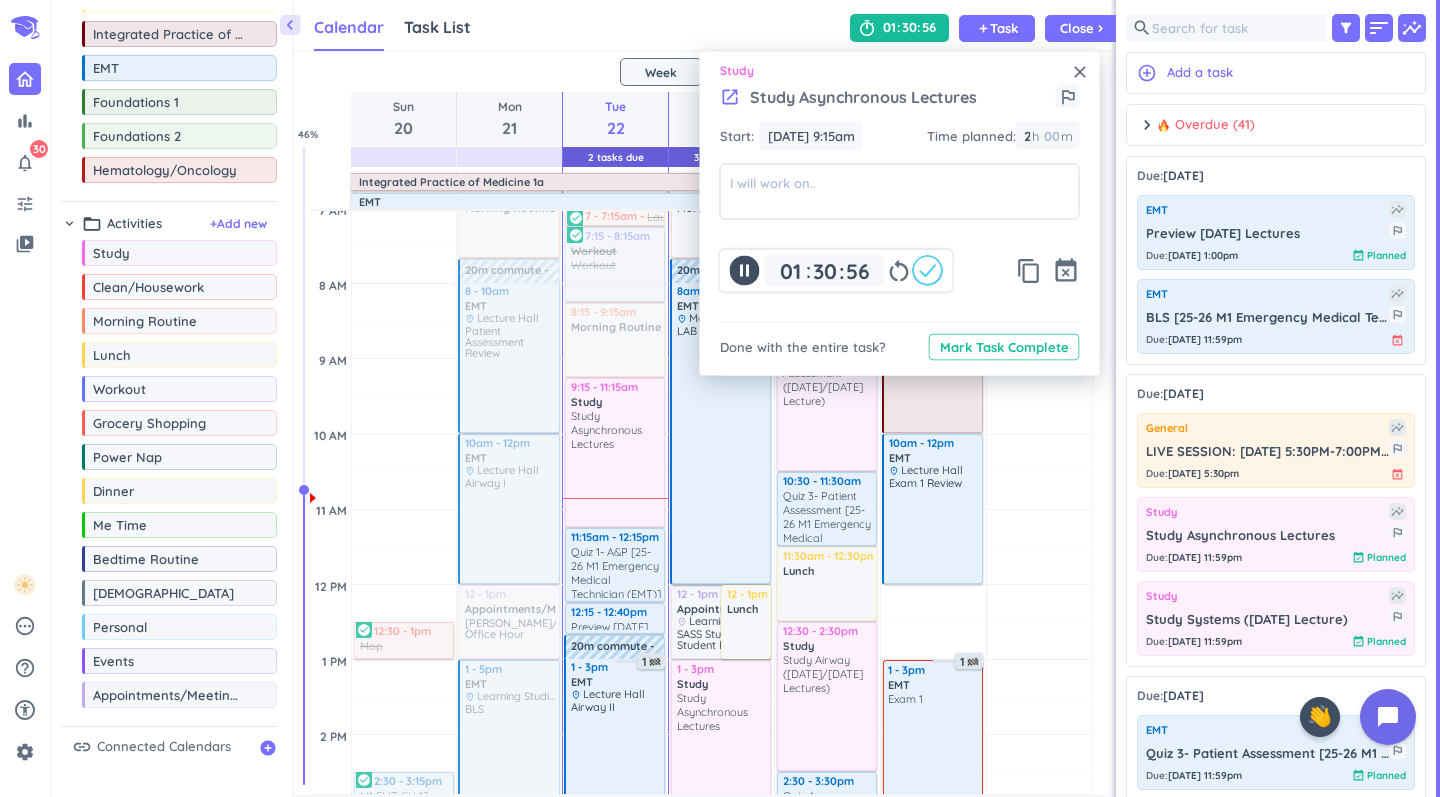 click on "launch" at bounding box center (730, 97) 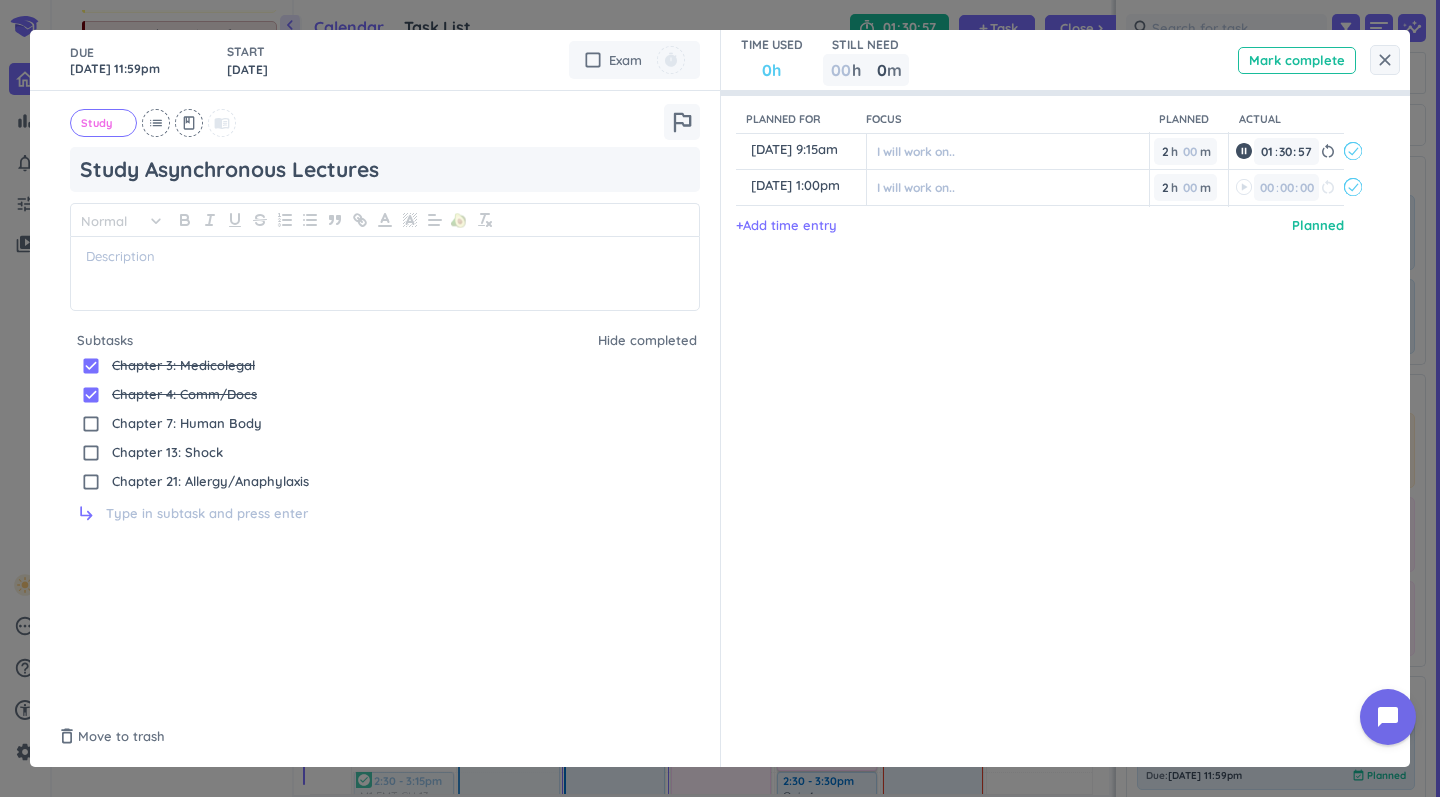 type on "x" 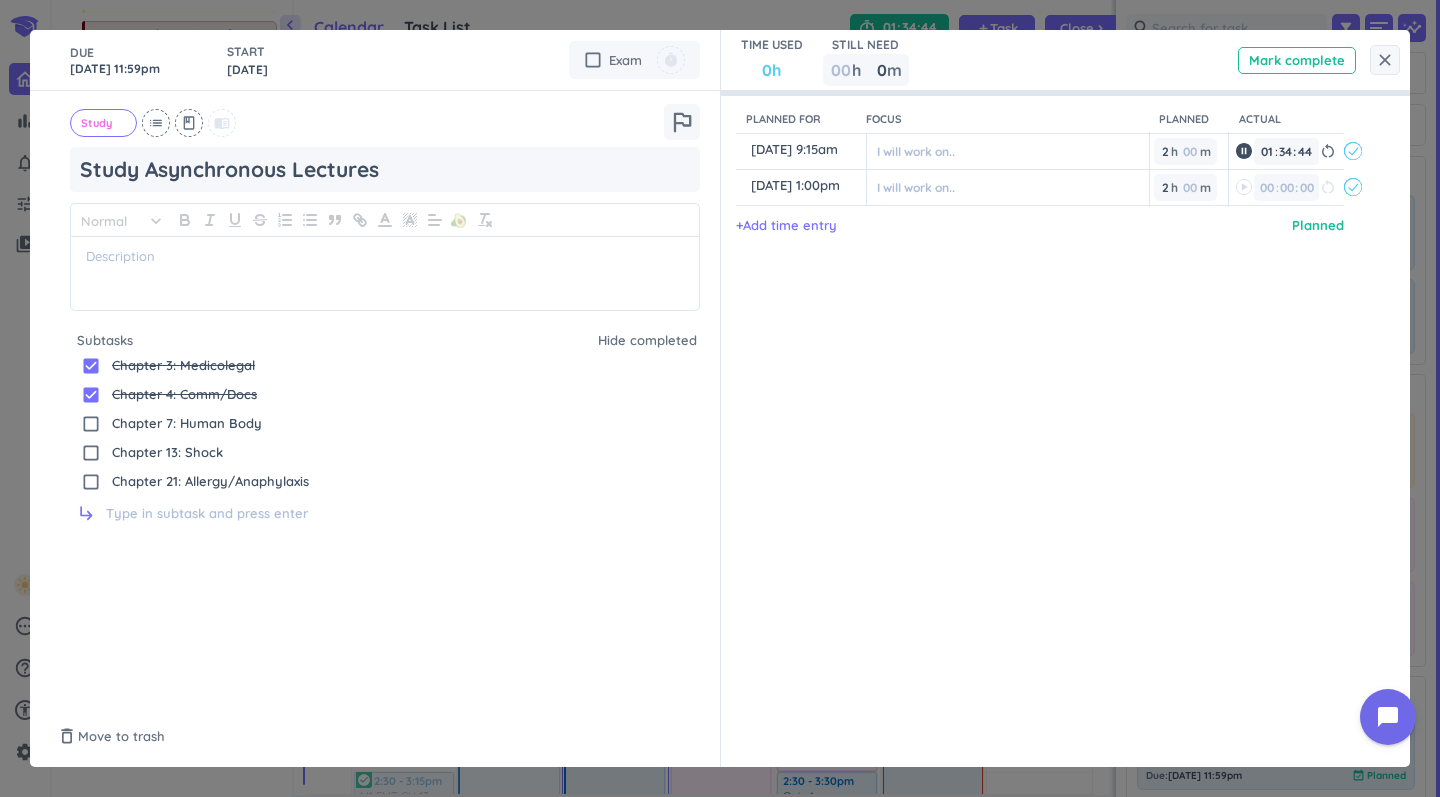 type on "35" 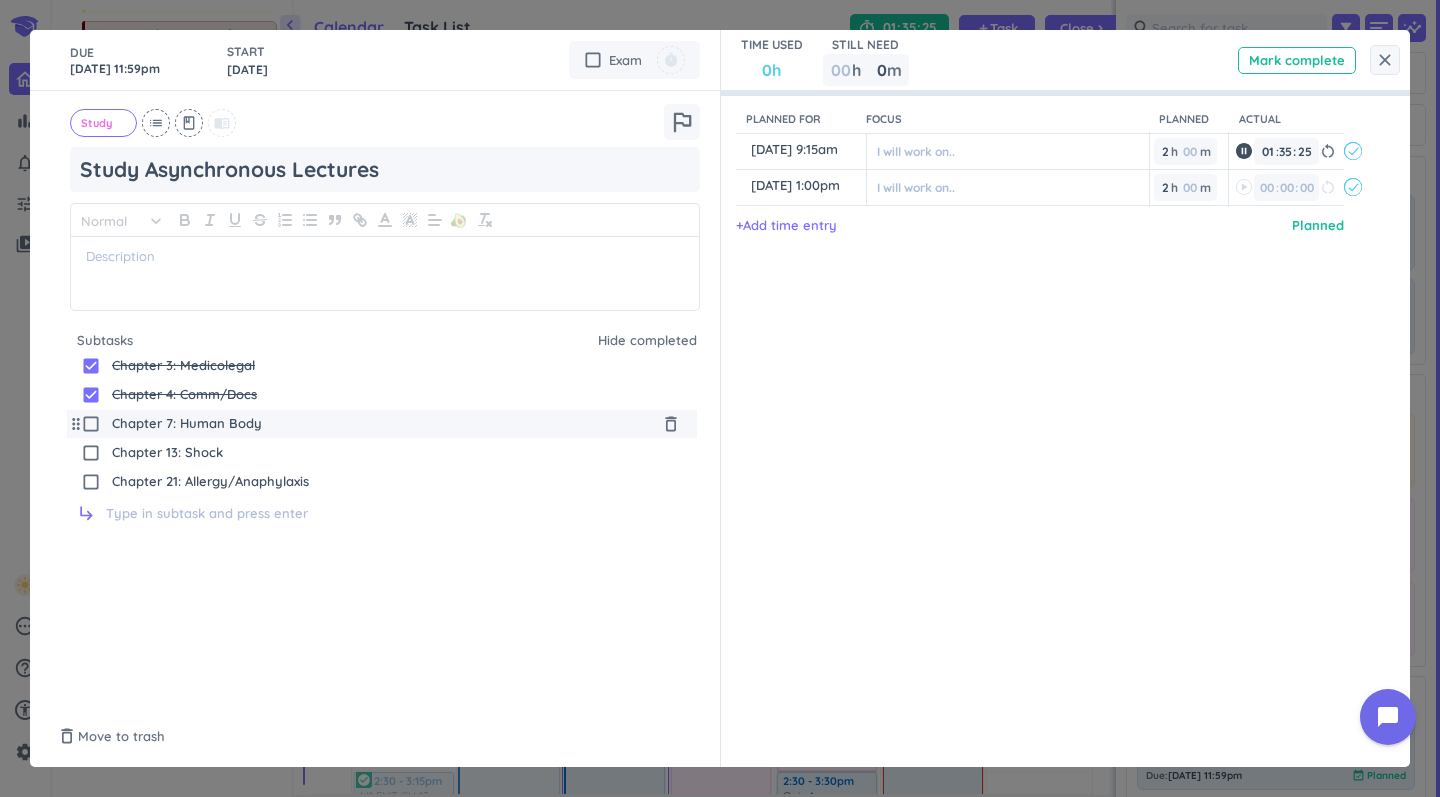 click on "check_box_outline_blank" at bounding box center (91, 424) 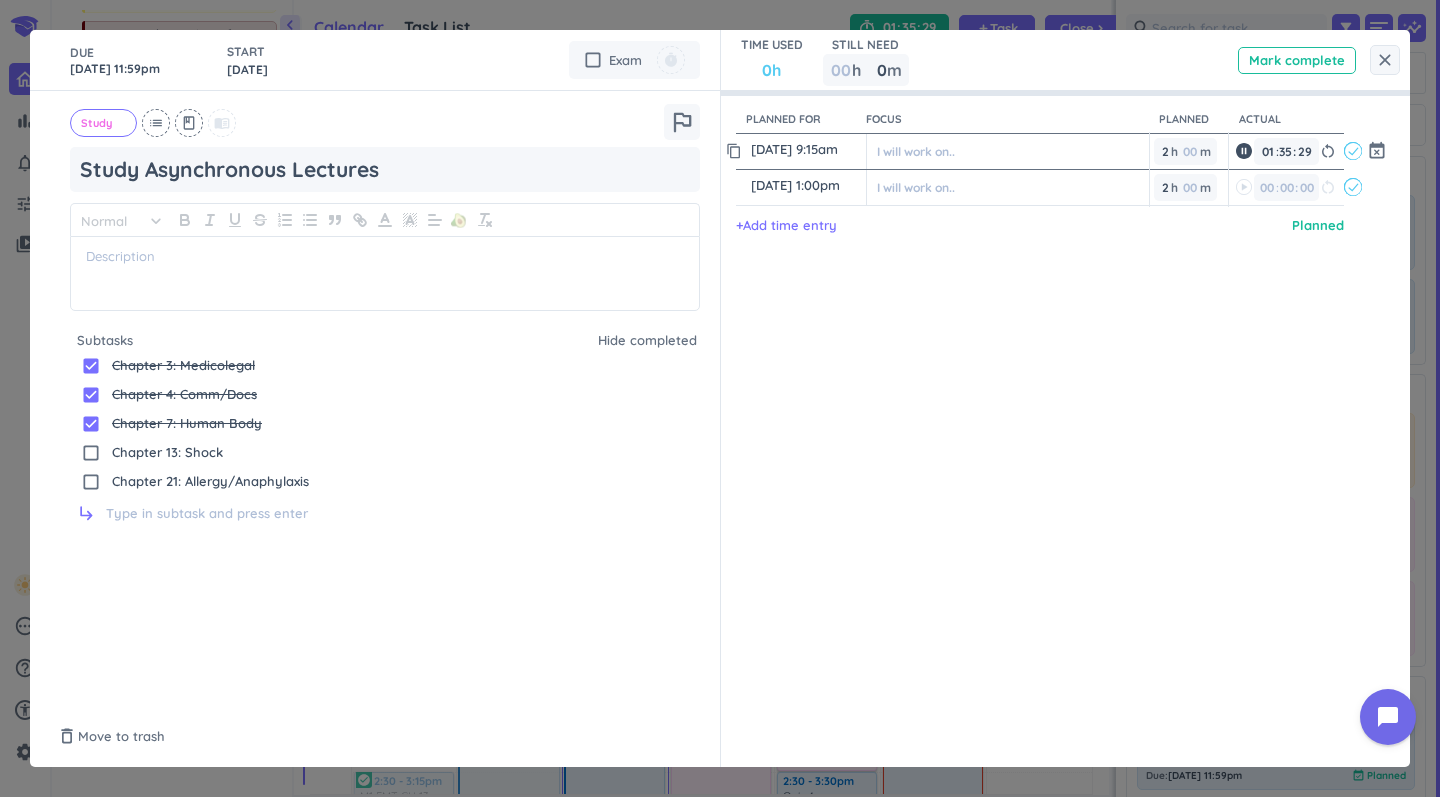click on "Jul 22, 9:15am" at bounding box center (806, 149) 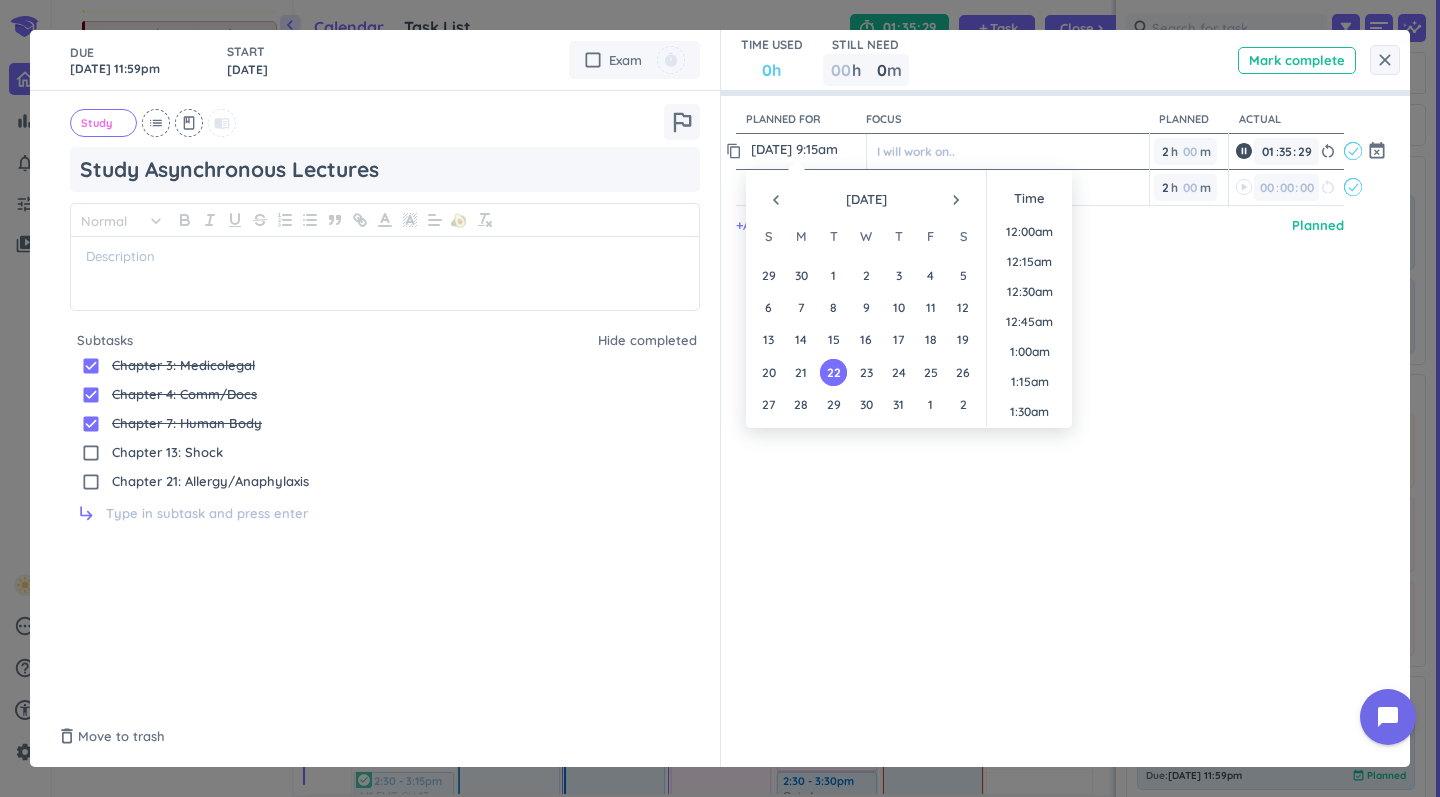 scroll, scrollTop: 1020, scrollLeft: 0, axis: vertical 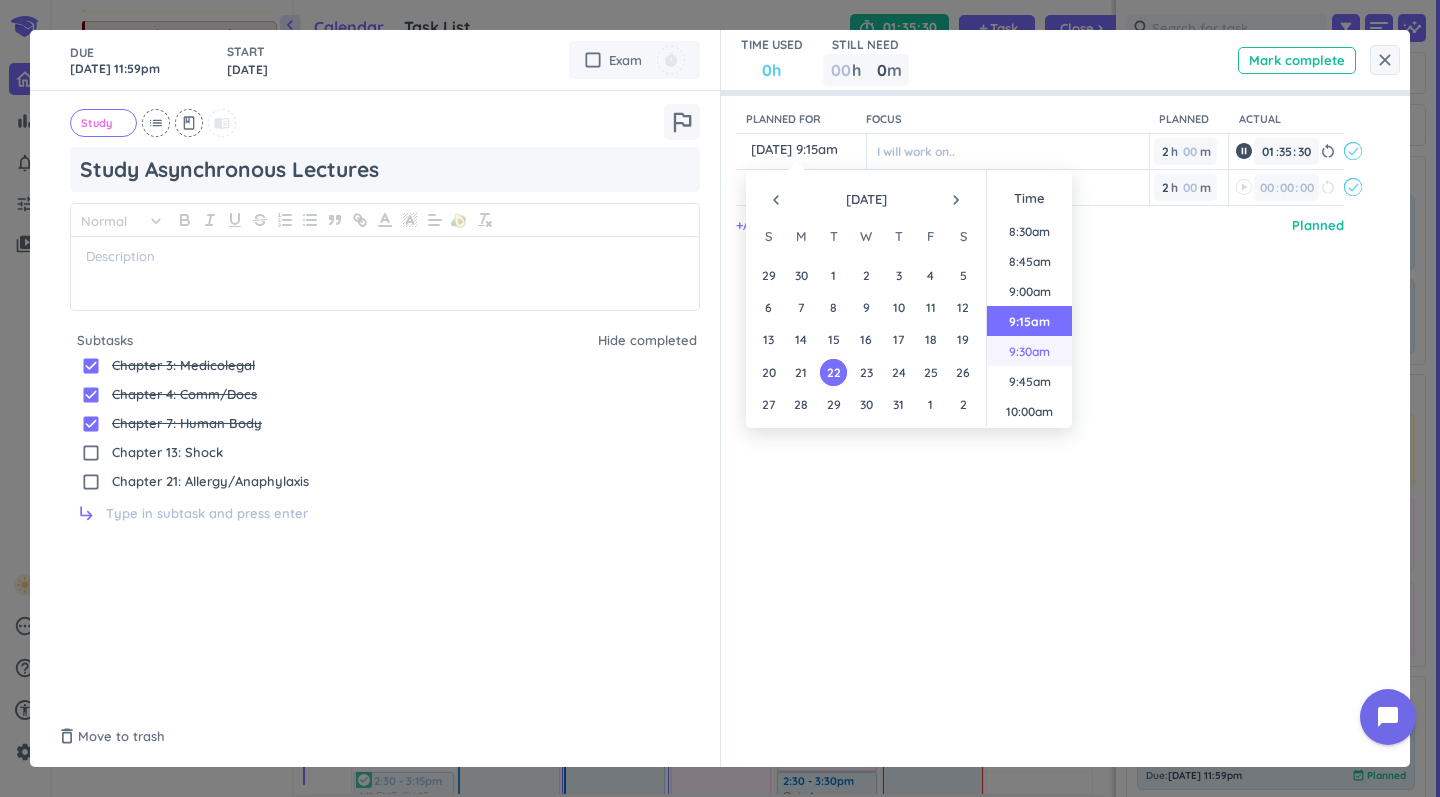 click on "9:30am" at bounding box center (1029, 351) 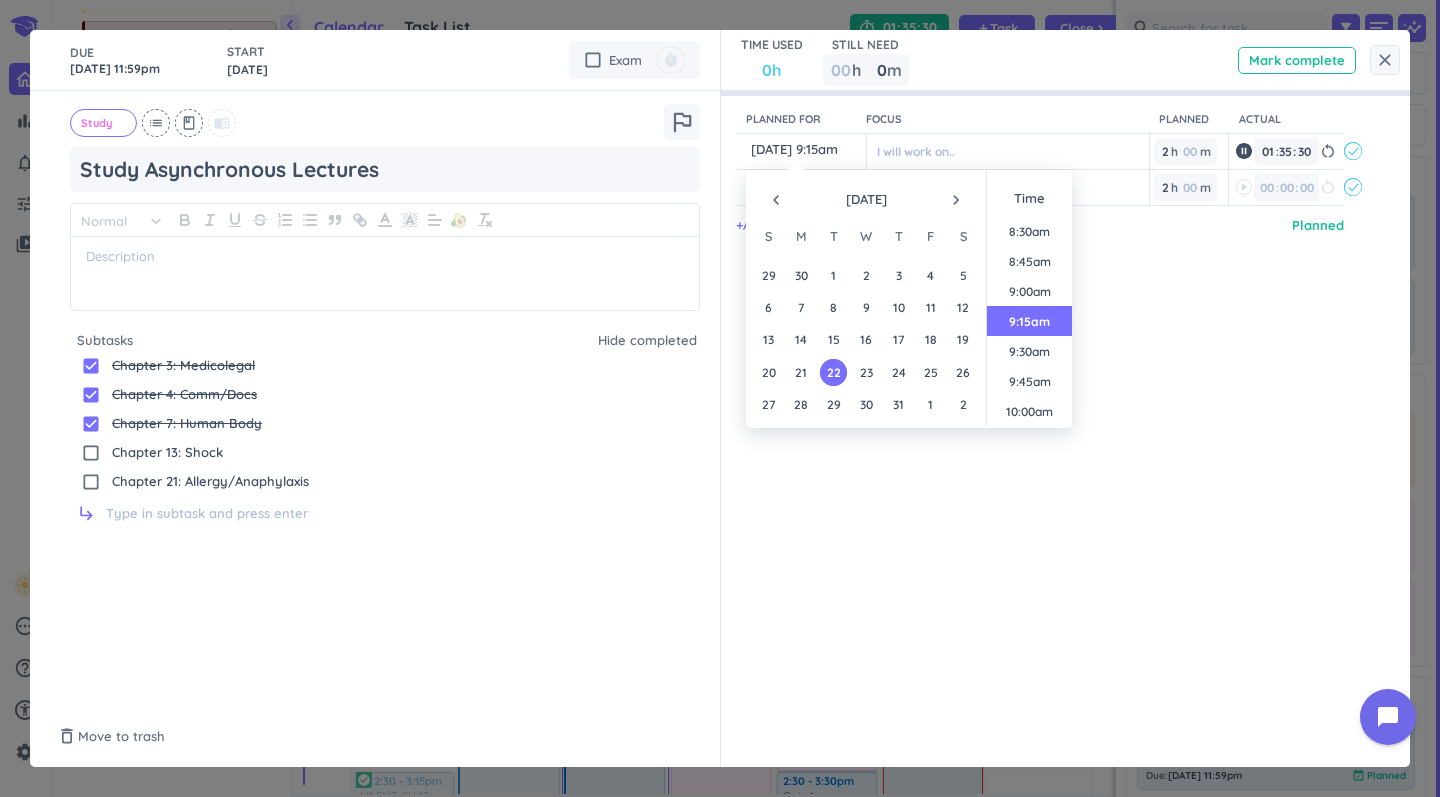 type on "Jul 22, 9:30am" 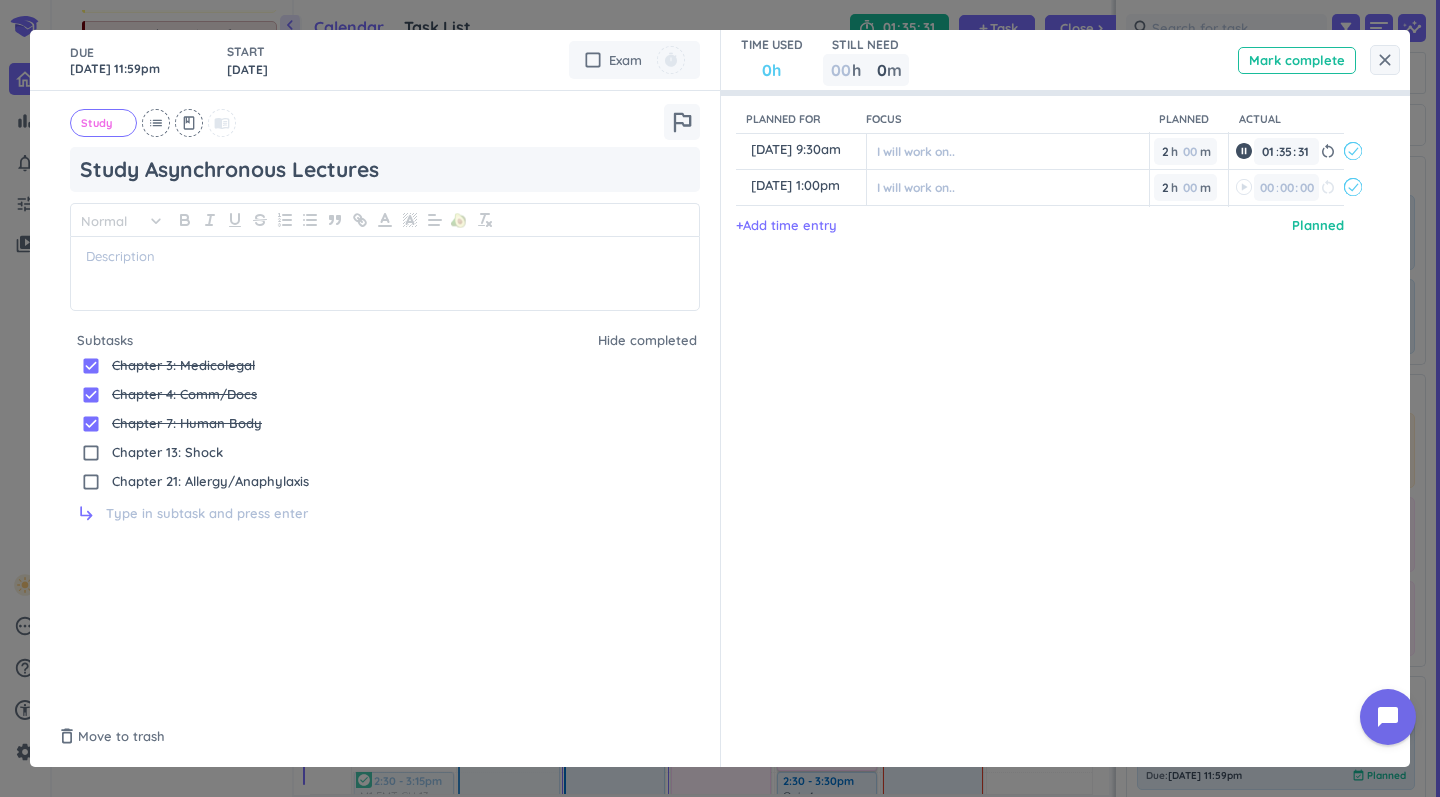 click on "Planned for Focus Planned Actual content_copy Jul 22, 9:30am ️ I will work on.. 2 2 00 h 00 m 01 01 00 35 35 00 : 31 restart_alt event_busy content_copy Jul 23, 1:00pm ️ I will work on.. 2 2 00 h 00 m 00 00 : 00 restart_alt event_busy +  Add time entry Planned" at bounding box center [1056, 399] 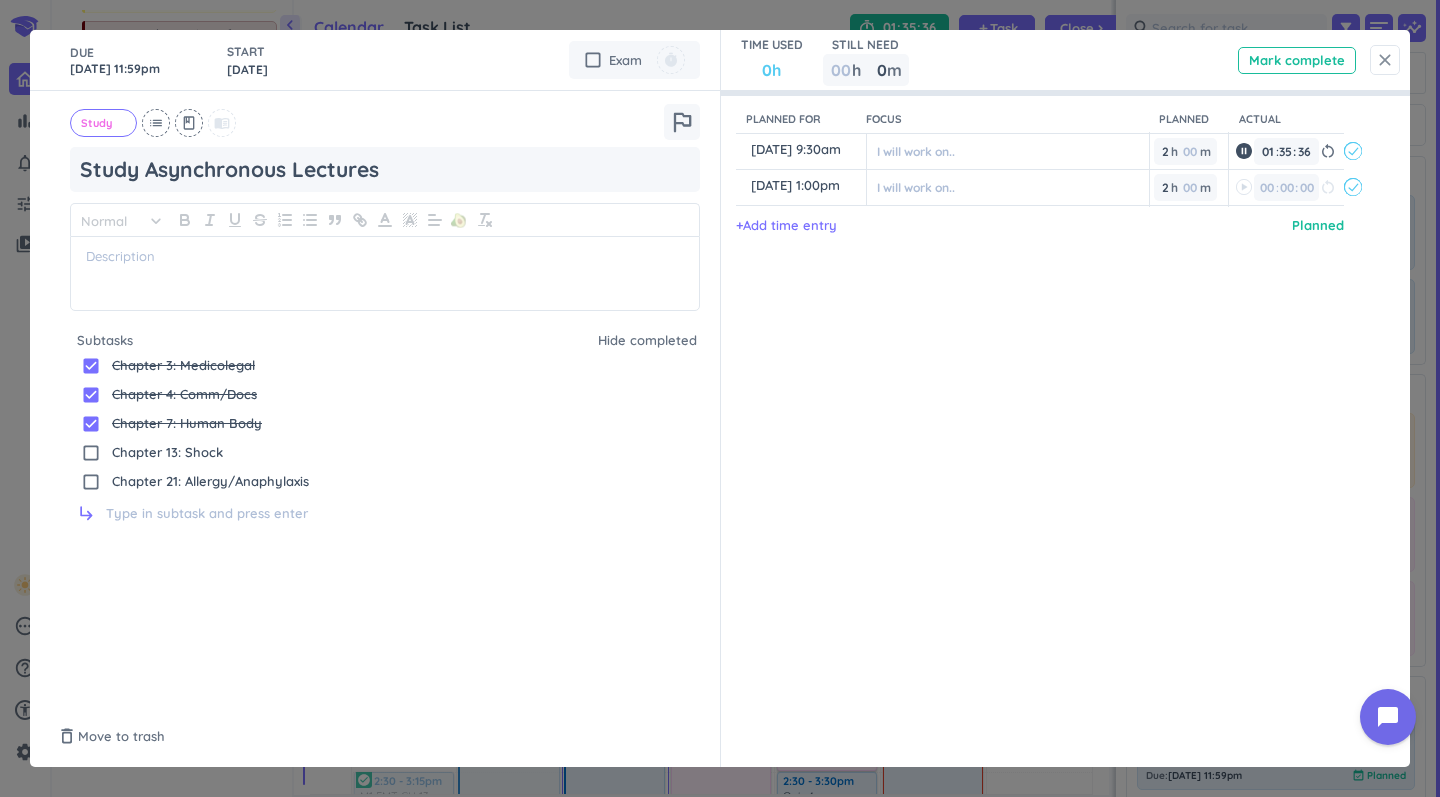 click on "close" at bounding box center (1385, 60) 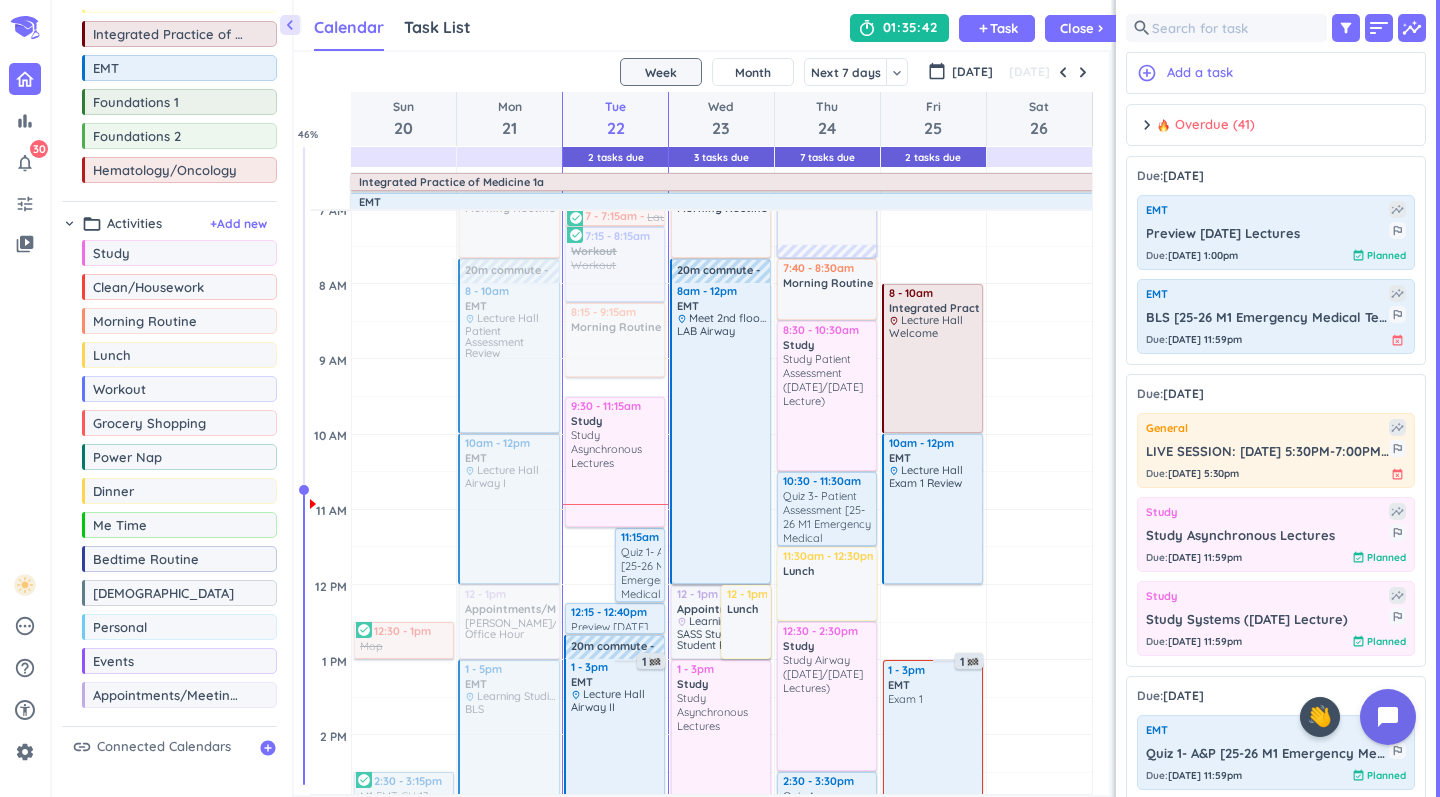 drag, startPoint x: 606, startPoint y: 544, endPoint x: 640, endPoint y: 525, distance: 38.948685 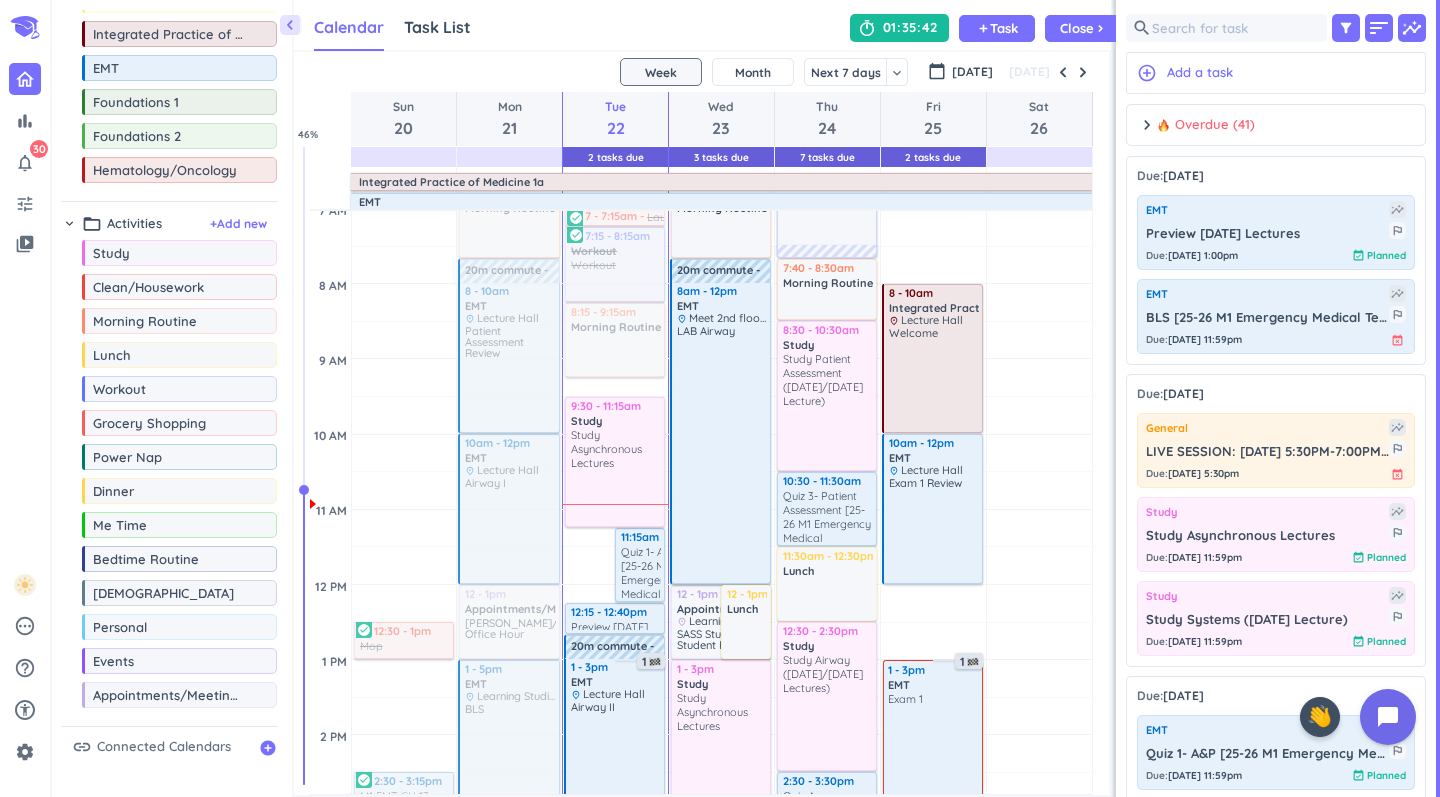 click on "Adjust Awake Time Adjust Awake Time 9:30 - 11:30am Study Study Asynchronous Lectures more_vert 11:15am - 12:15pm EMT Quiz 1- A&P  [25-26 M1 Emergency Medical Technician (EMT)] more_vert 1 - 3pm EMT delete_outline place Lecture Hall Airway II 1  7 - 7:15am Laundry more_vert check_circle   7:15 - 8:15am Workout Workout more_vert check_circle   8:15 - 9:15am Morning Routine delete_outline 12:15 - 12:40pm Preview Tuesday Lectures more_vert 20m commute 3 - 5pm EMT delete_outline place Lecture Hall Pharm 5:15 - 7:30pm Me Time delete_outline Dinner, Catch Up, Etc. 7:30 - 8:30pm Study Study Airway (Monday/Tuesday Lectures) more_vert 8:30 - 9:30pm Study Study Pharm (Tuesday Lecture) more_vert 1  9:30 - 11:15am Study Study Asynchronous Lectures more_vert" at bounding box center [615, 885] 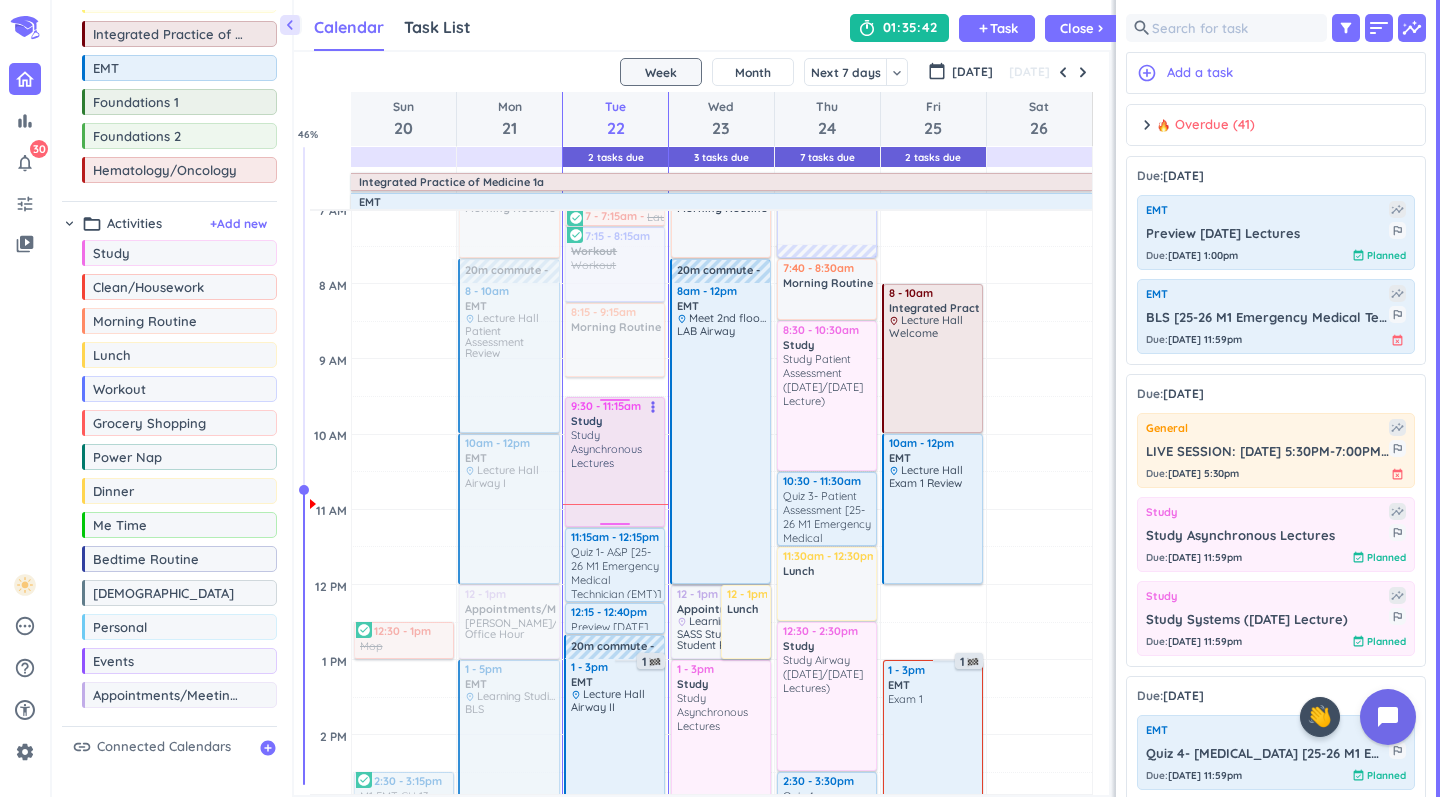 click at bounding box center (616, 496) 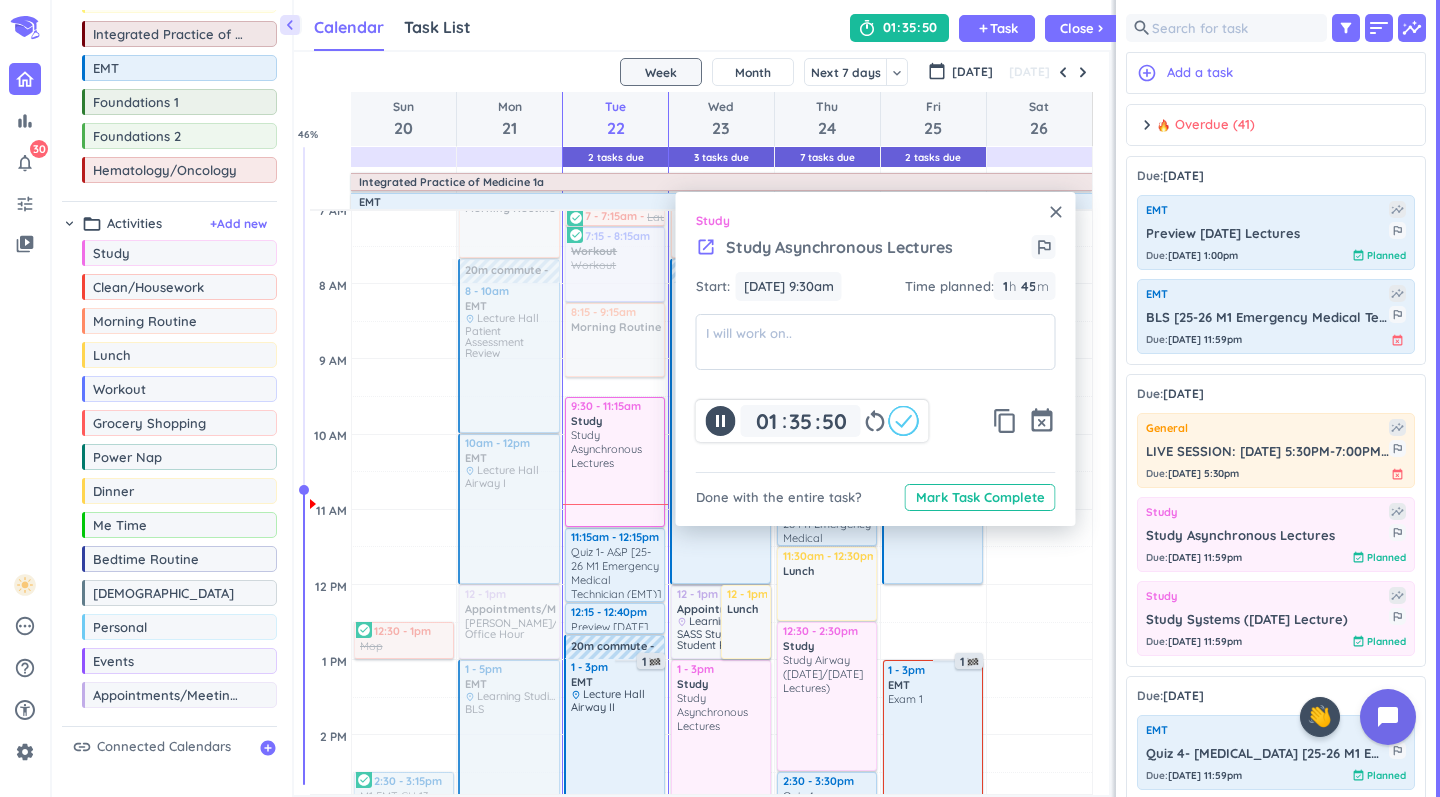 click 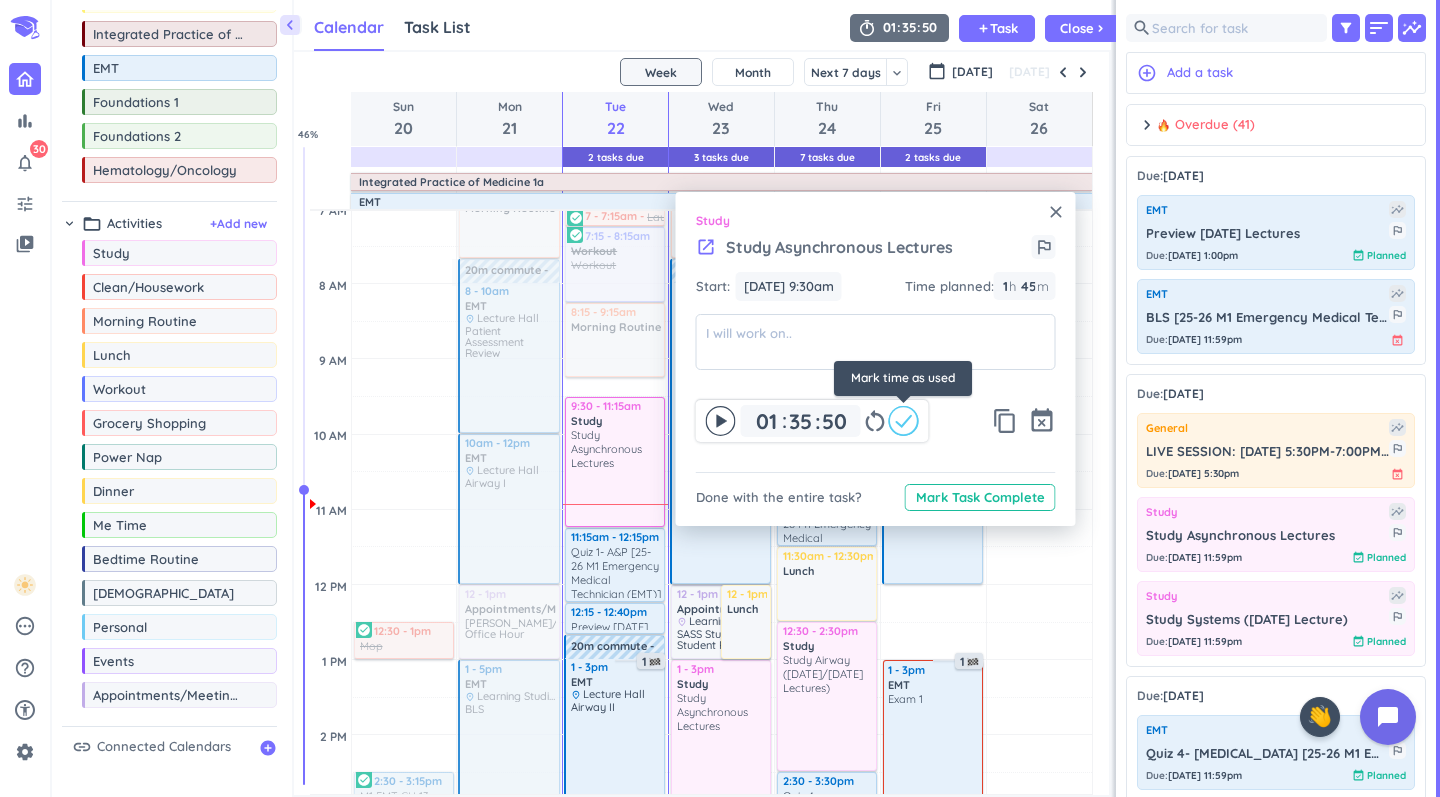 click 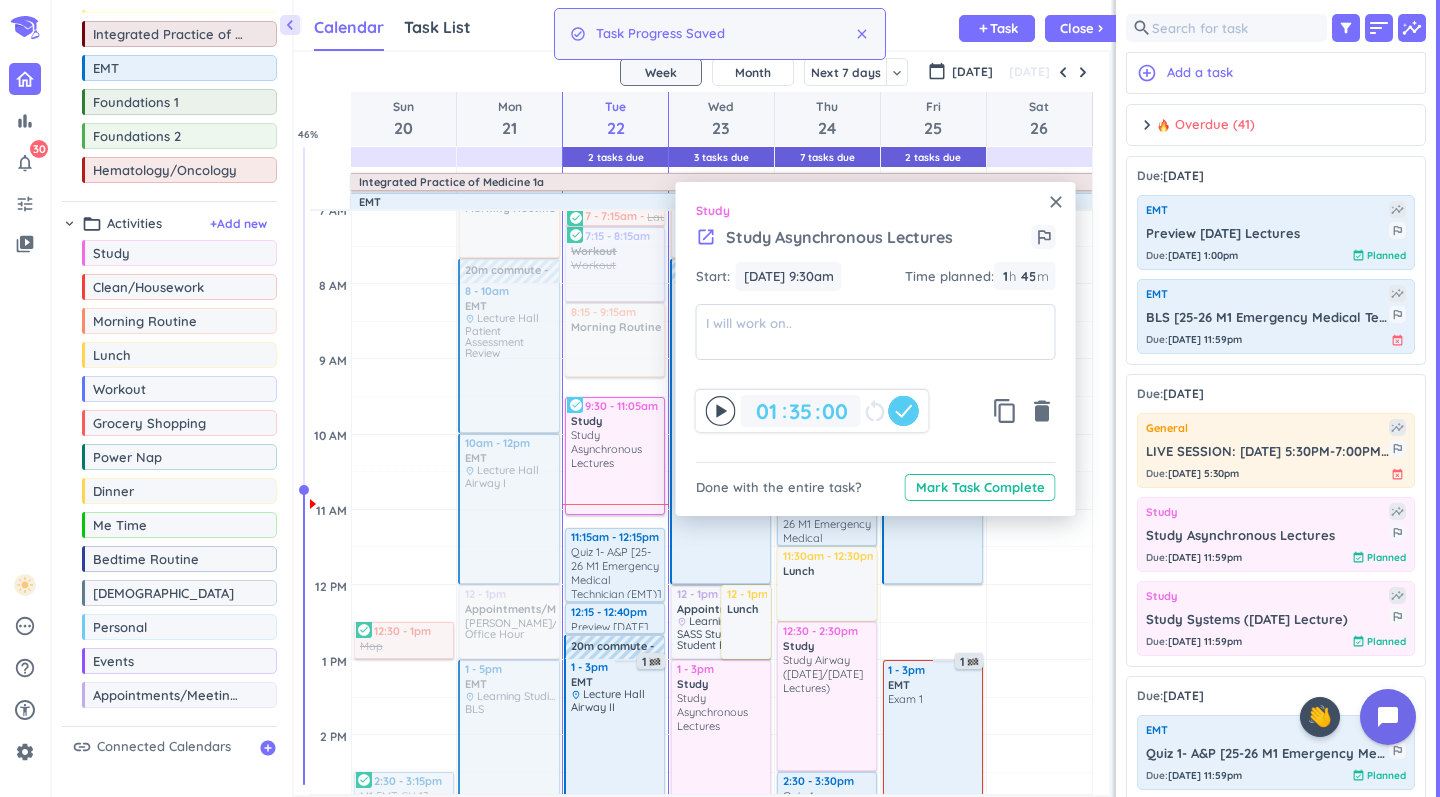 click on "close" at bounding box center (1056, 202) 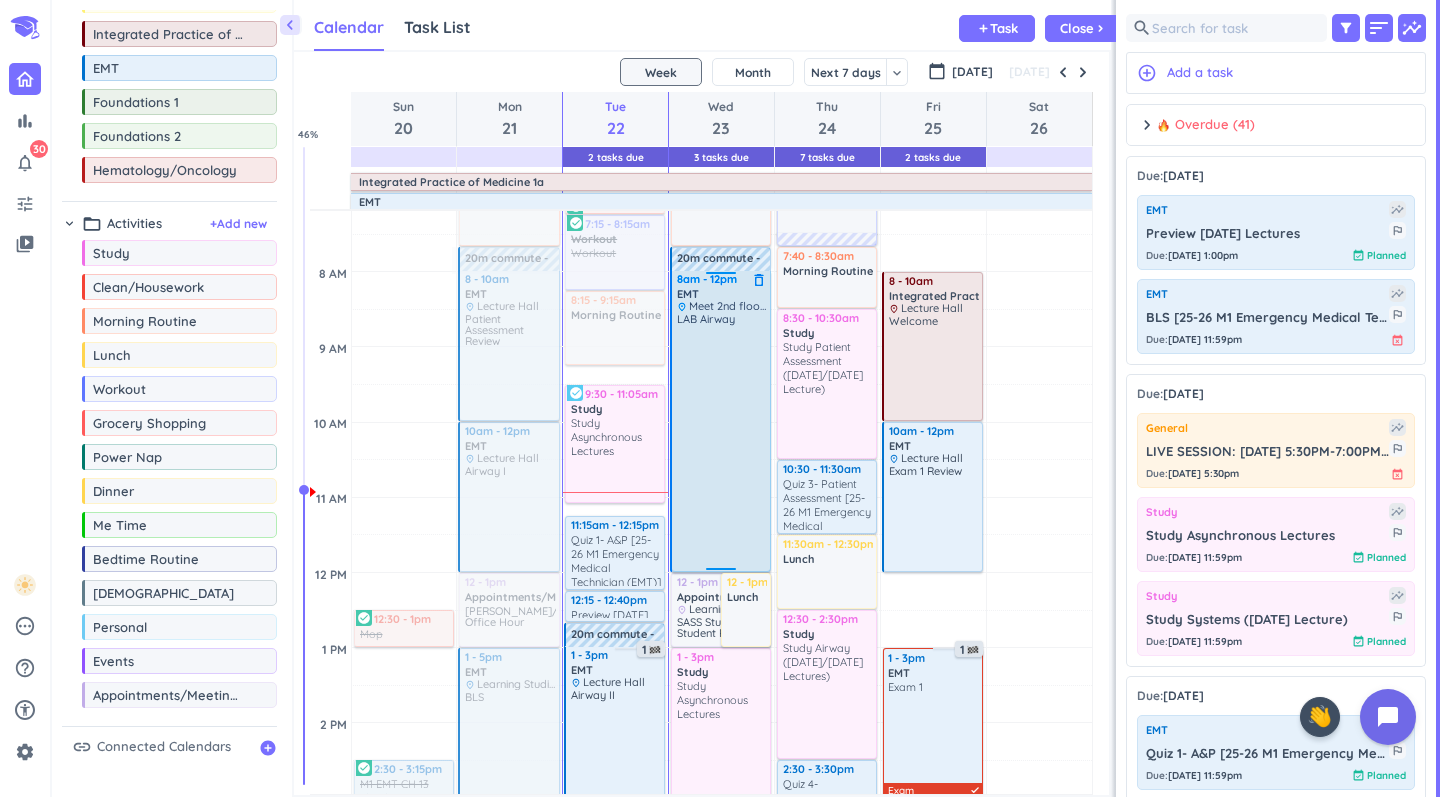 scroll, scrollTop: 238, scrollLeft: 0, axis: vertical 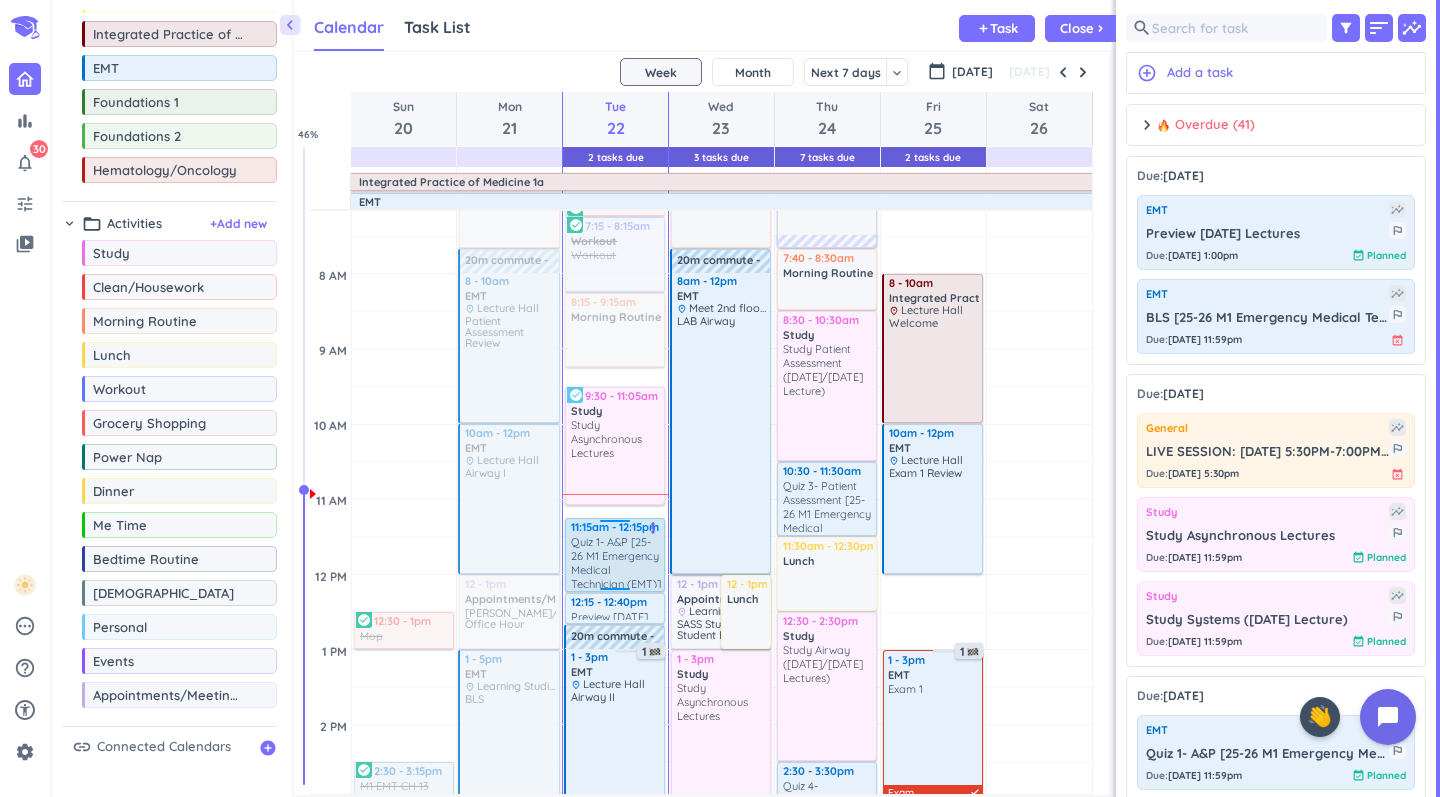 click on "Quiz 1- A&P  [25-26 M1 Emergency Medical Technician (EMT)]" at bounding box center (616, 561) 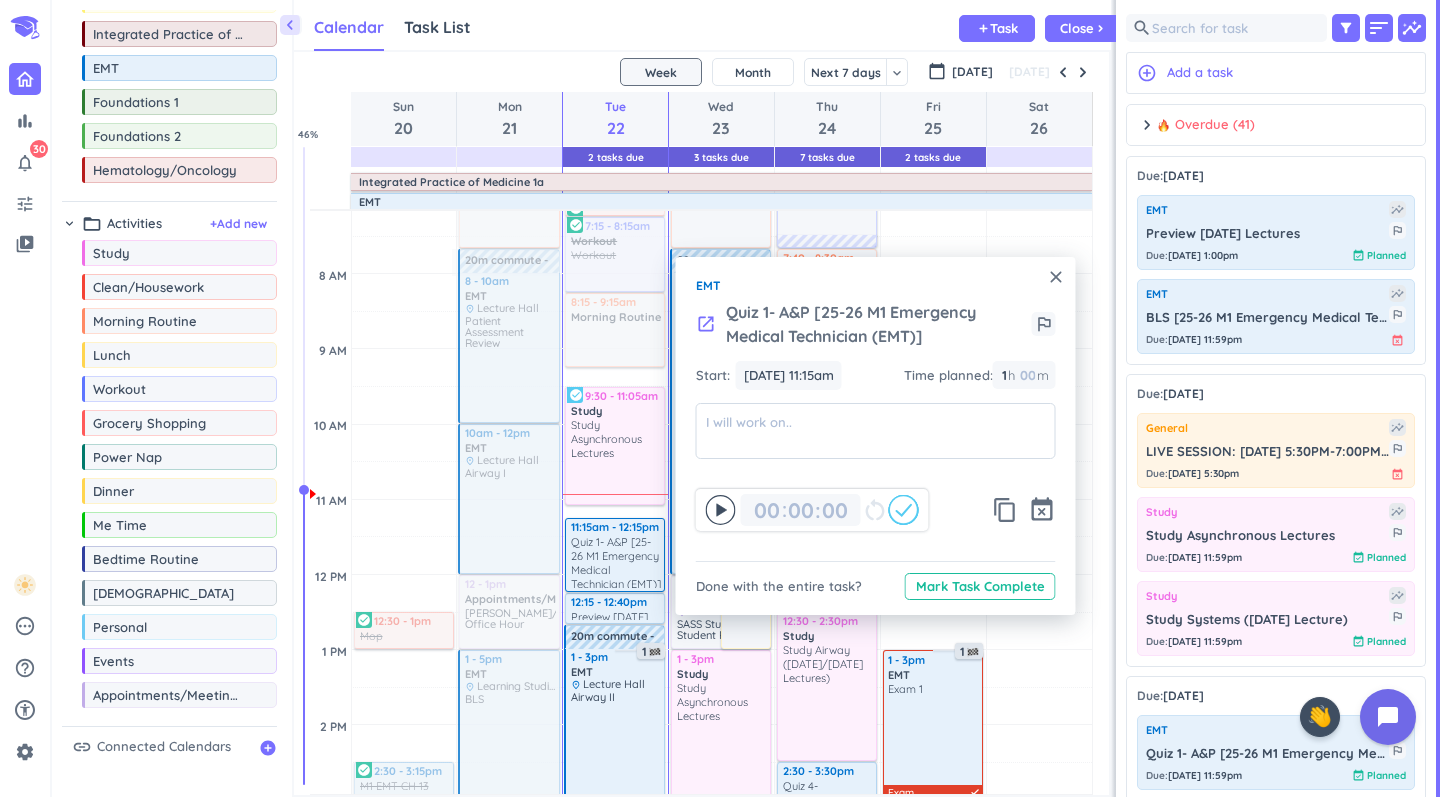click on "close" at bounding box center [1056, 277] 